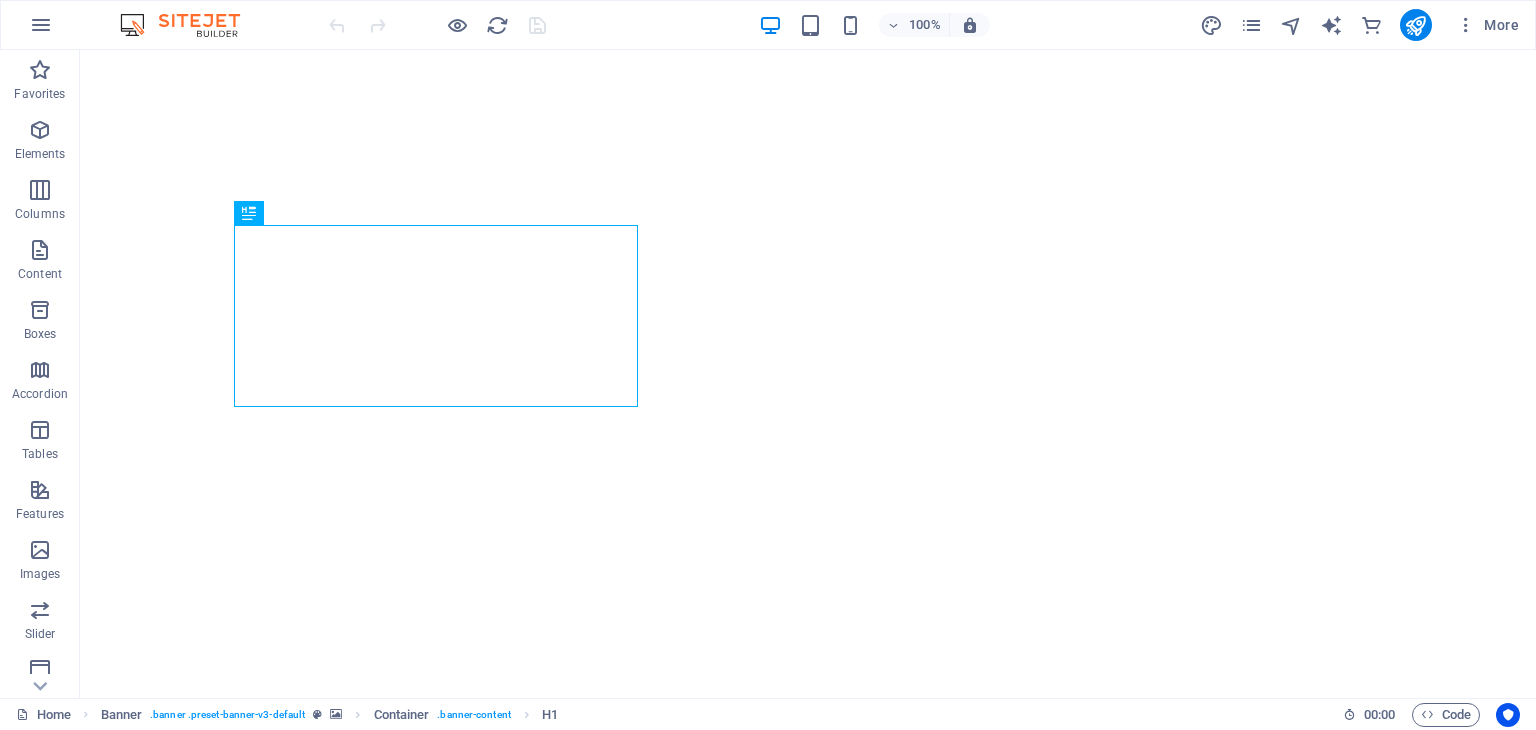 scroll, scrollTop: 0, scrollLeft: 0, axis: both 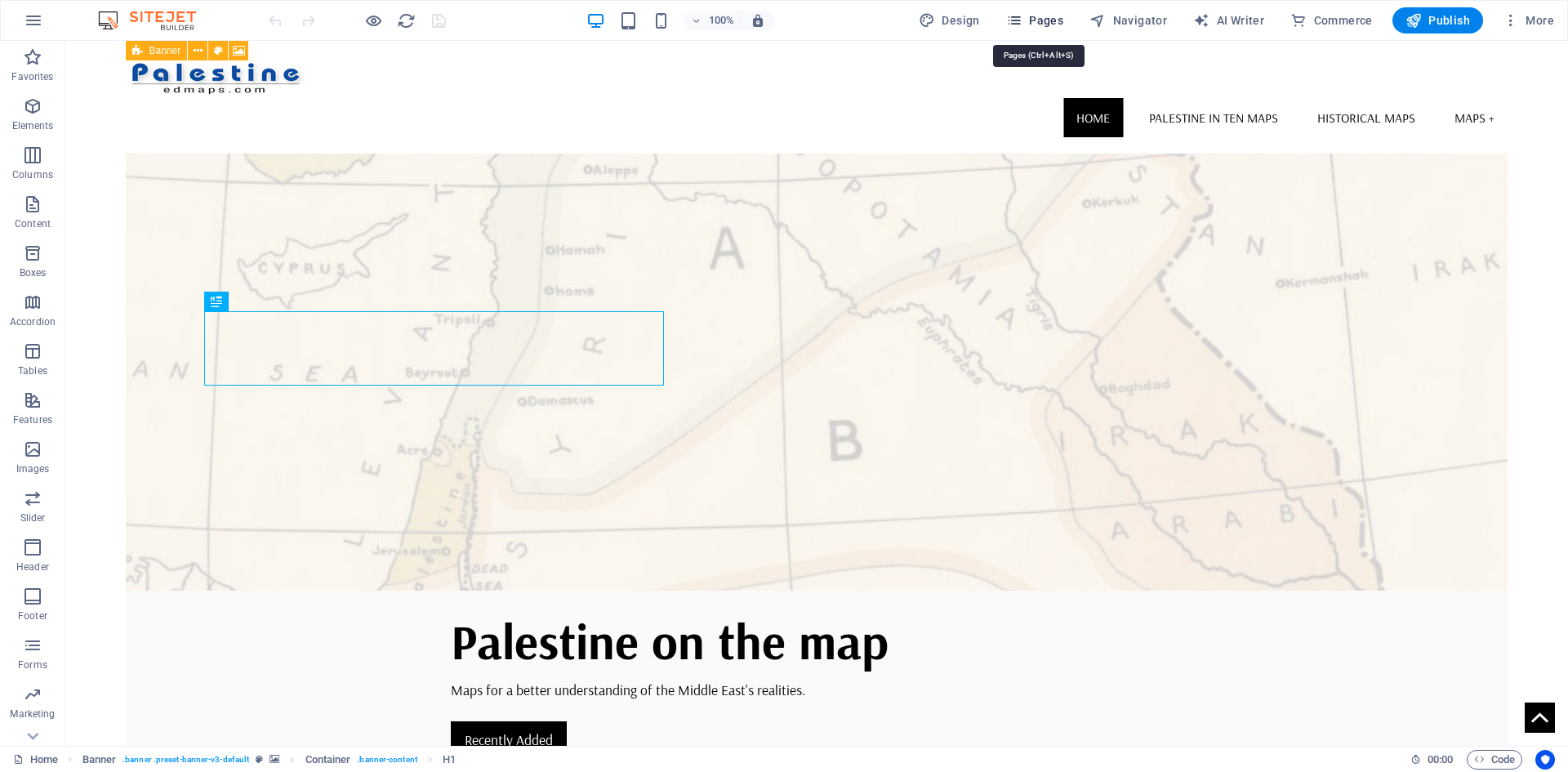 click on "Pages" at bounding box center (1035, 20) 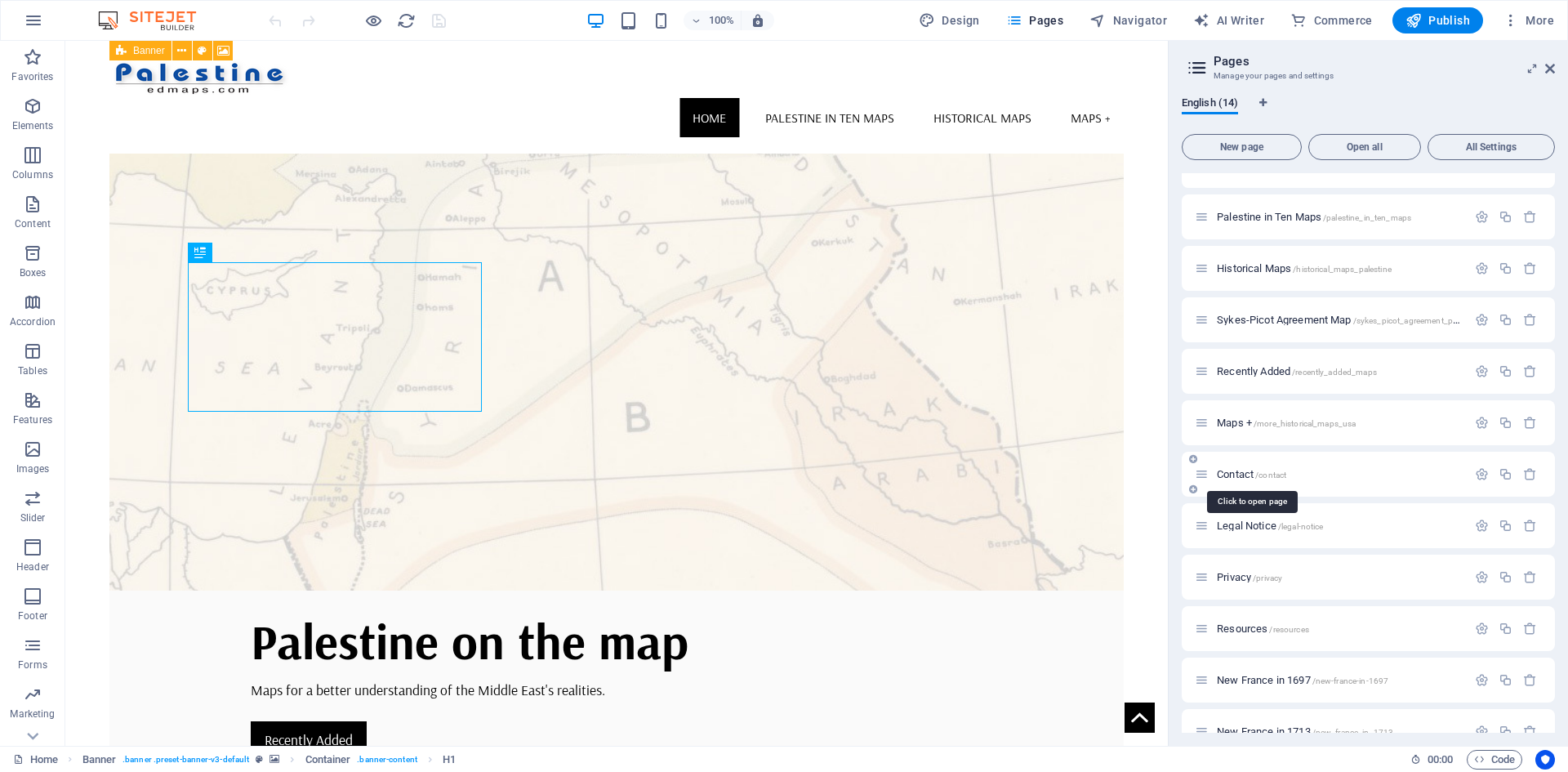 scroll, scrollTop: 161, scrollLeft: 0, axis: vertical 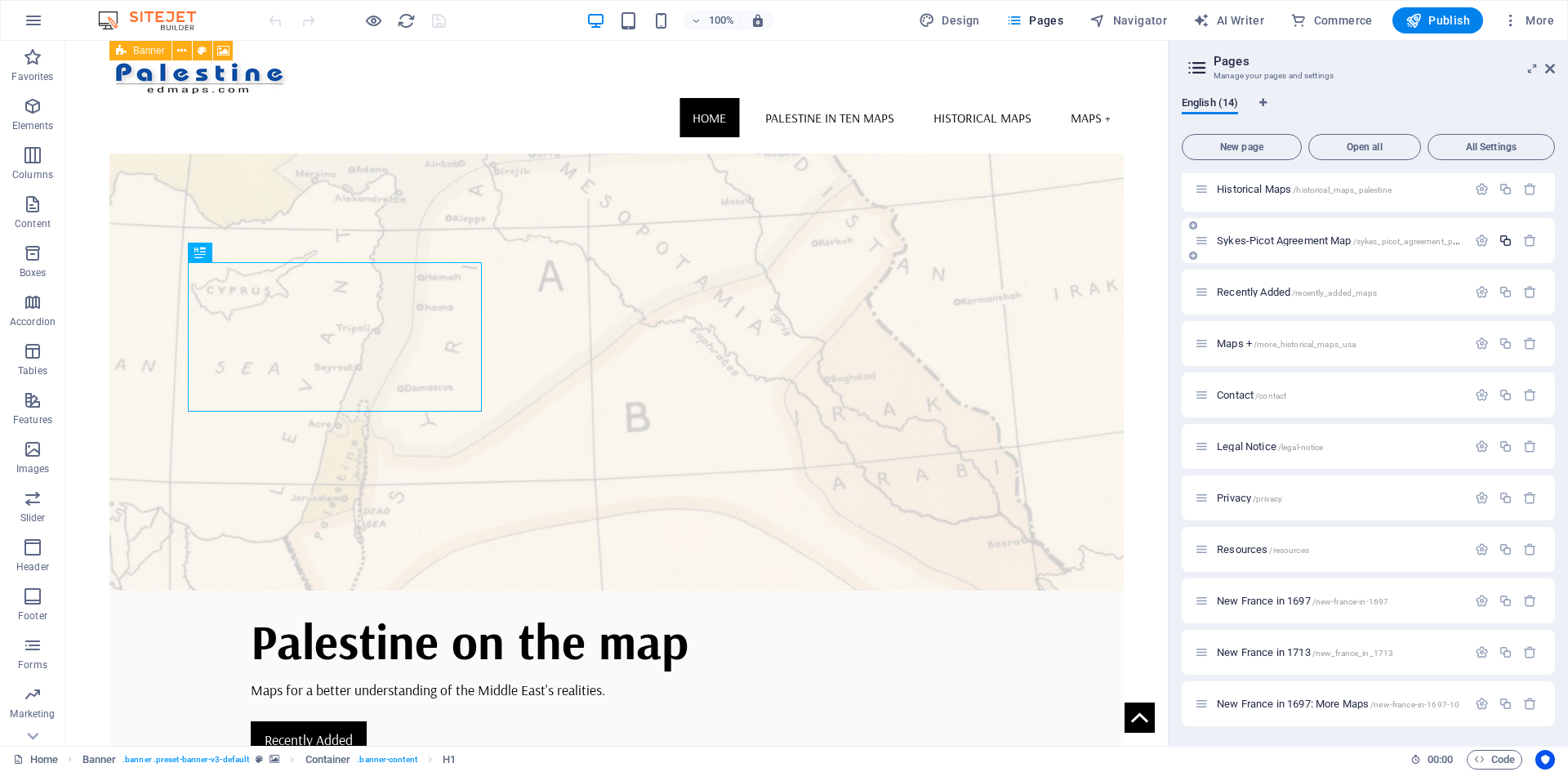 click at bounding box center (1505, 240) 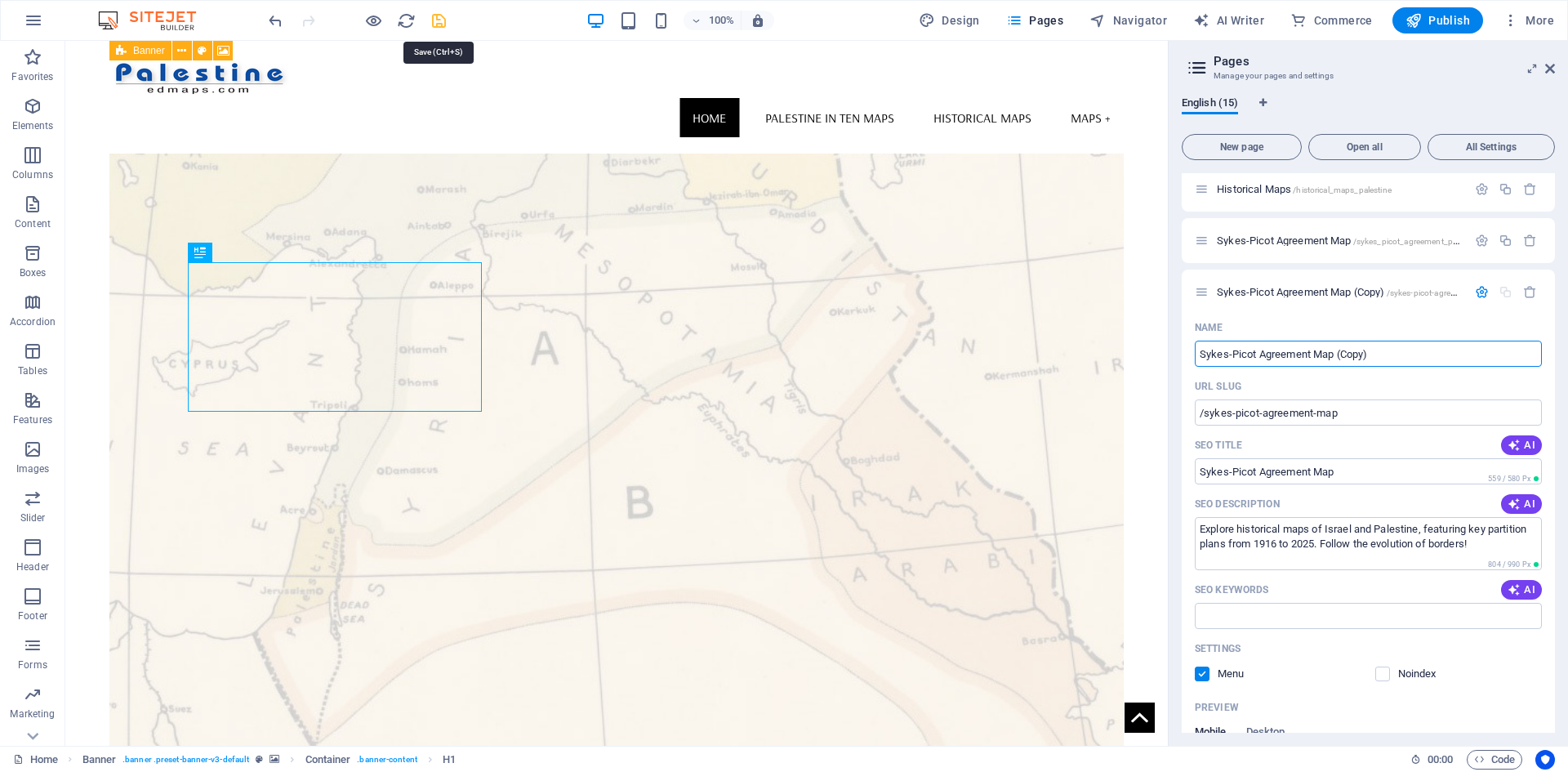 click at bounding box center [439, 20] 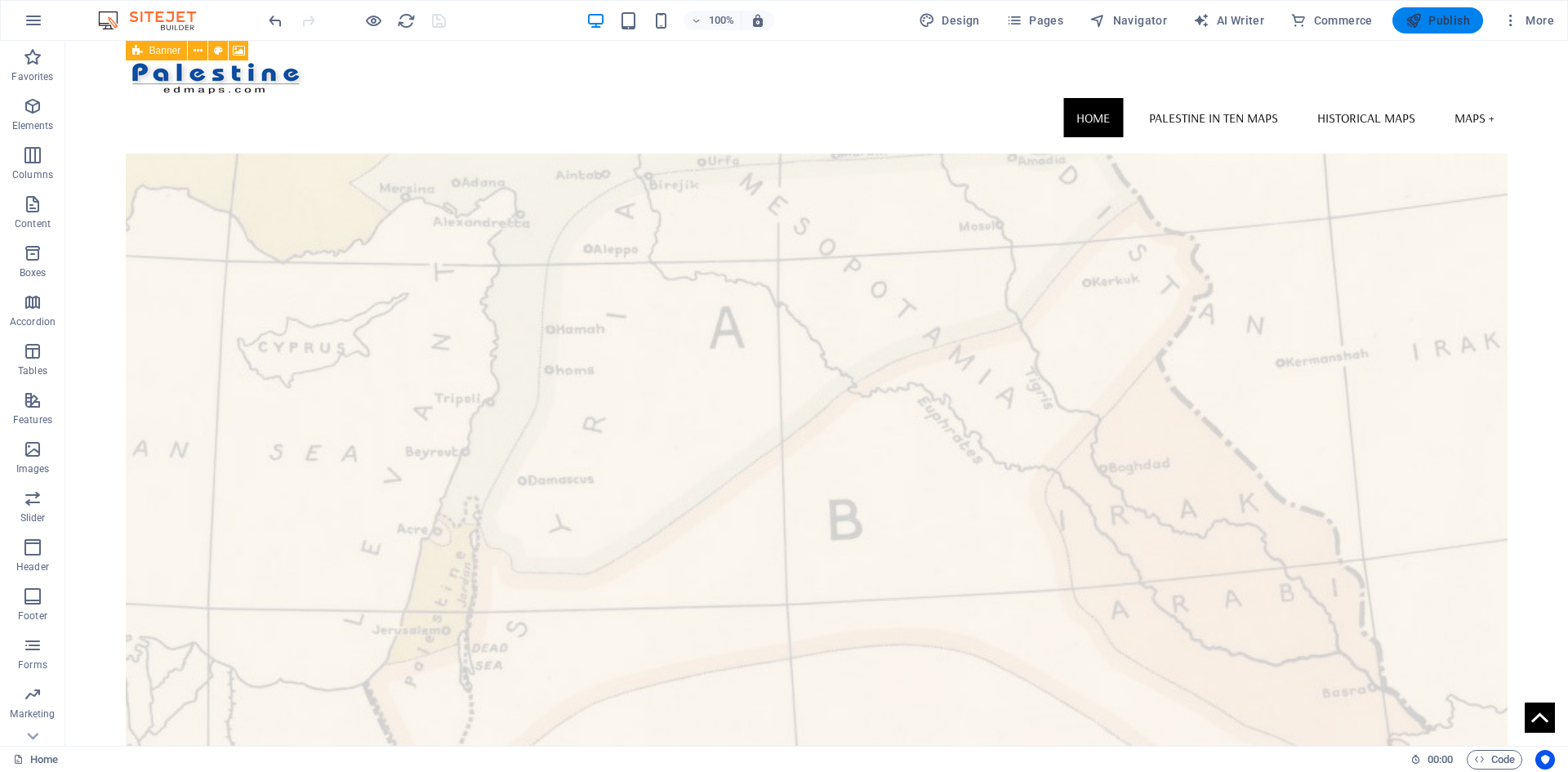click on "Publish" at bounding box center [1437, 20] 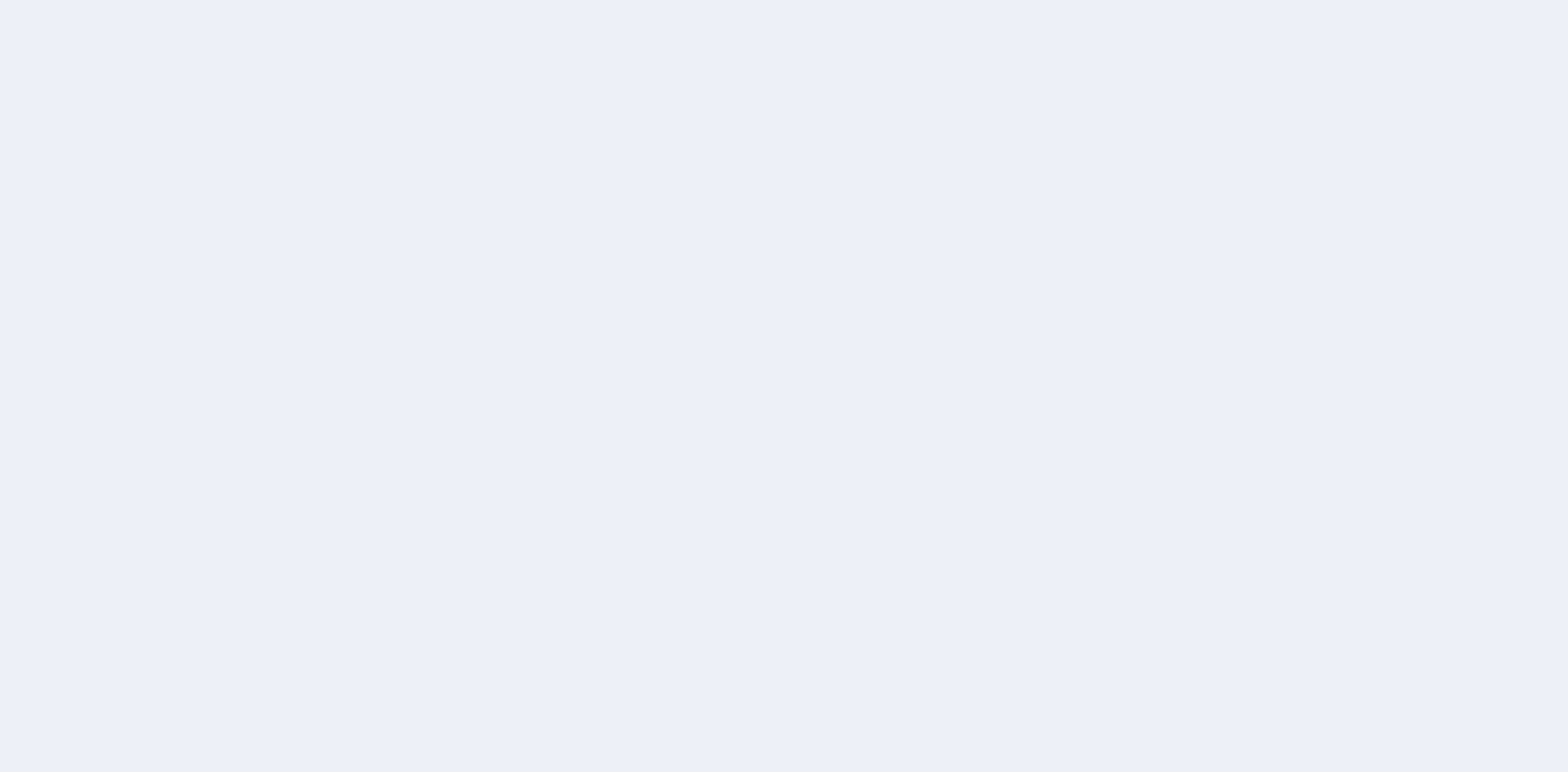 scroll, scrollTop: 0, scrollLeft: 0, axis: both 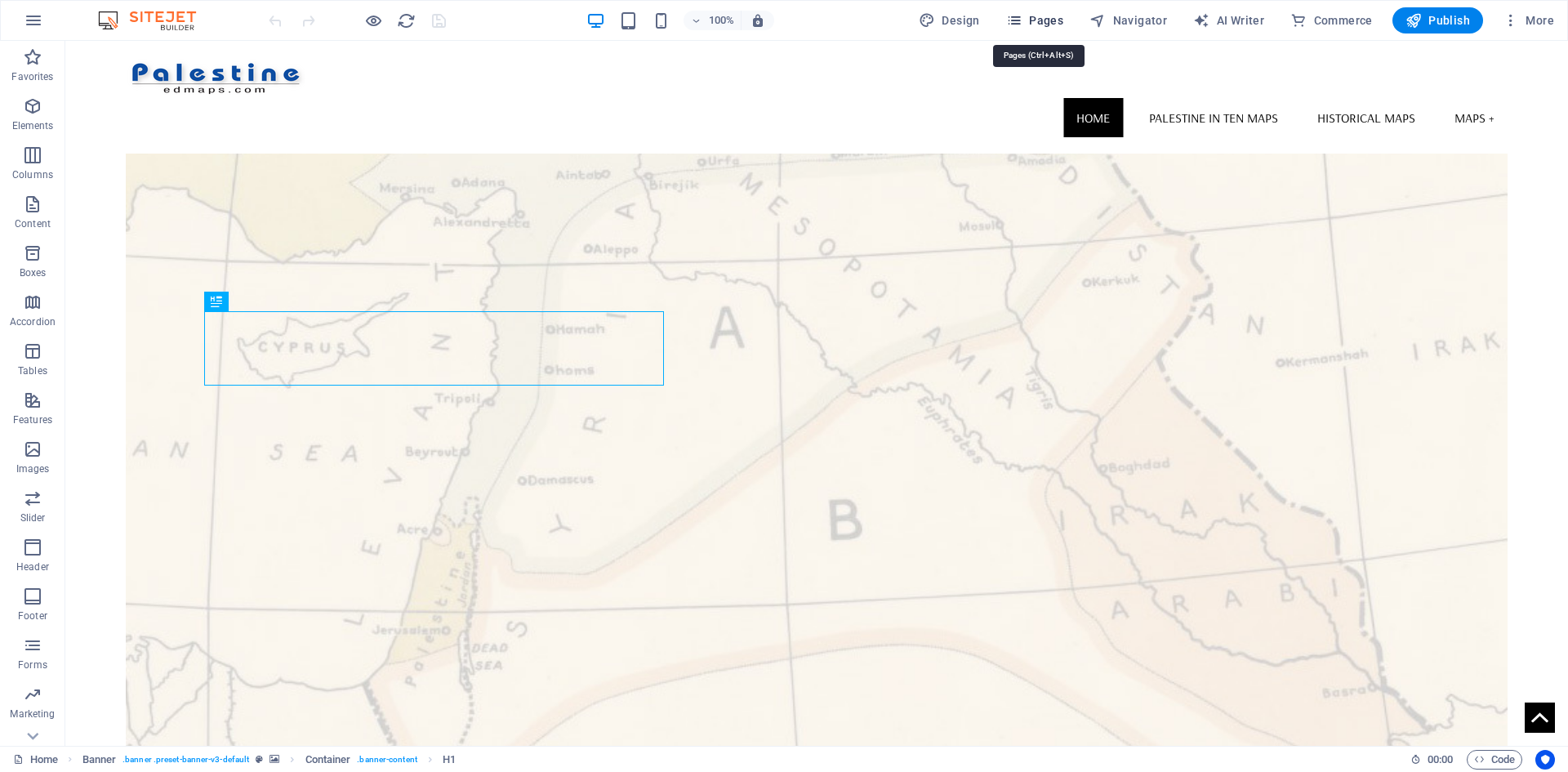 click on "Pages" at bounding box center [1035, 20] 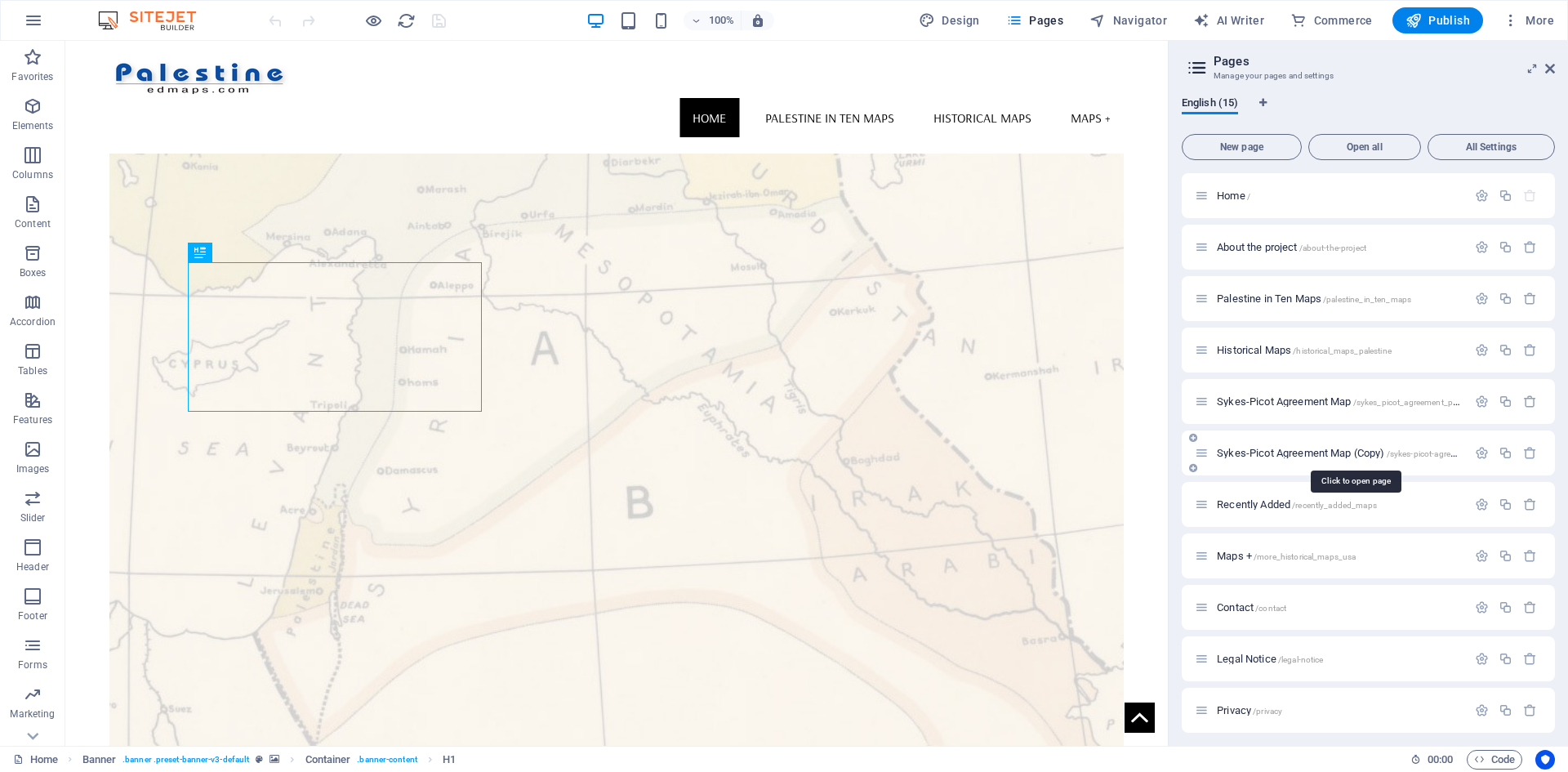 click on "Sykes-Picot Agreement Map (Copy) /sykes-picot-agreement-map" at bounding box center (1355, 453) 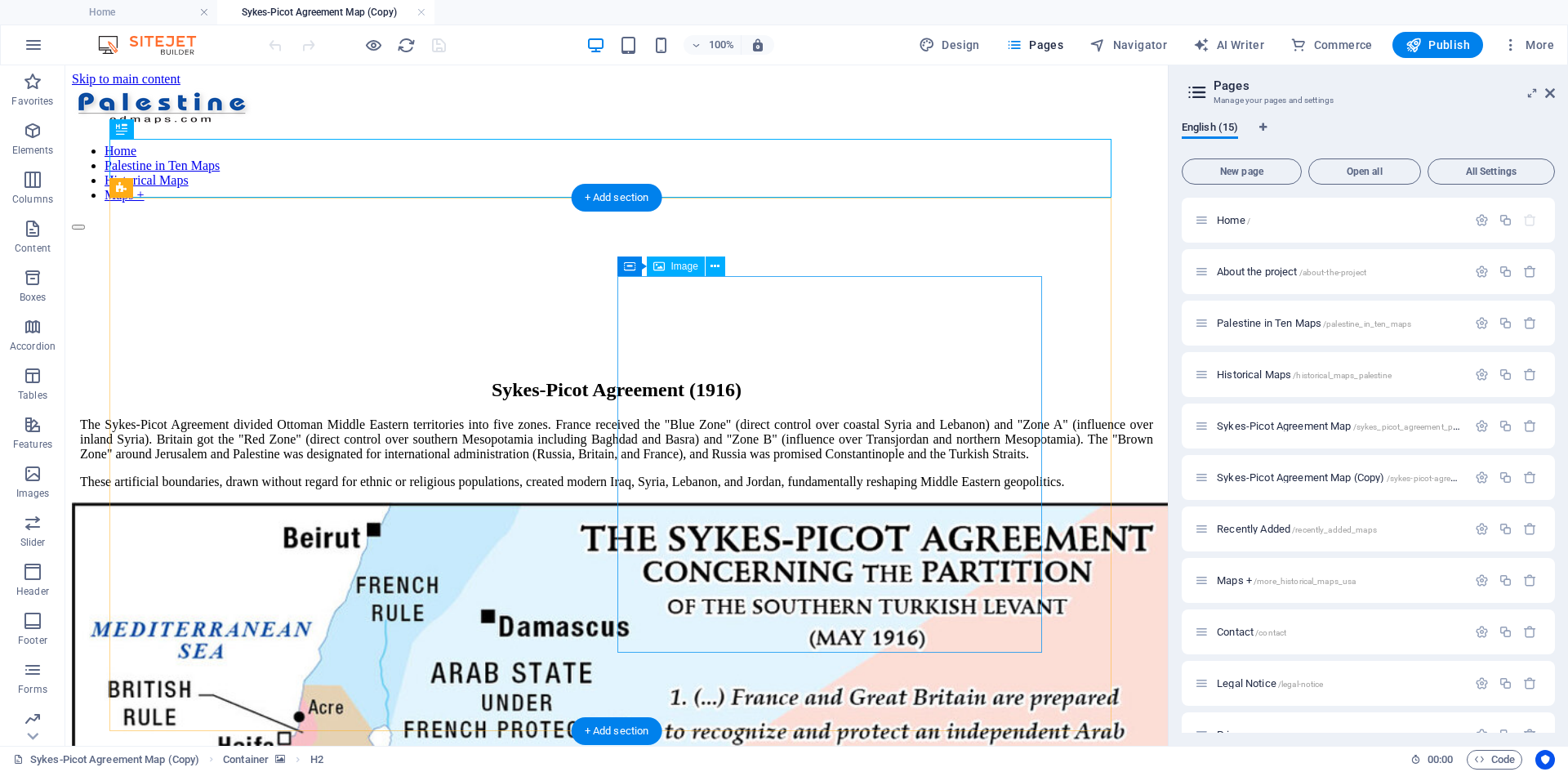 scroll, scrollTop: 0, scrollLeft: 0, axis: both 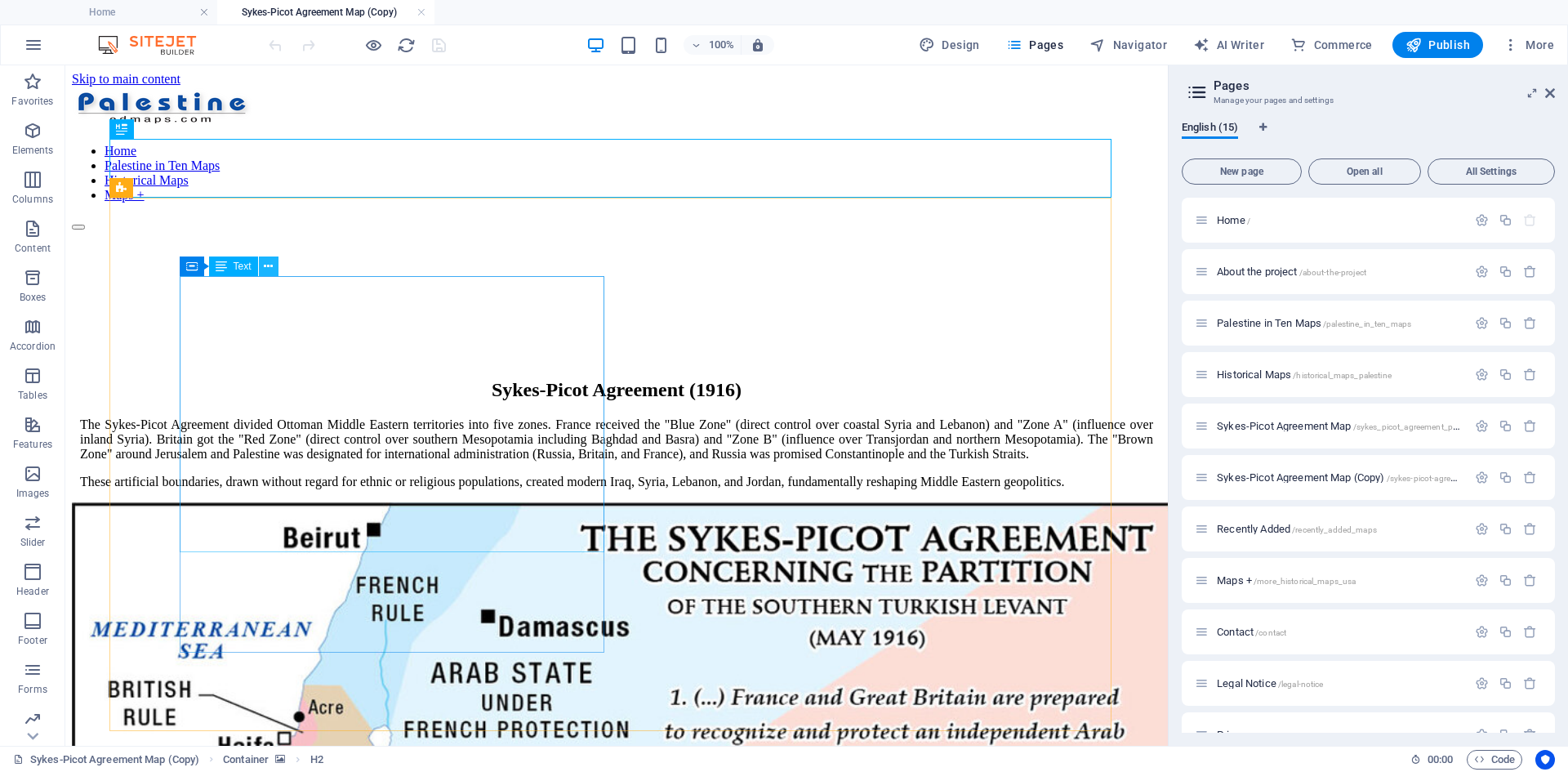 click at bounding box center (268, 266) 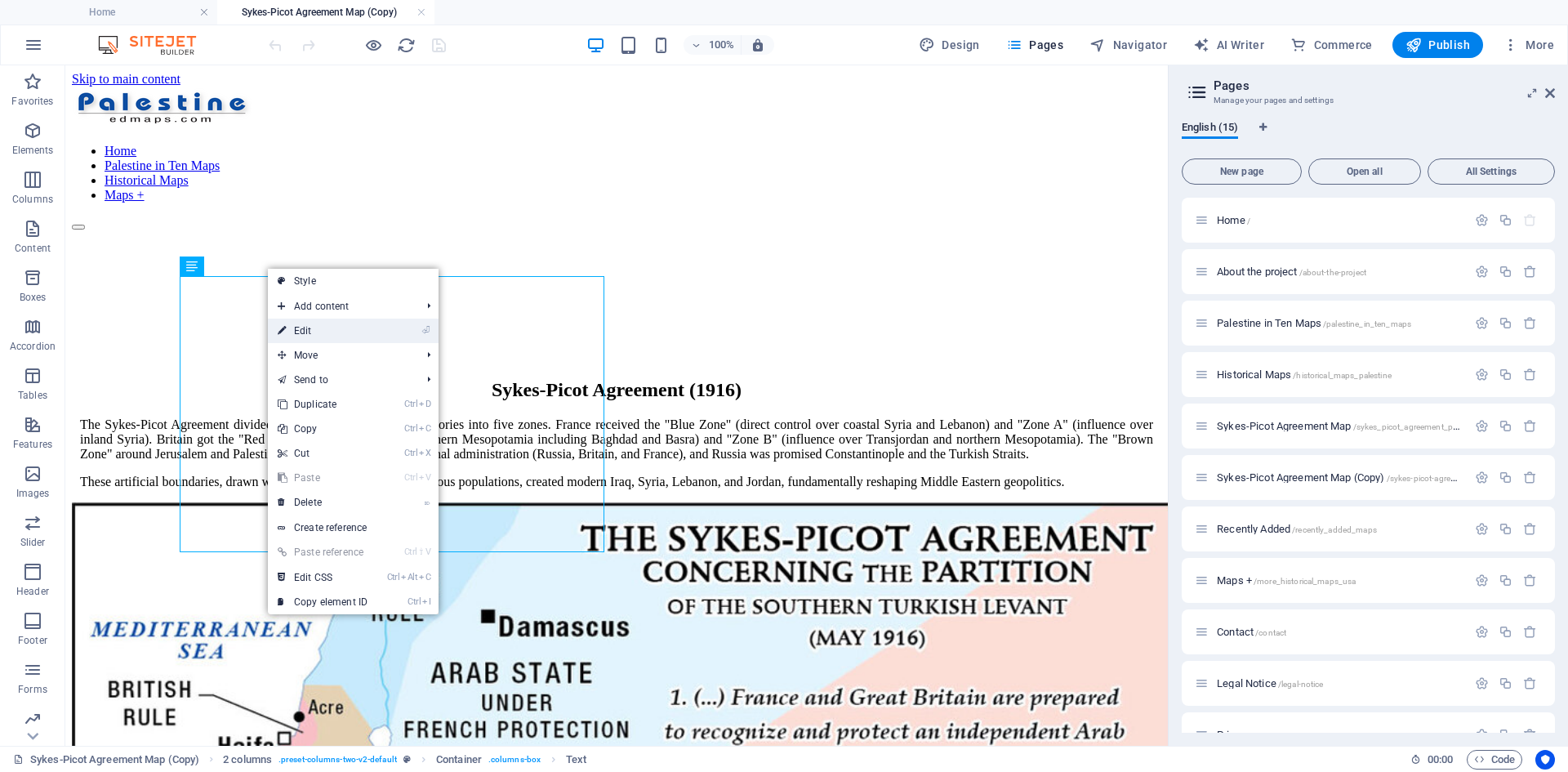 click on "⏎  Edit" at bounding box center (323, 331) 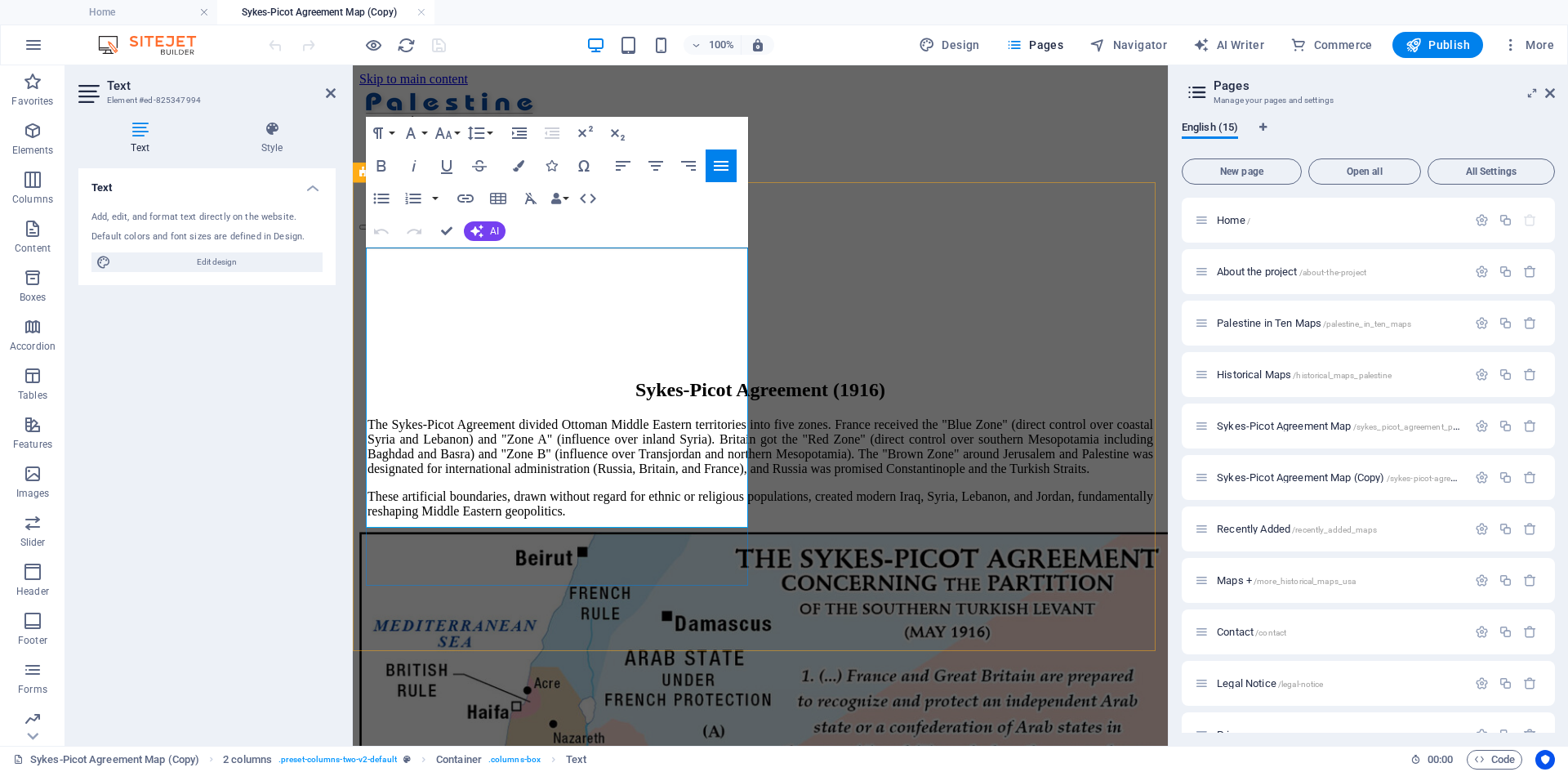 click on "The Sykes-Picot Agreement divided Ottoman Middle Eastern territories into five zones. France received the "Blue Zone" (direct control over coastal Syria and Lebanon) and "Zone A" (influence over inland Syria). Britain got the "Red Zone" (direct control over southern Mesopotamia including Baghdad and Basra) and "Zone B" (influence over Transjordan and northern Mesopotamia). The "Brown Zone" around Jerusalem and Palestine was designated for international administration (Russia, Britain, and France), and Russia was promised Constantinople and the Turkish Straits." at bounding box center (760, 447) 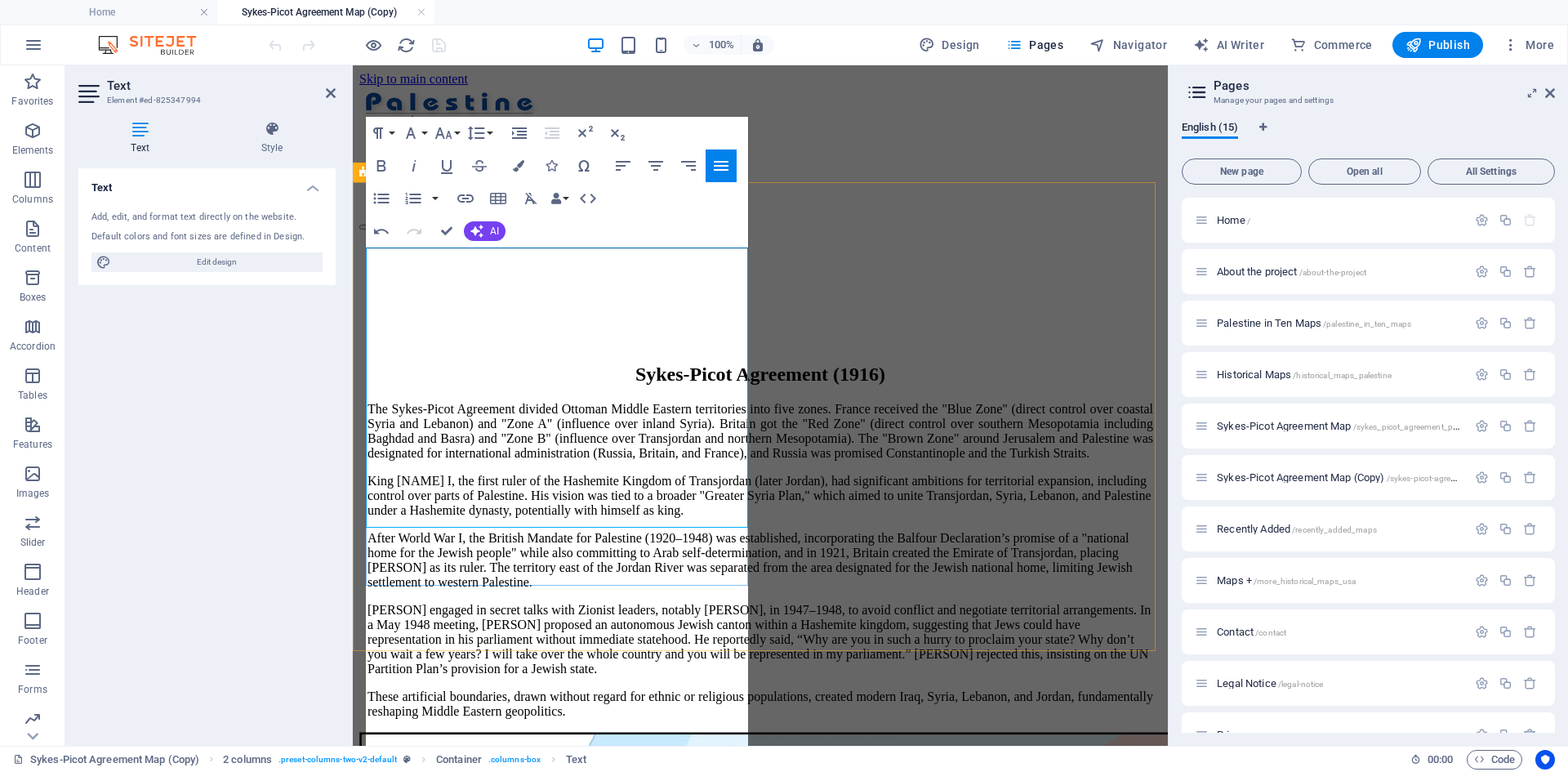 scroll, scrollTop: 24098, scrollLeft: 2, axis: both 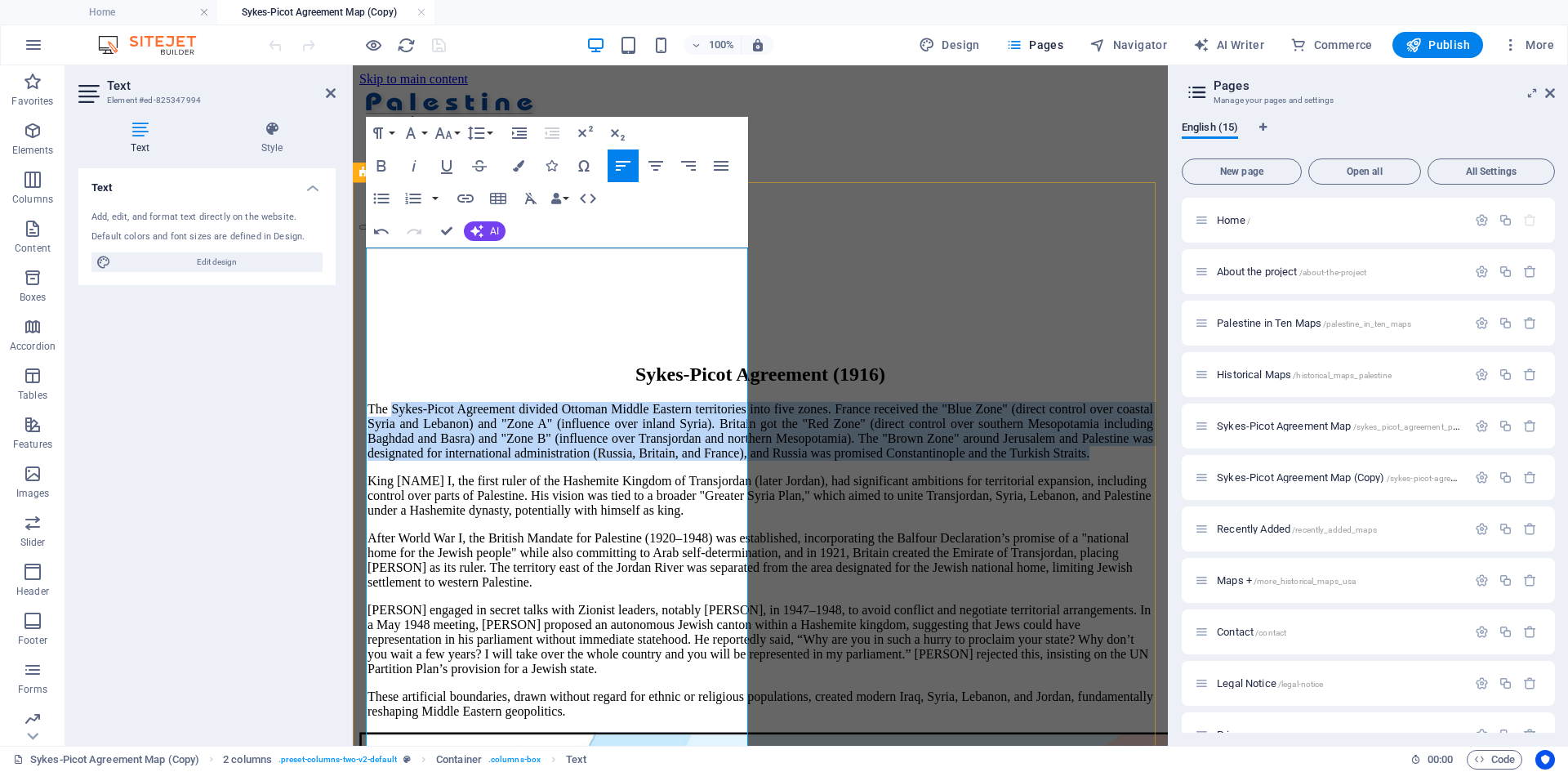 drag, startPoint x: 402, startPoint y: 261, endPoint x: 619, endPoint y: 448, distance: 286.4577 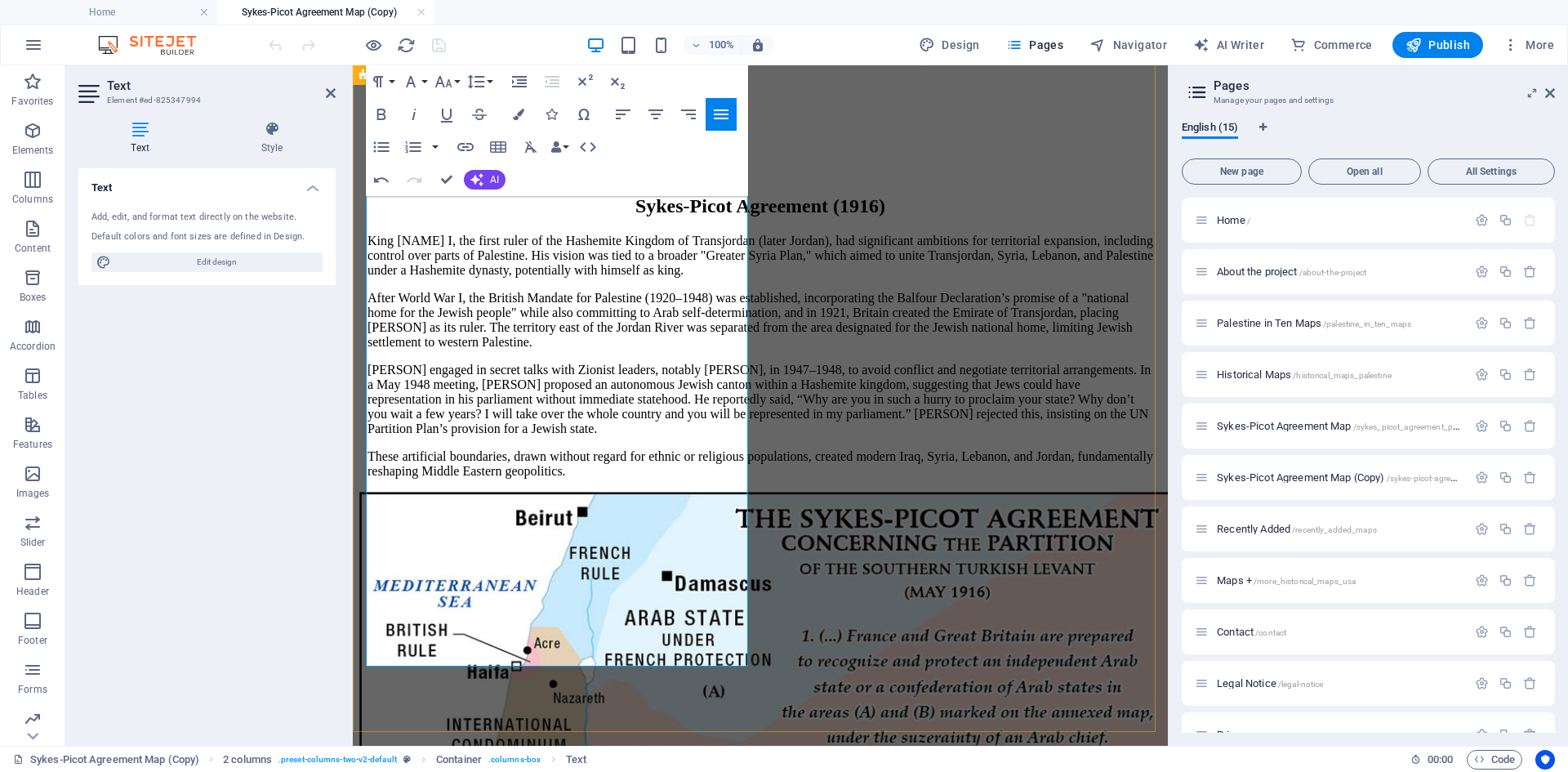 scroll, scrollTop: 264, scrollLeft: 0, axis: vertical 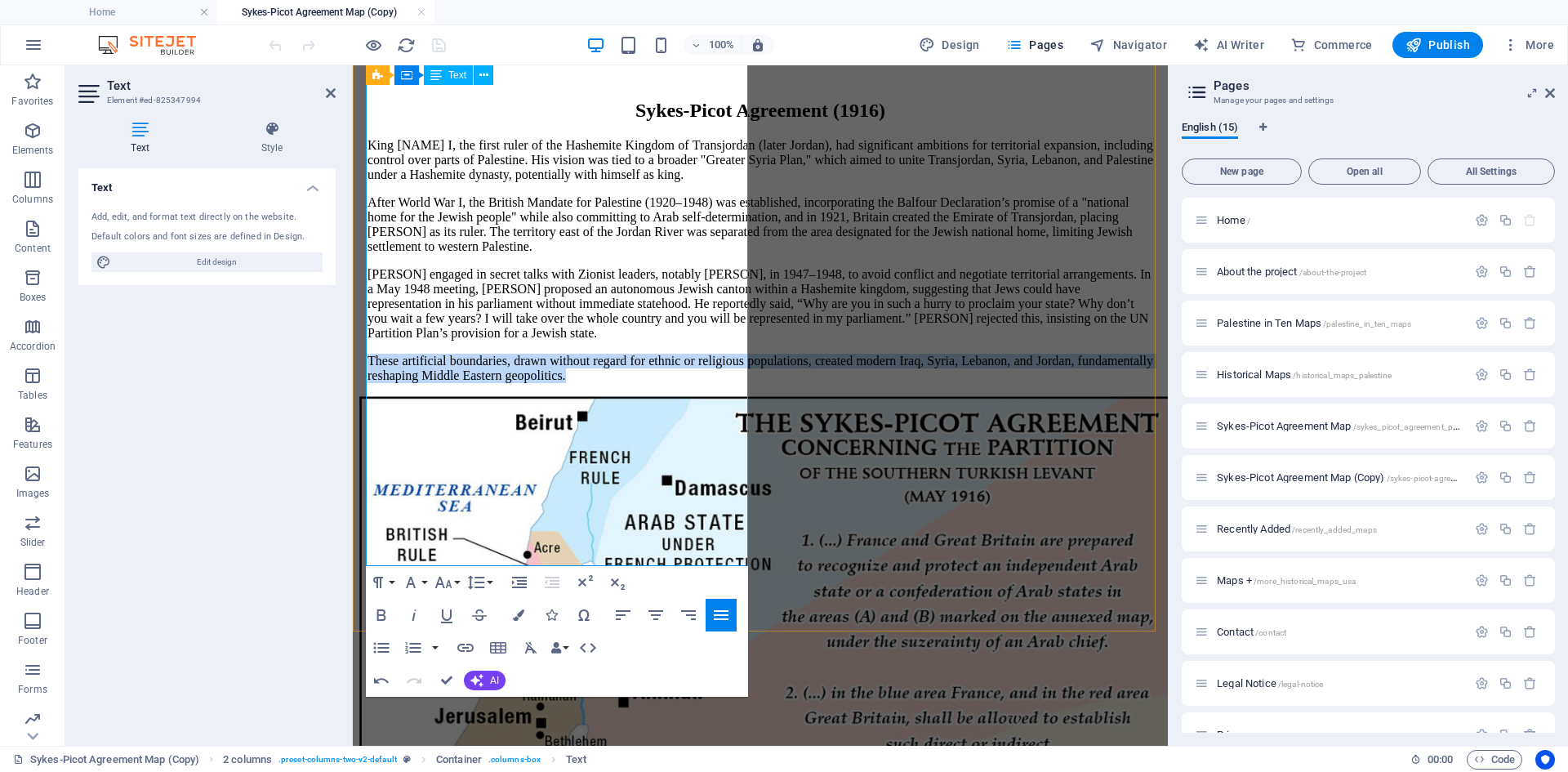 drag, startPoint x: 375, startPoint y: 511, endPoint x: 732, endPoint y: 555, distance: 359.70126 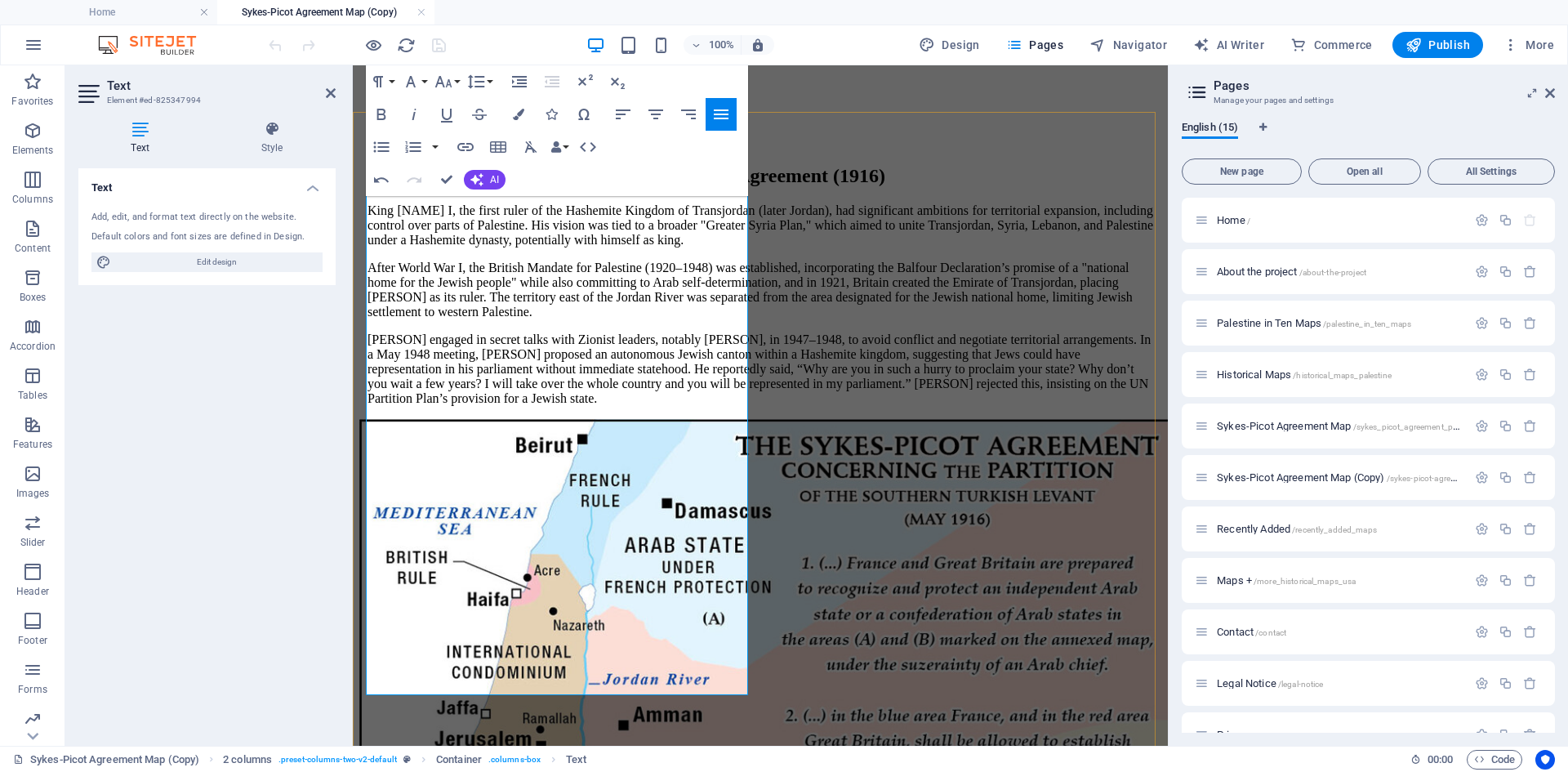 scroll, scrollTop: 0, scrollLeft: 0, axis: both 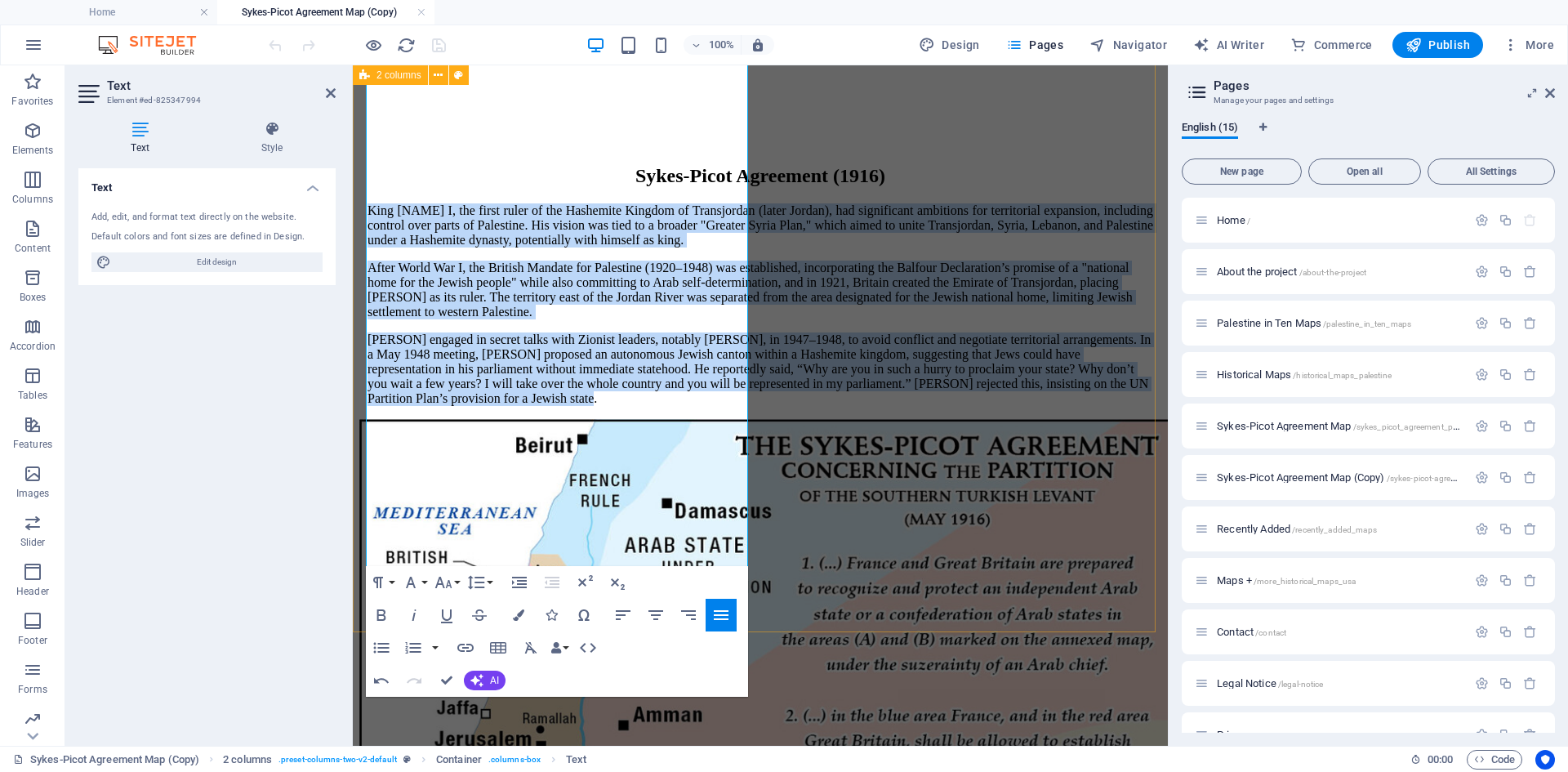 drag, startPoint x: 375, startPoint y: 259, endPoint x: 746, endPoint y: 604, distance: 506.62215 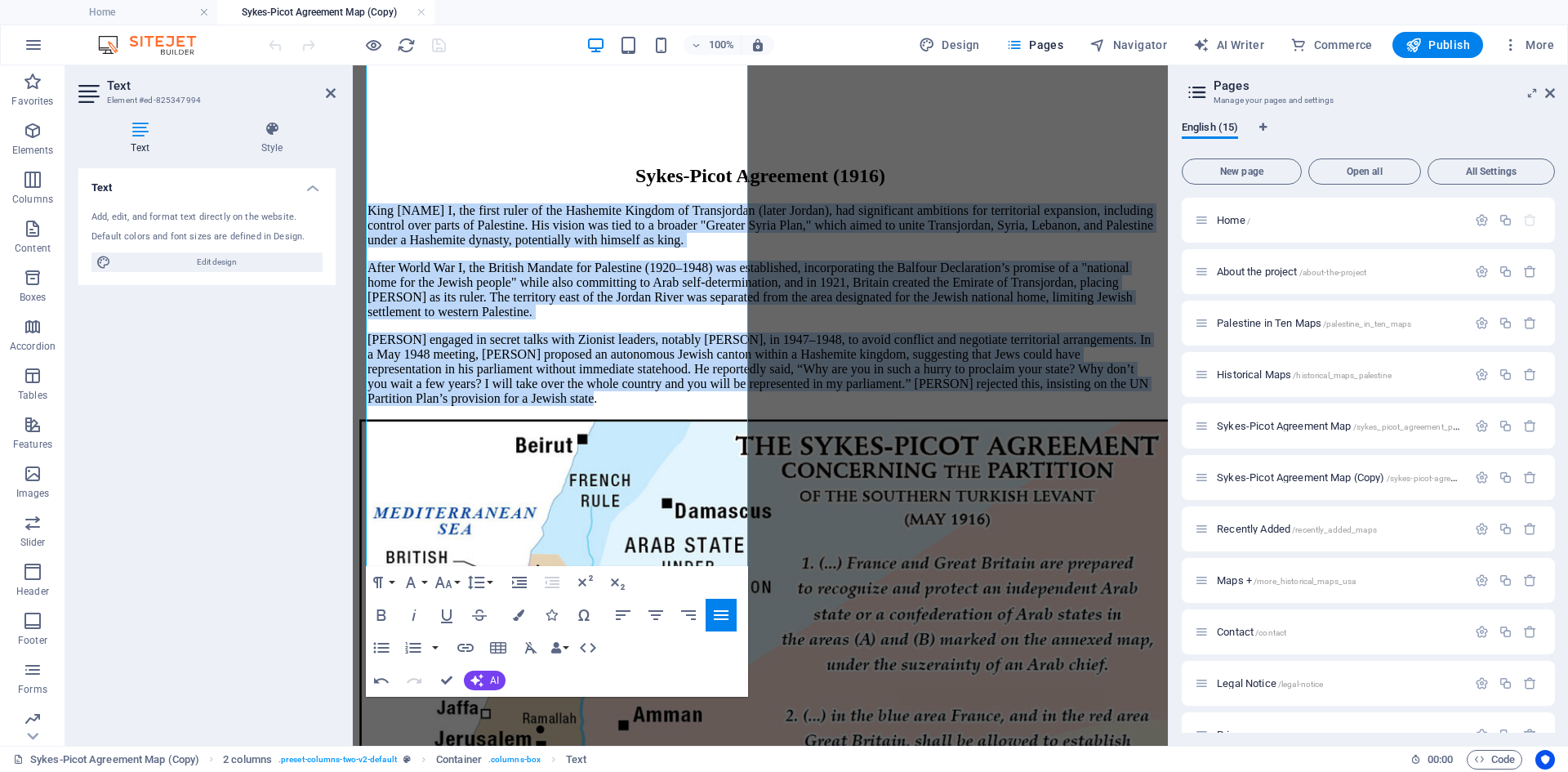 click 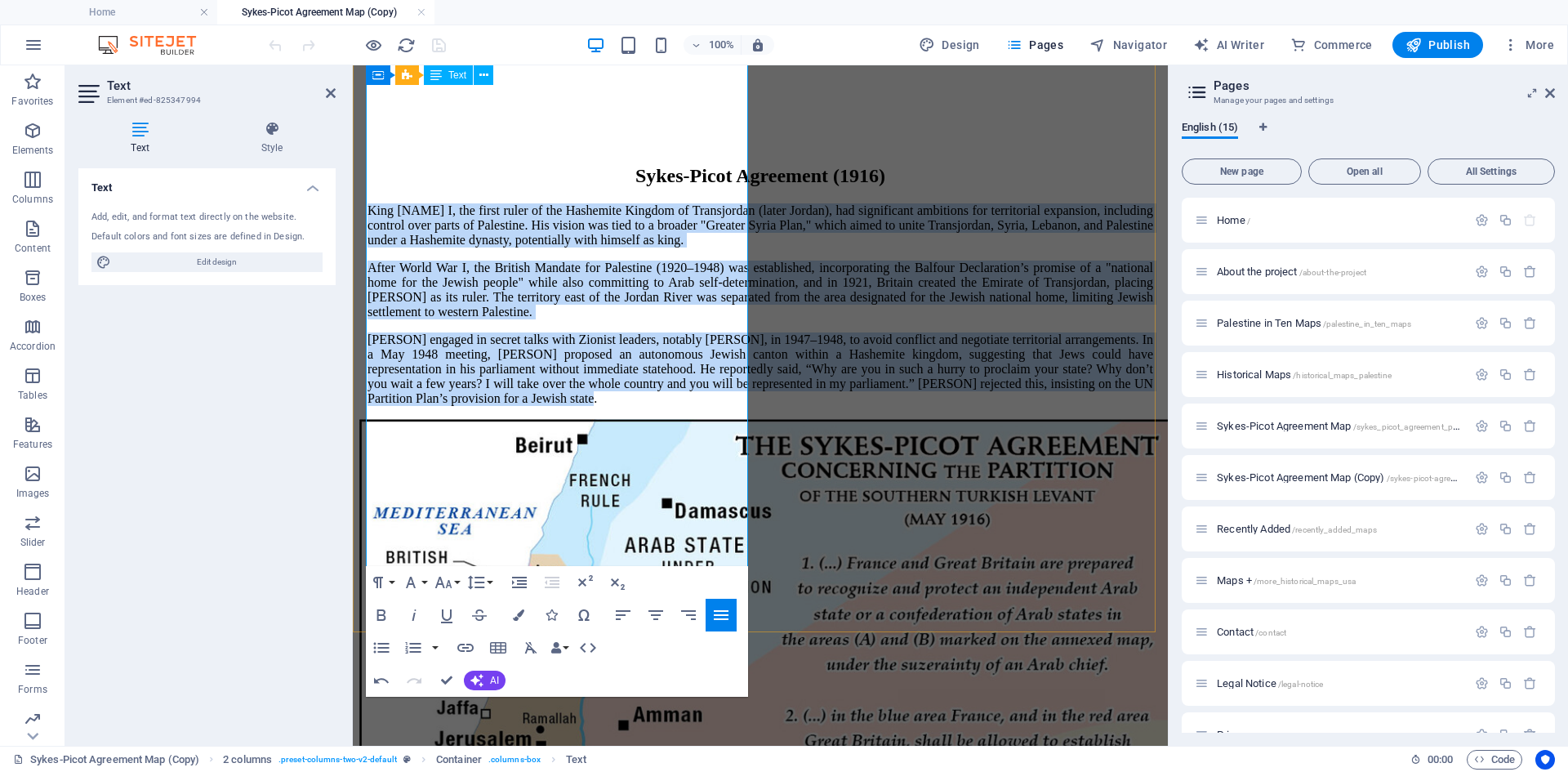 click on "After World War I, the British Mandate for Palestine (1920–1948) was established, incorporating the Balfour Declaration’s promise of a "national home for the Jewish people" while also committing to Arab self-determination, and in 1921, Britain created the Emirate of Transjordan, placing [PERSON] as its ruler. The territory east of the Jordan River was separated from the area designated for the Jewish national home, limiting Jewish settlement to western Palestine." at bounding box center (760, 290) 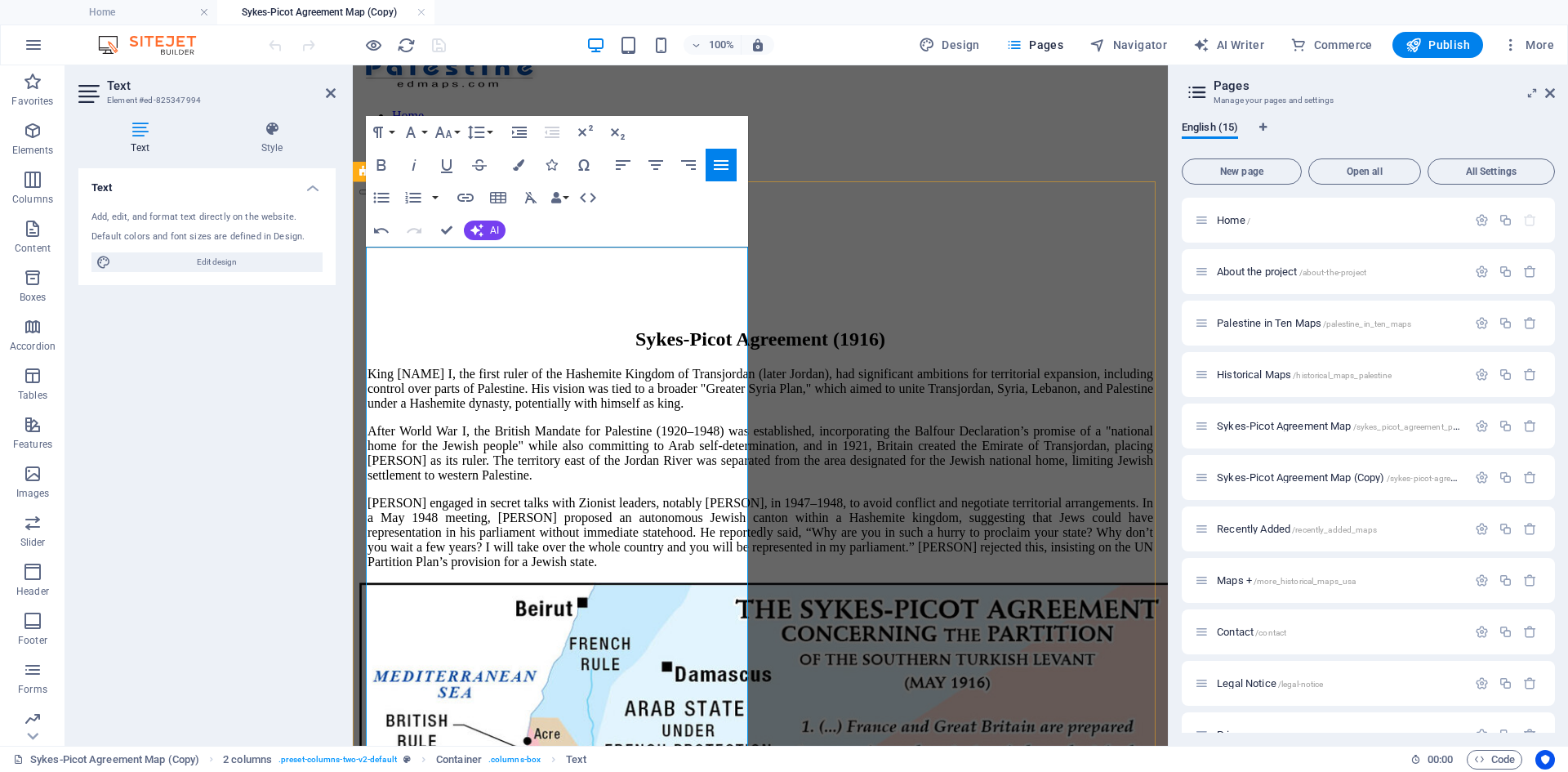scroll, scrollTop: 0, scrollLeft: 0, axis: both 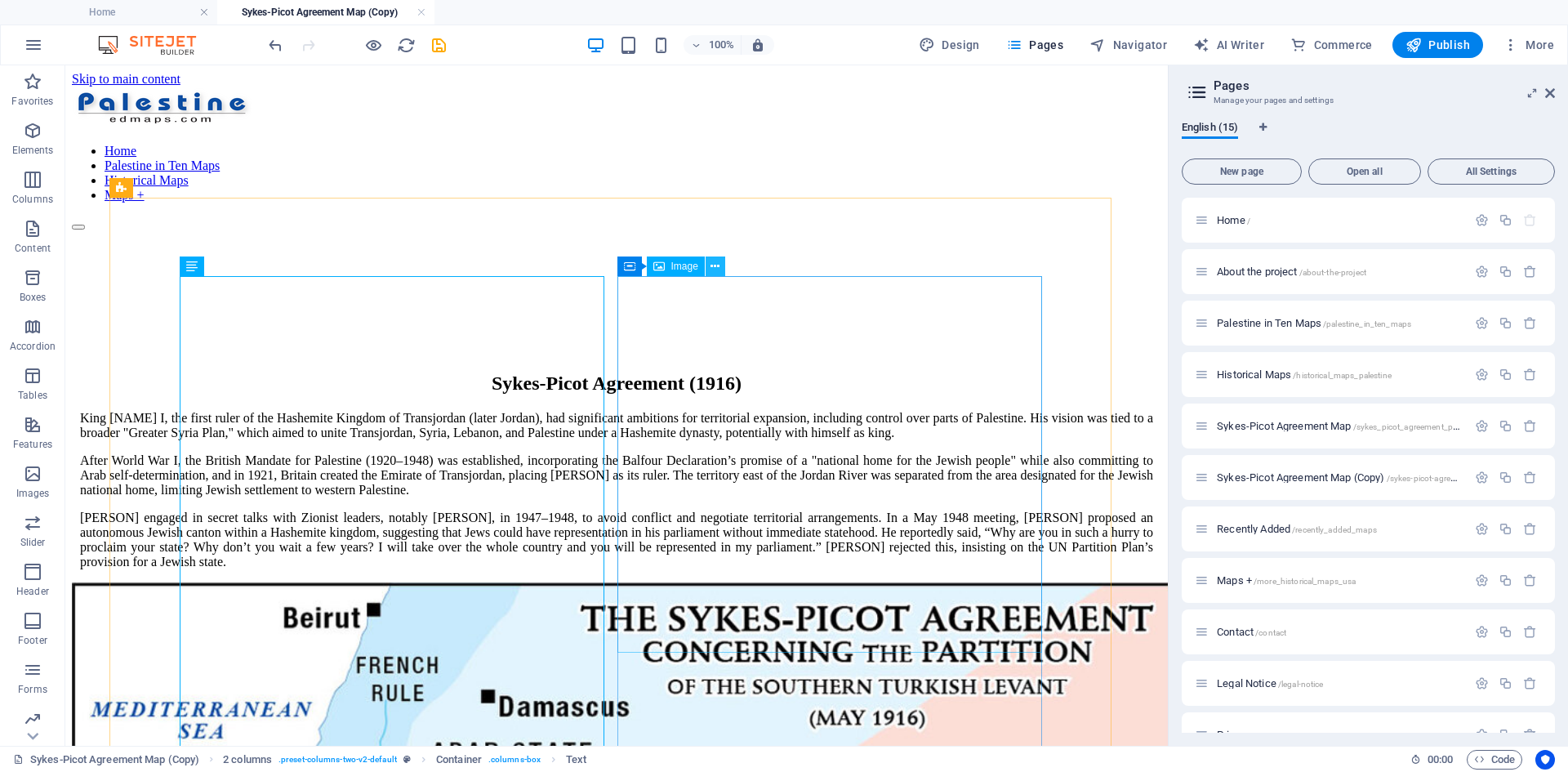 click at bounding box center [715, 266] 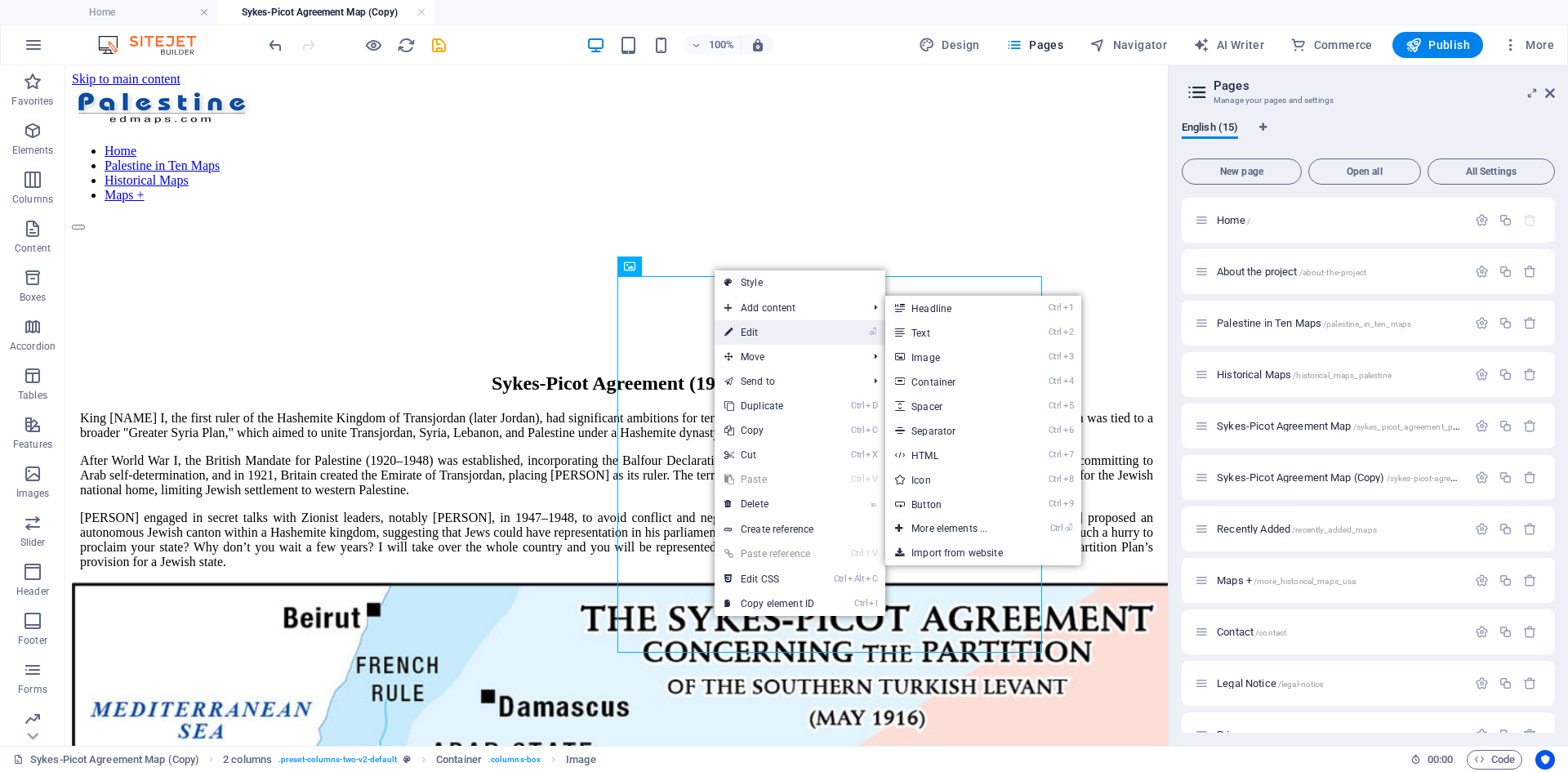 click on "⏎  Edit" at bounding box center [769, 332] 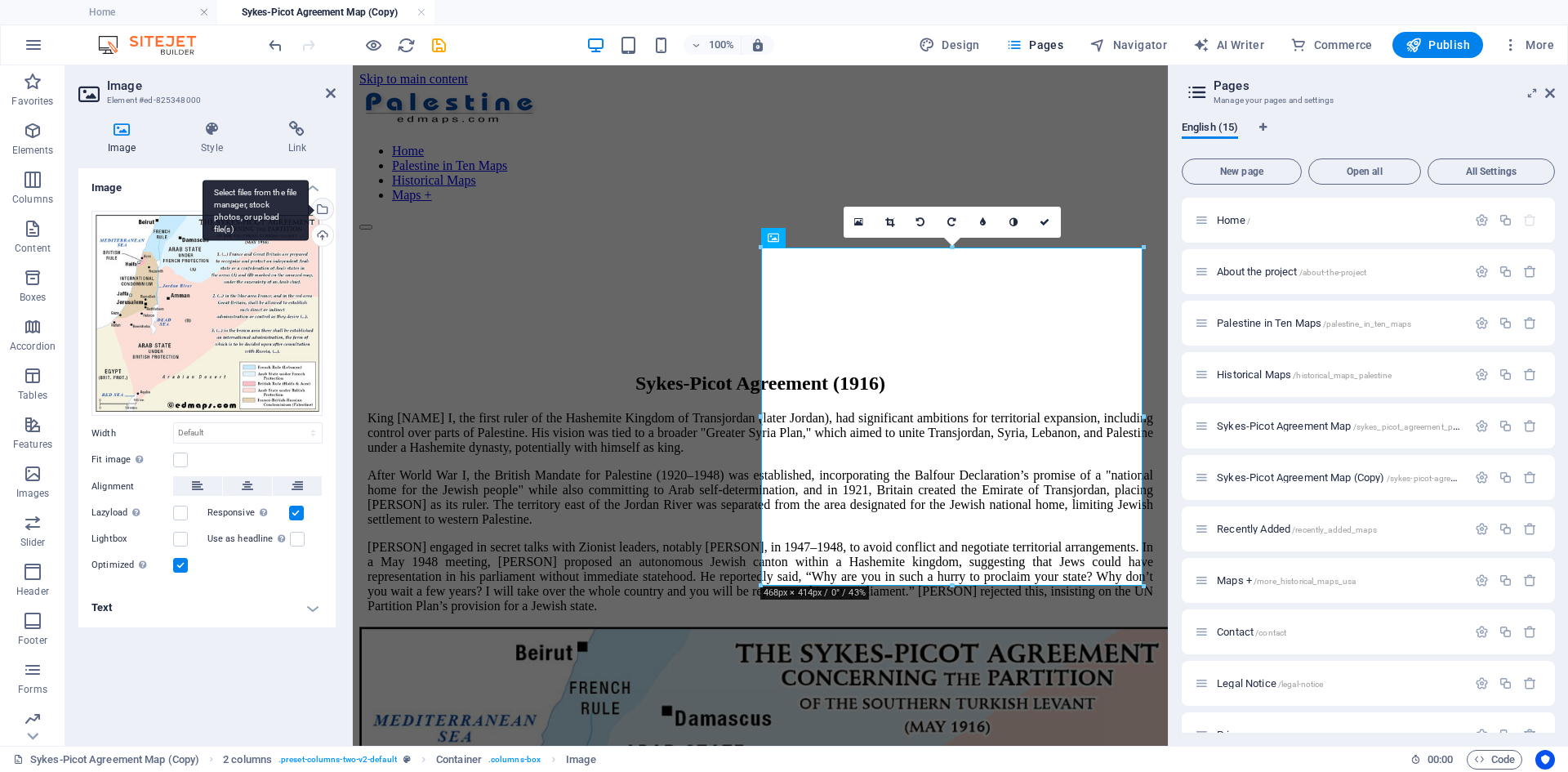 click on "Select files from the file manager, stock photos, or upload file(s)" at bounding box center [321, 211] 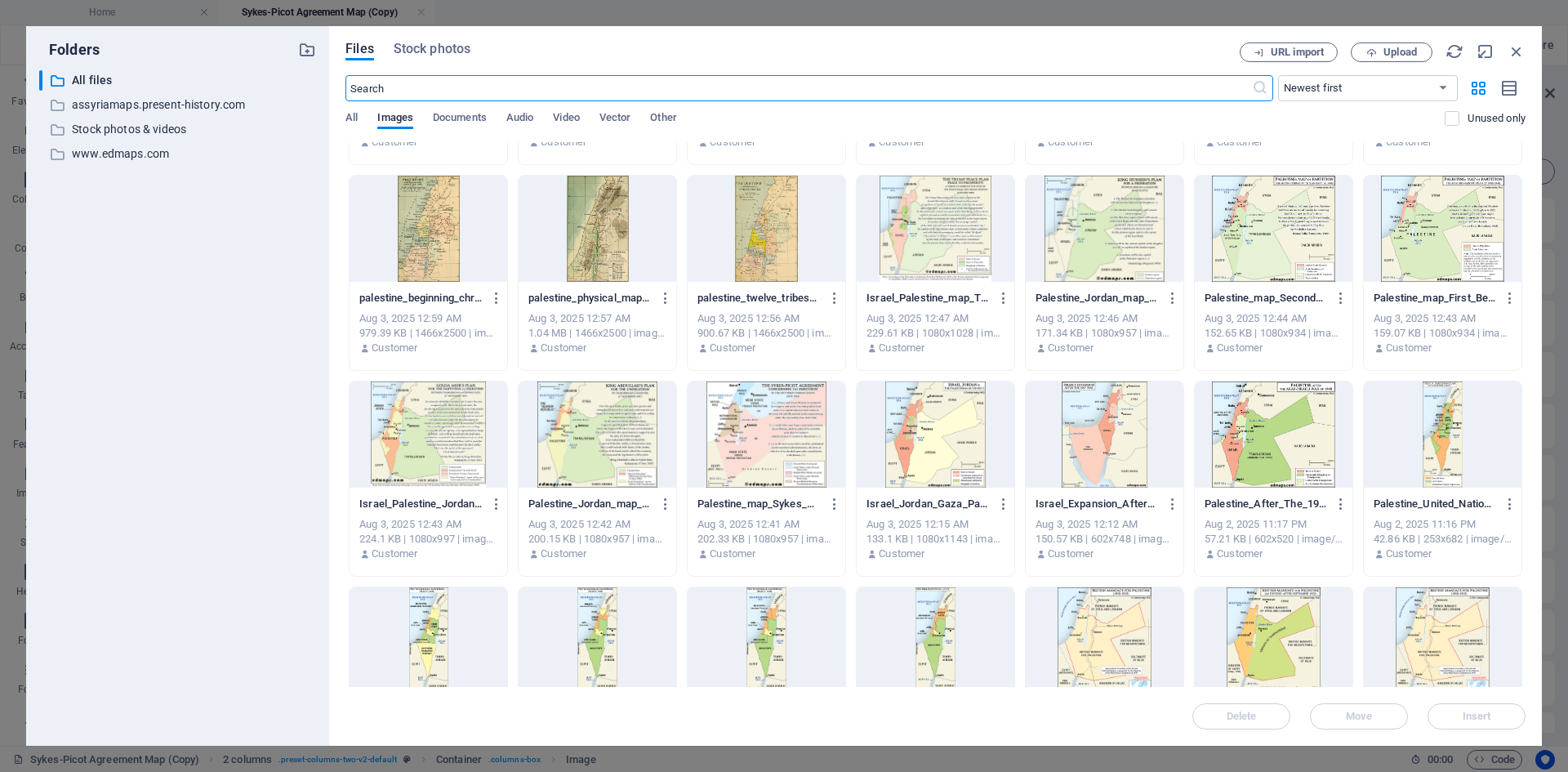 scroll, scrollTop: 148, scrollLeft: 0, axis: vertical 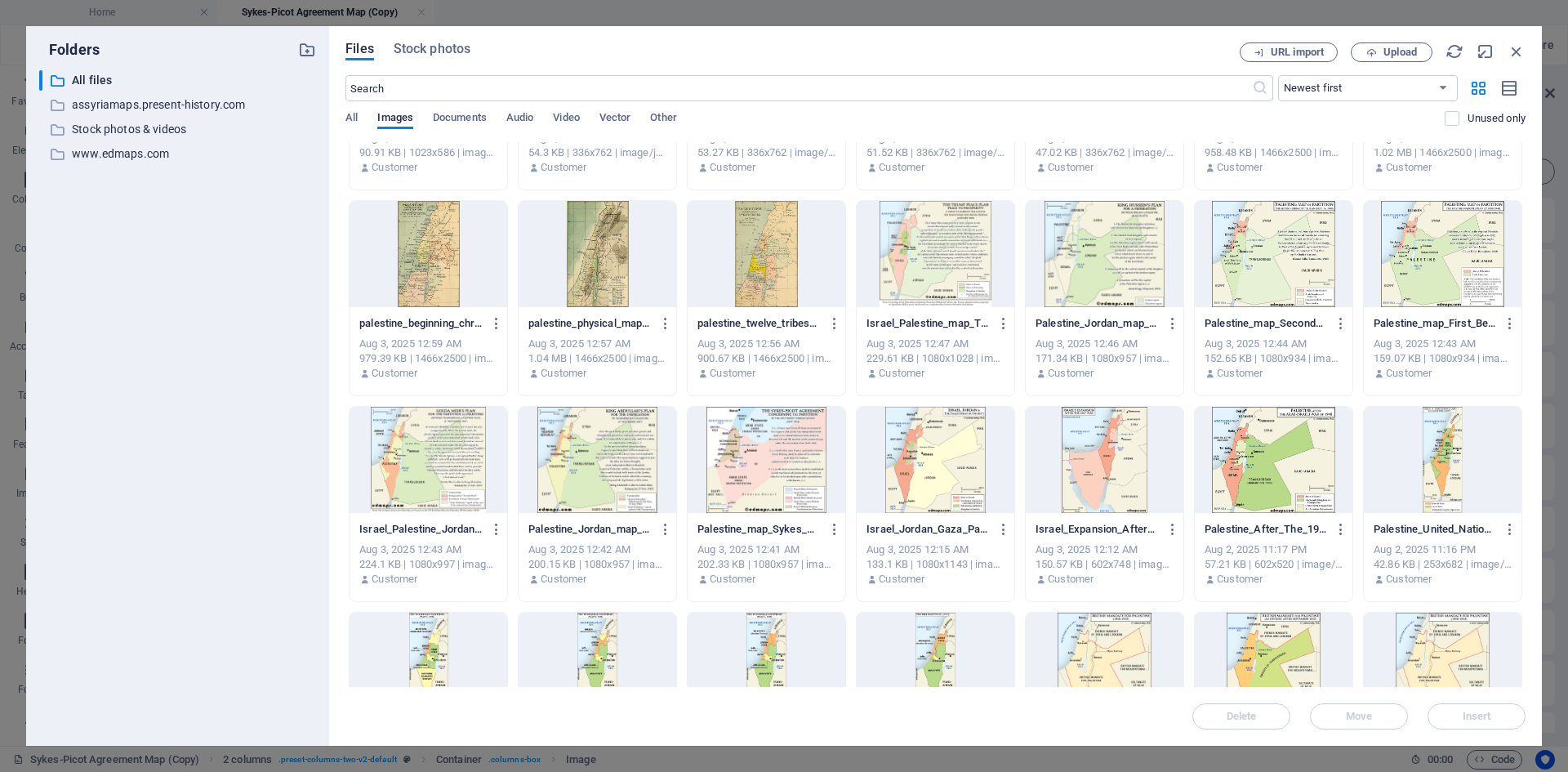 click at bounding box center (597, 460) 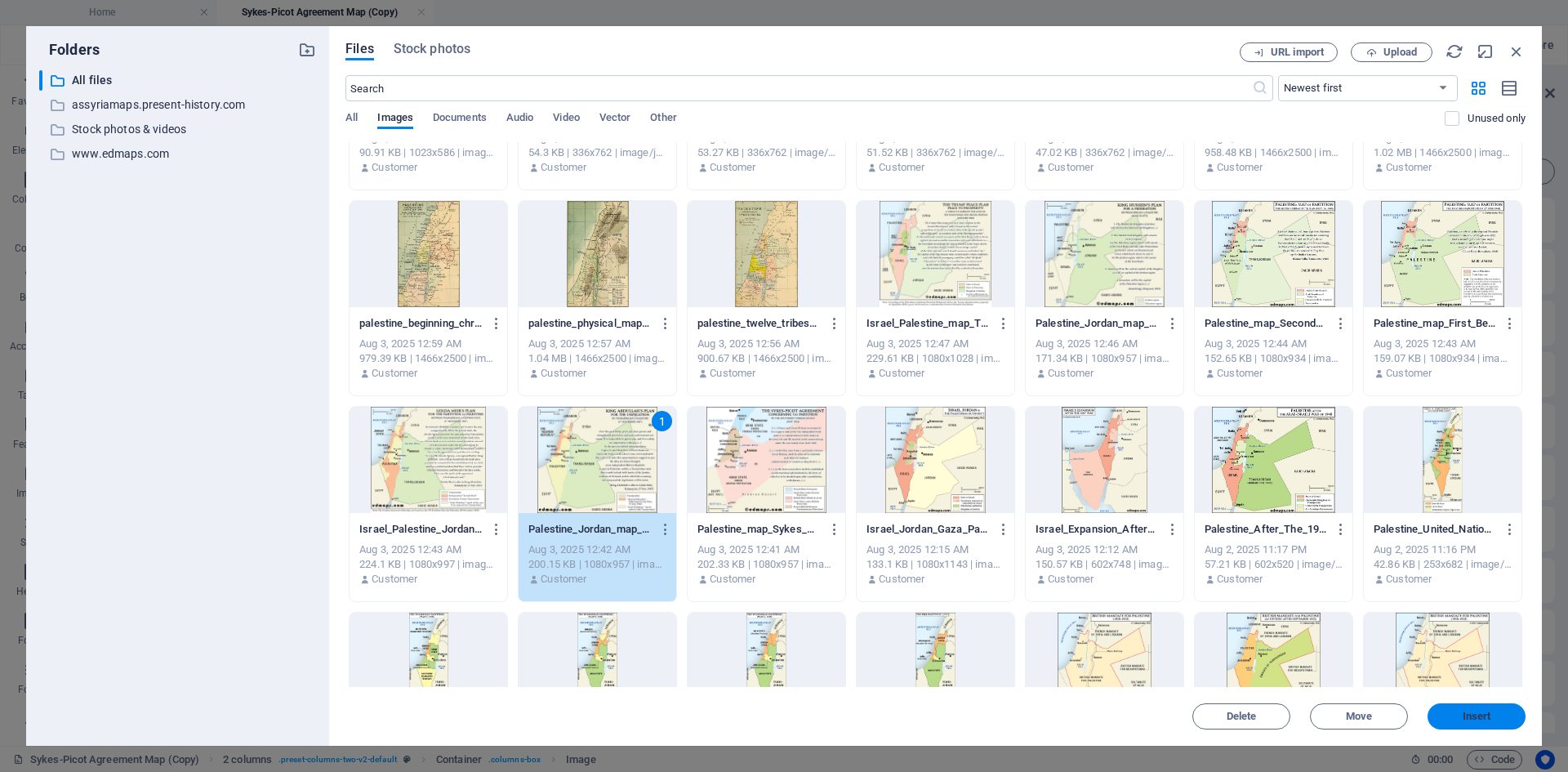 click on "Insert" at bounding box center [1477, 716] 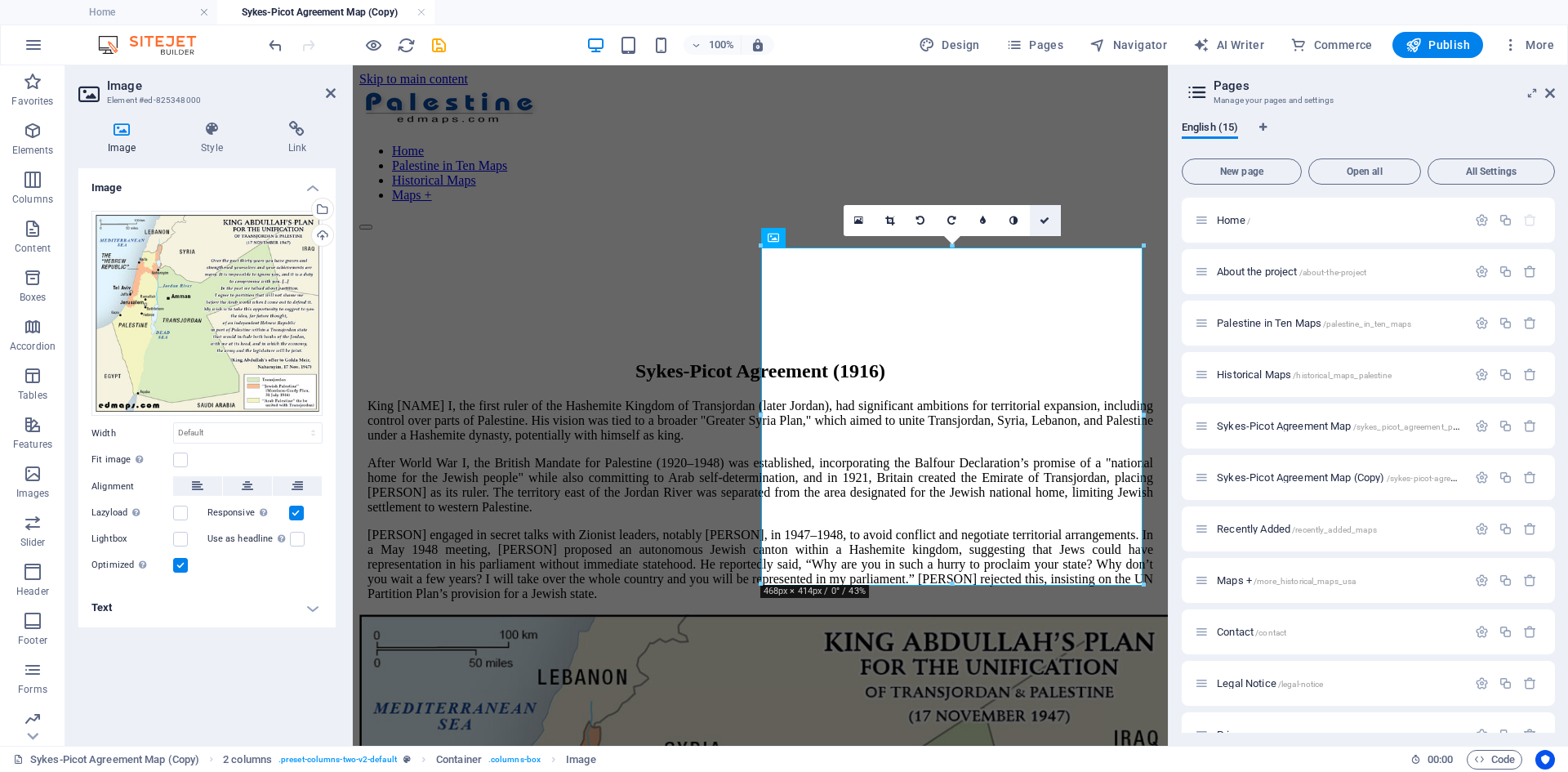 click at bounding box center [1045, 221] 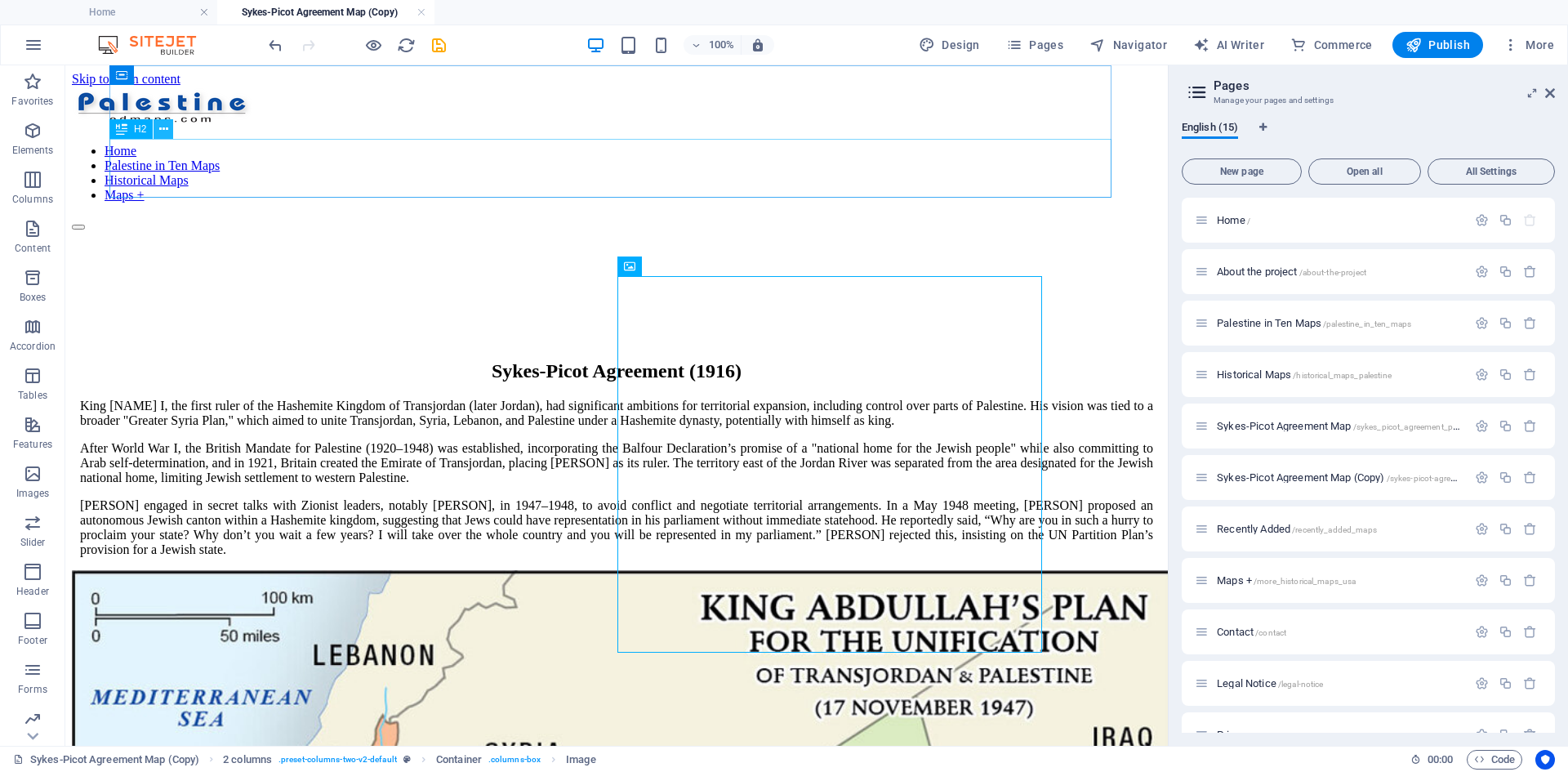 click at bounding box center (163, 129) 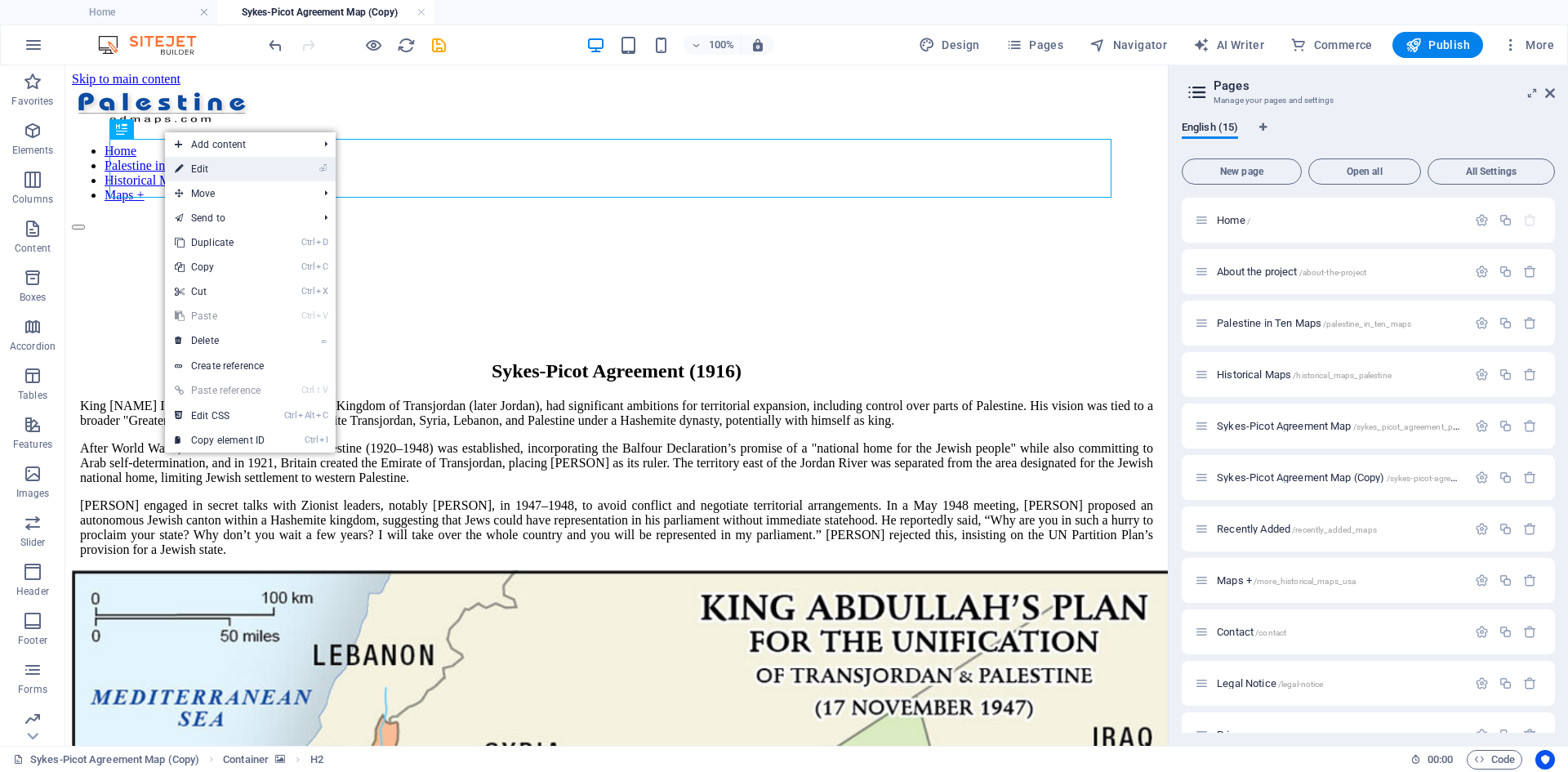 click on "⏎  Edit" at bounding box center (220, 169) 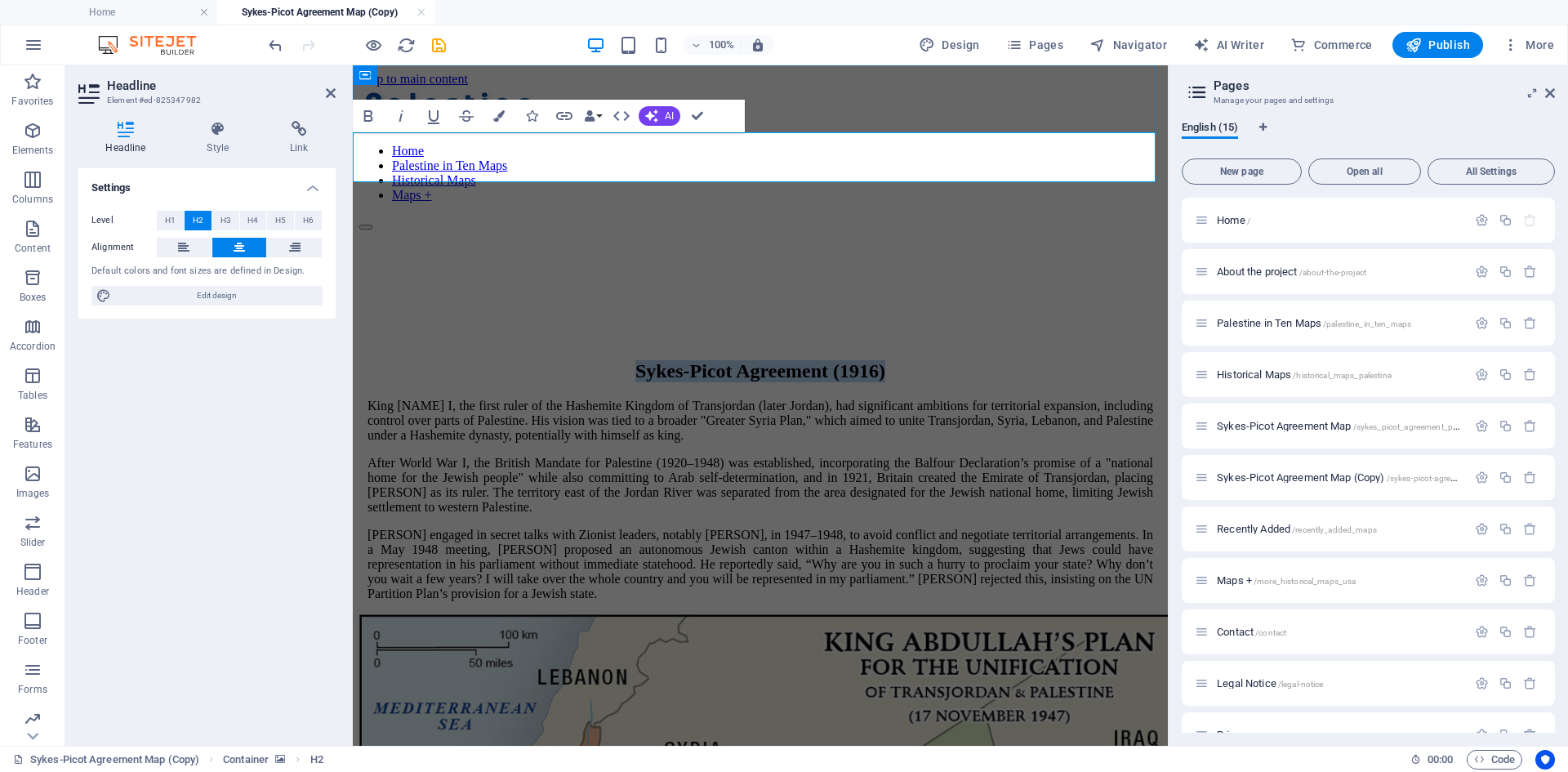 click on "Sykes-Picot Agreement (1916)" at bounding box center [760, 371] 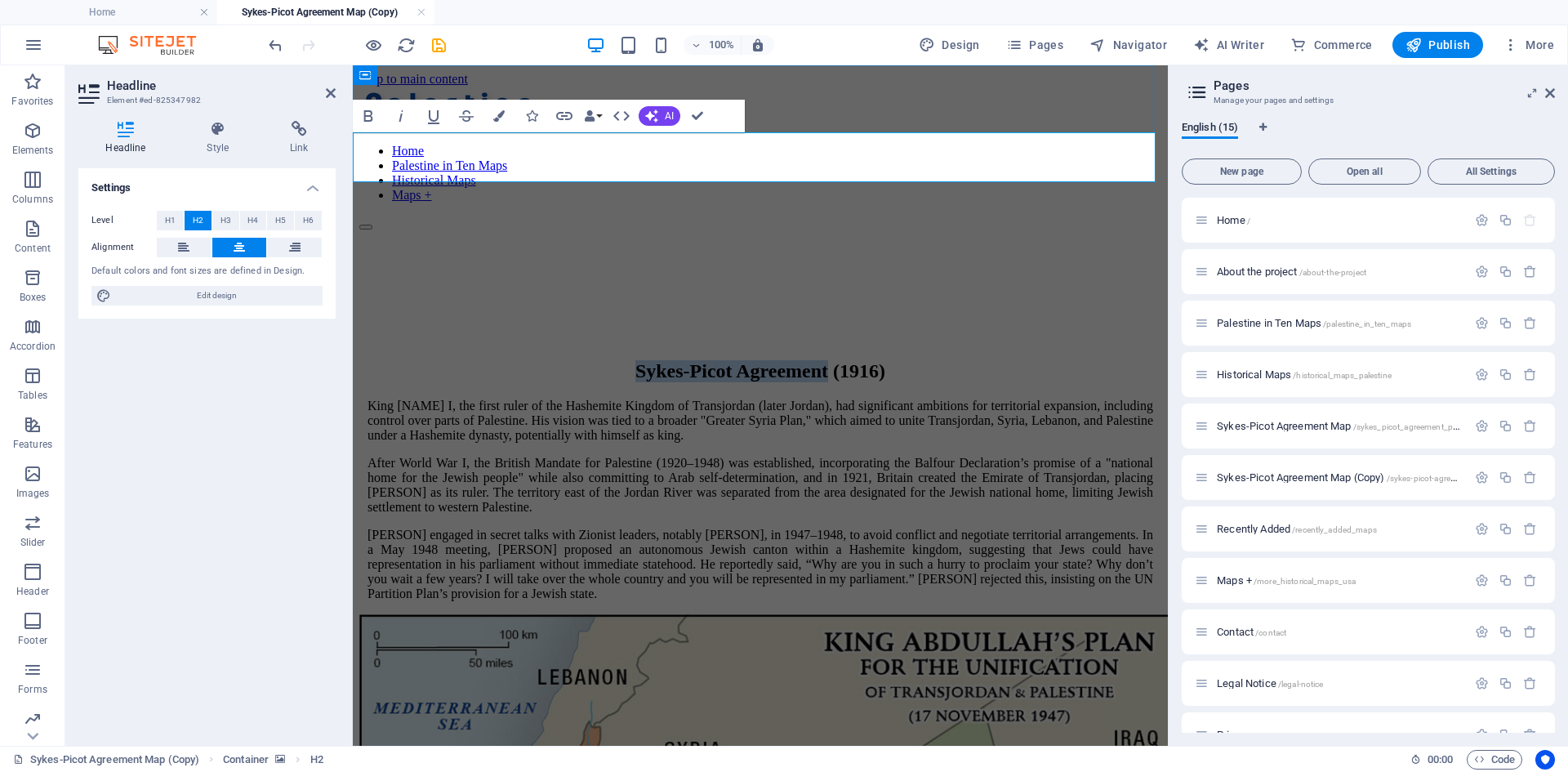 drag, startPoint x: 551, startPoint y: 163, endPoint x: 866, endPoint y: 166, distance: 315.0143 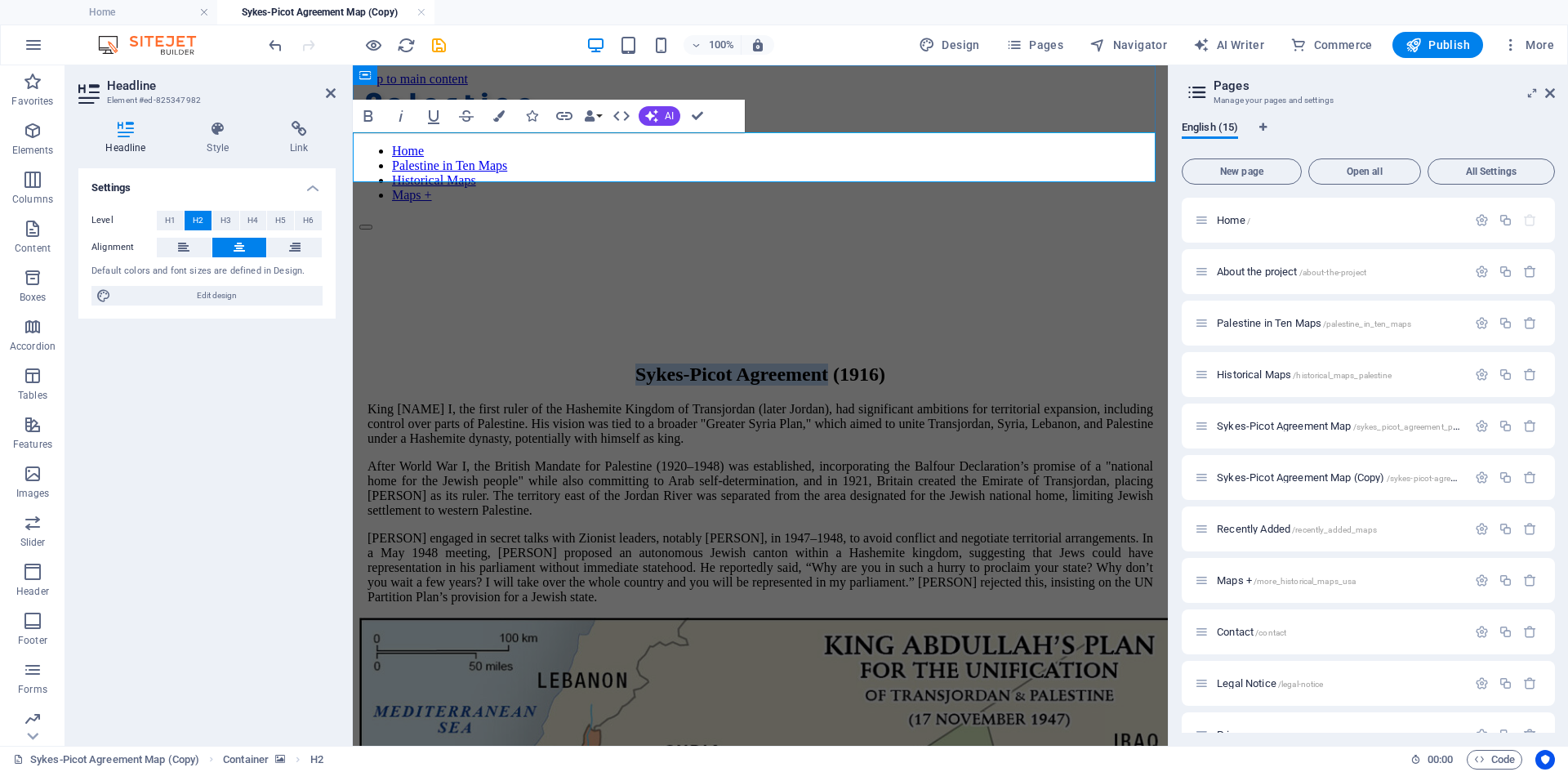type 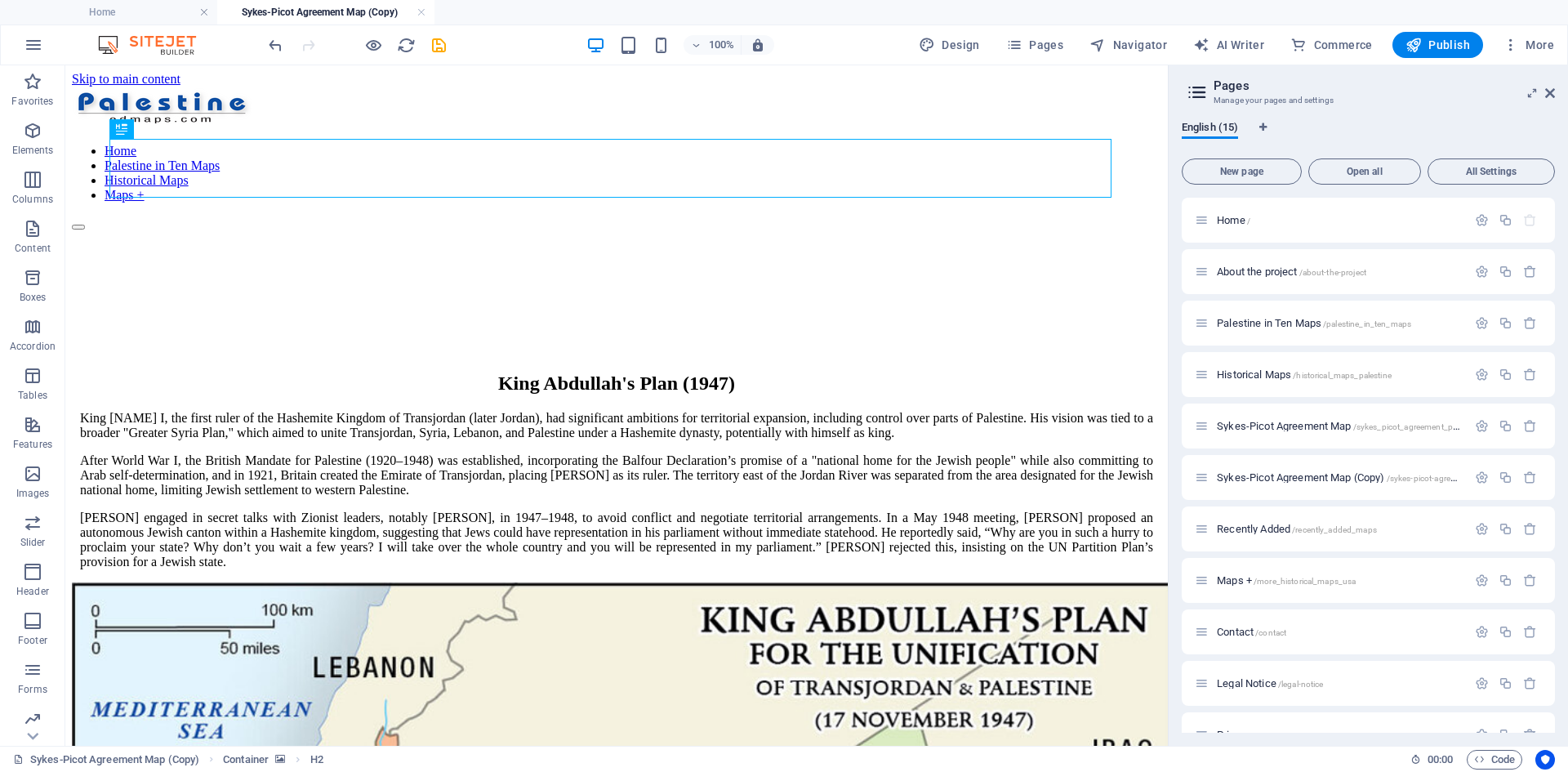 click on "Skip to main content
Home Palestine in Ten Maps Historical Maps Maps + King [PERSON]'s Plan (1947) King [PERSON], the first ruler of the Hashemite Kingdom of Transjordan (later Jordan), had significant ambitions for territorial expansion, including control over parts of Palestine. His vision was tied to a broader "Greater Syria Plan," which aimed to unite Transjordan, Syria, Lebanon, and Palestine under a Hashemite dynasty, potentially with himself as king.
After World War I, the British Mandate for Palestine (1920–1948) was established, incorporating the Balfour Declaration’s promise of a "national home for the Jewish people" while also committing to Arab self-determination, and in 1921, Britain created the Emirate of Transjordan, placing [PERSON] as its ruler. The territory east of the Jordan River was separated from the area designated for the Jewish national home, limiting Jewish settlement to western Palestine.
Home About the Project Legal Notice Privacy Contact" at bounding box center [617, 858] 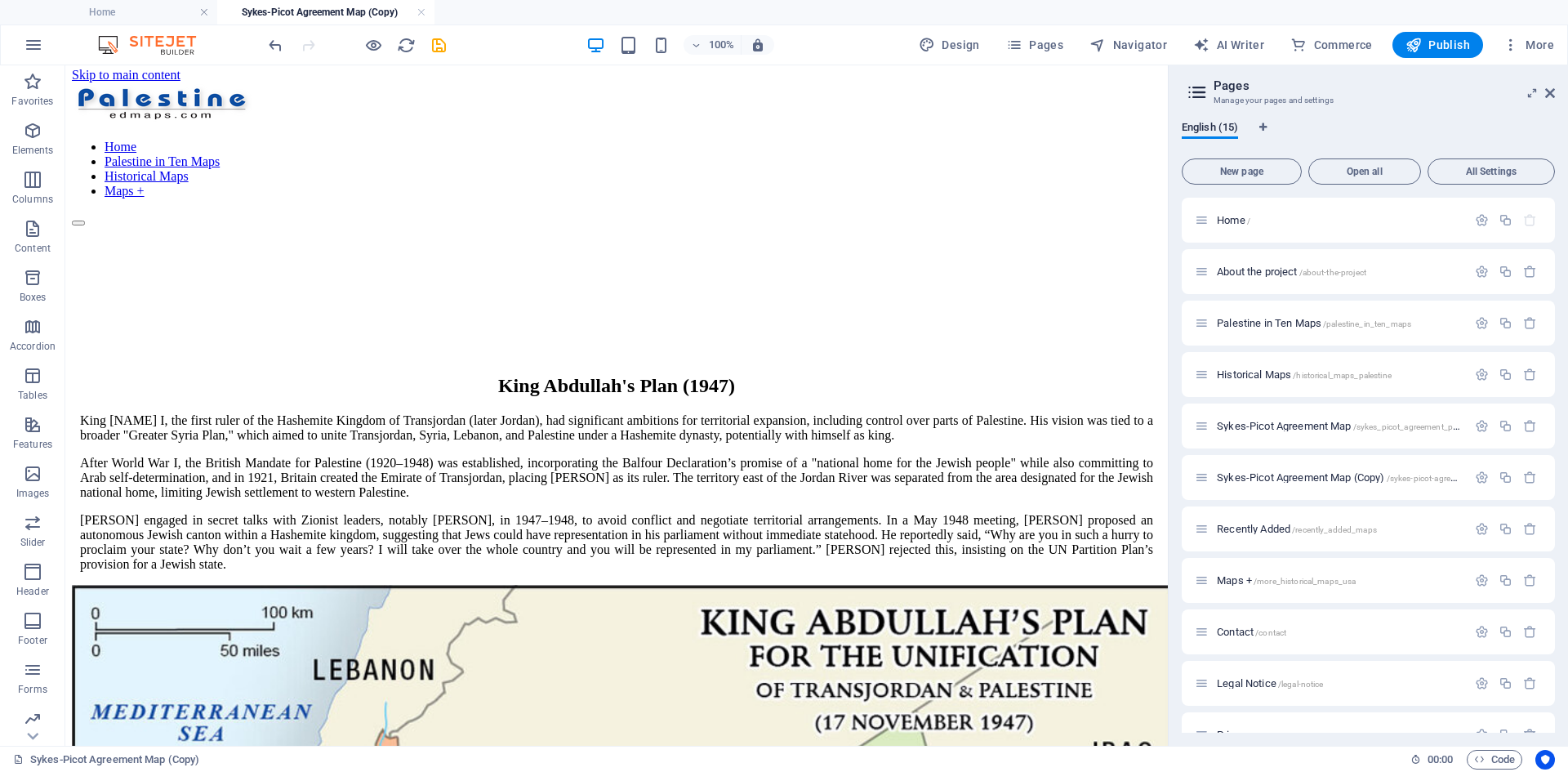 scroll, scrollTop: 0, scrollLeft: 0, axis: both 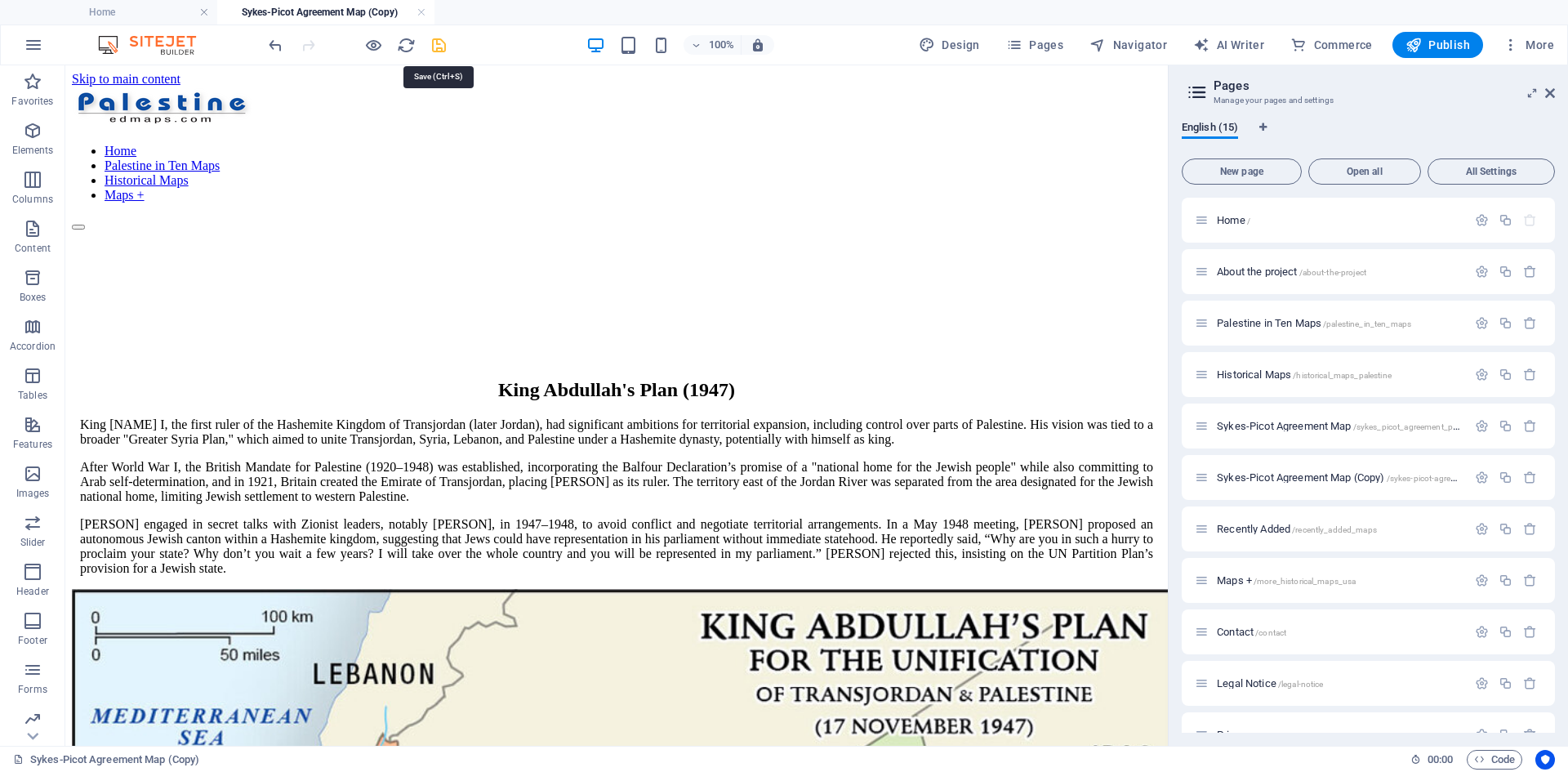 click at bounding box center (439, 45) 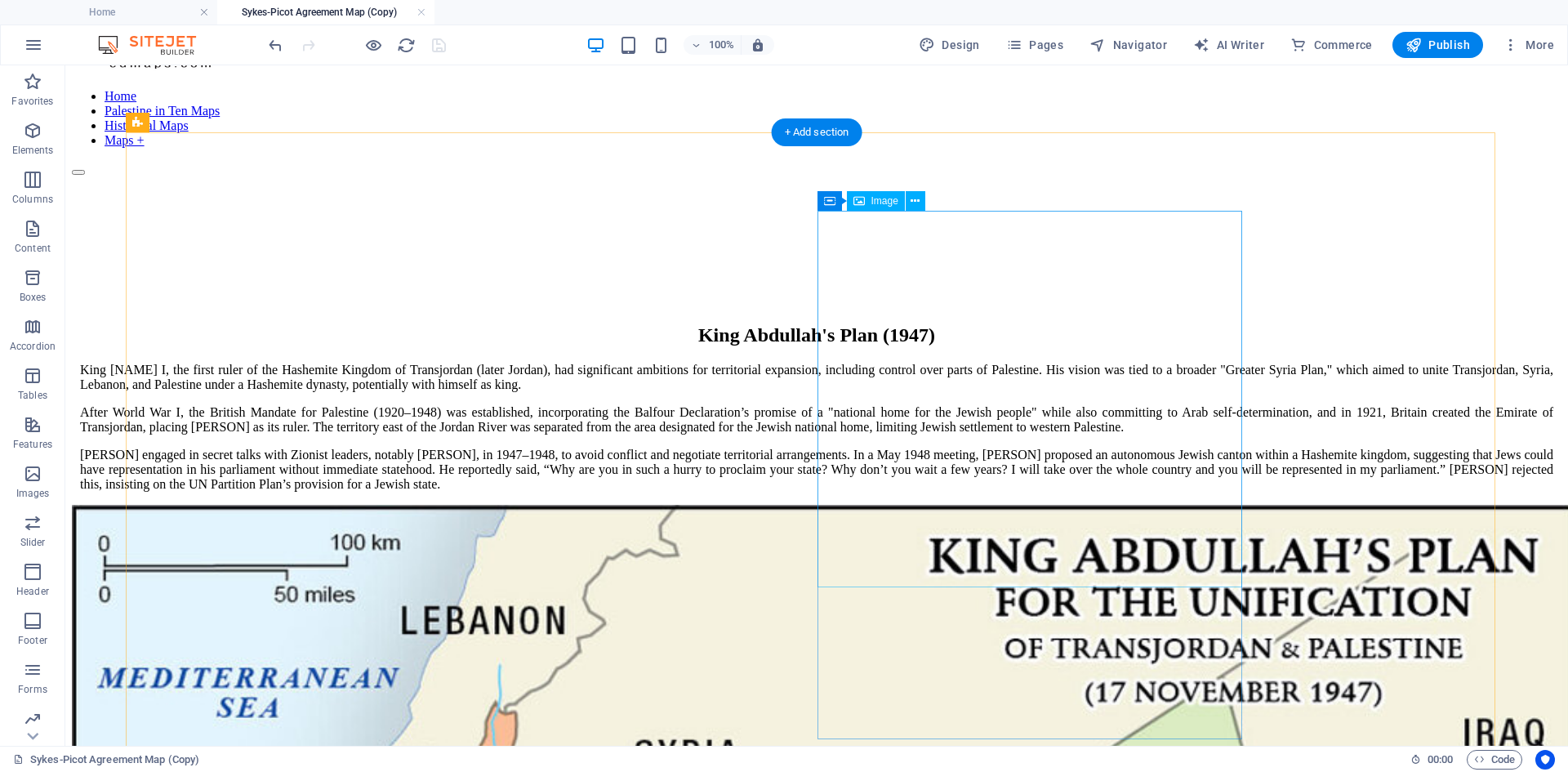 scroll, scrollTop: 82, scrollLeft: 0, axis: vertical 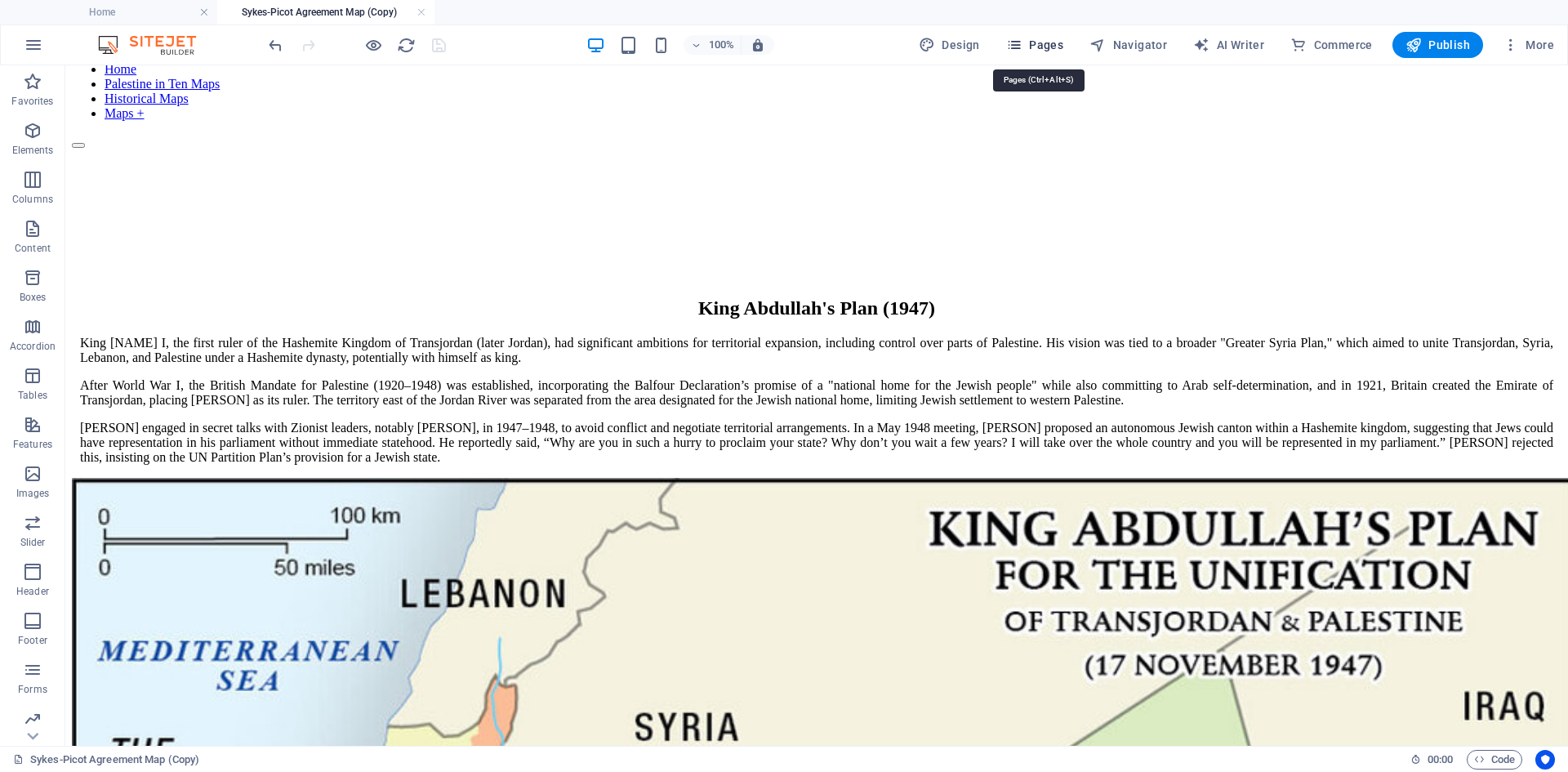 click on "Pages" at bounding box center (1035, 45) 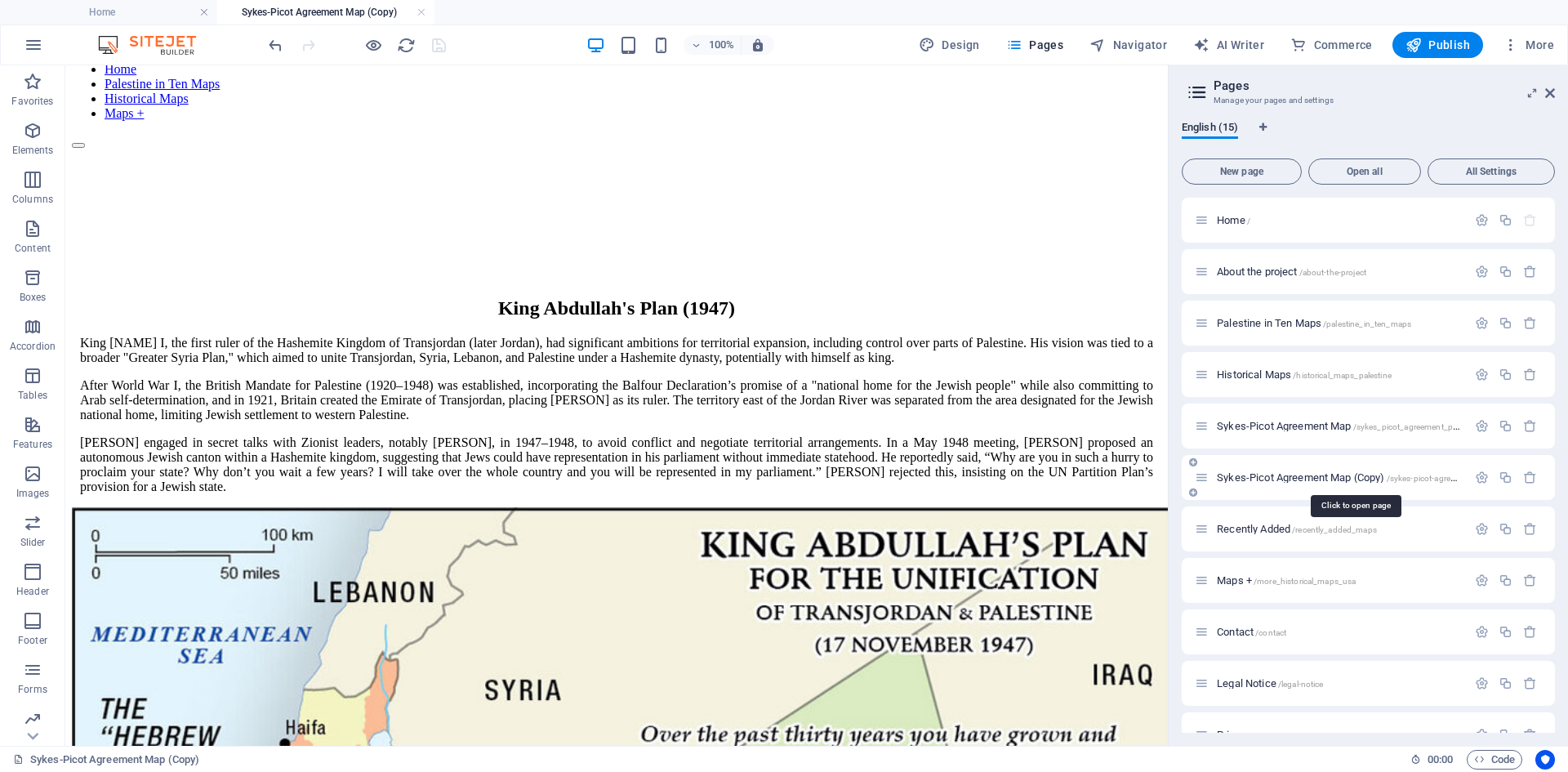 click on "Sykes-Picot Agreement Map (Copy) /sykes-picot-agreement-map" at bounding box center [1355, 477] 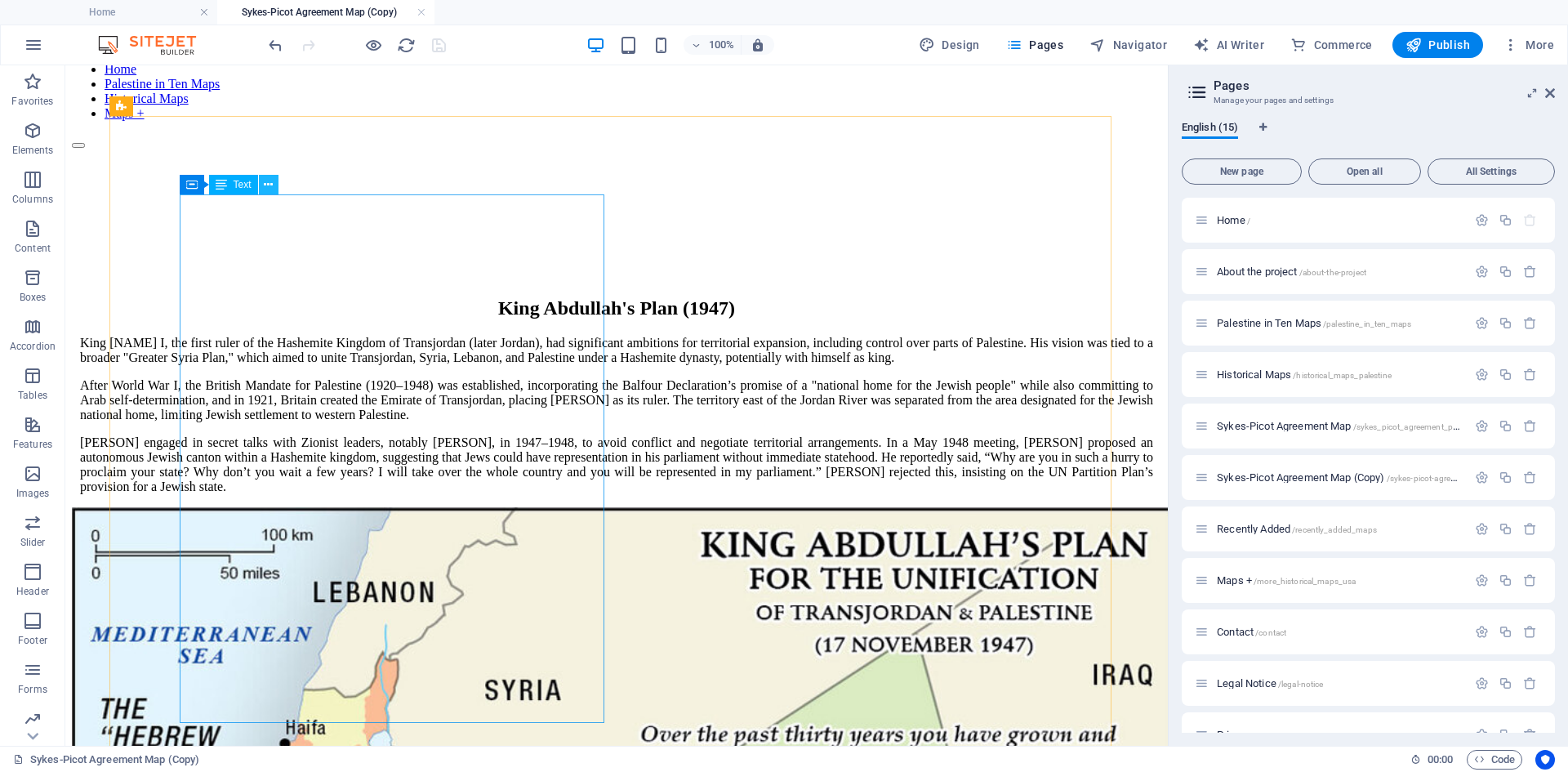 click at bounding box center (268, 185) 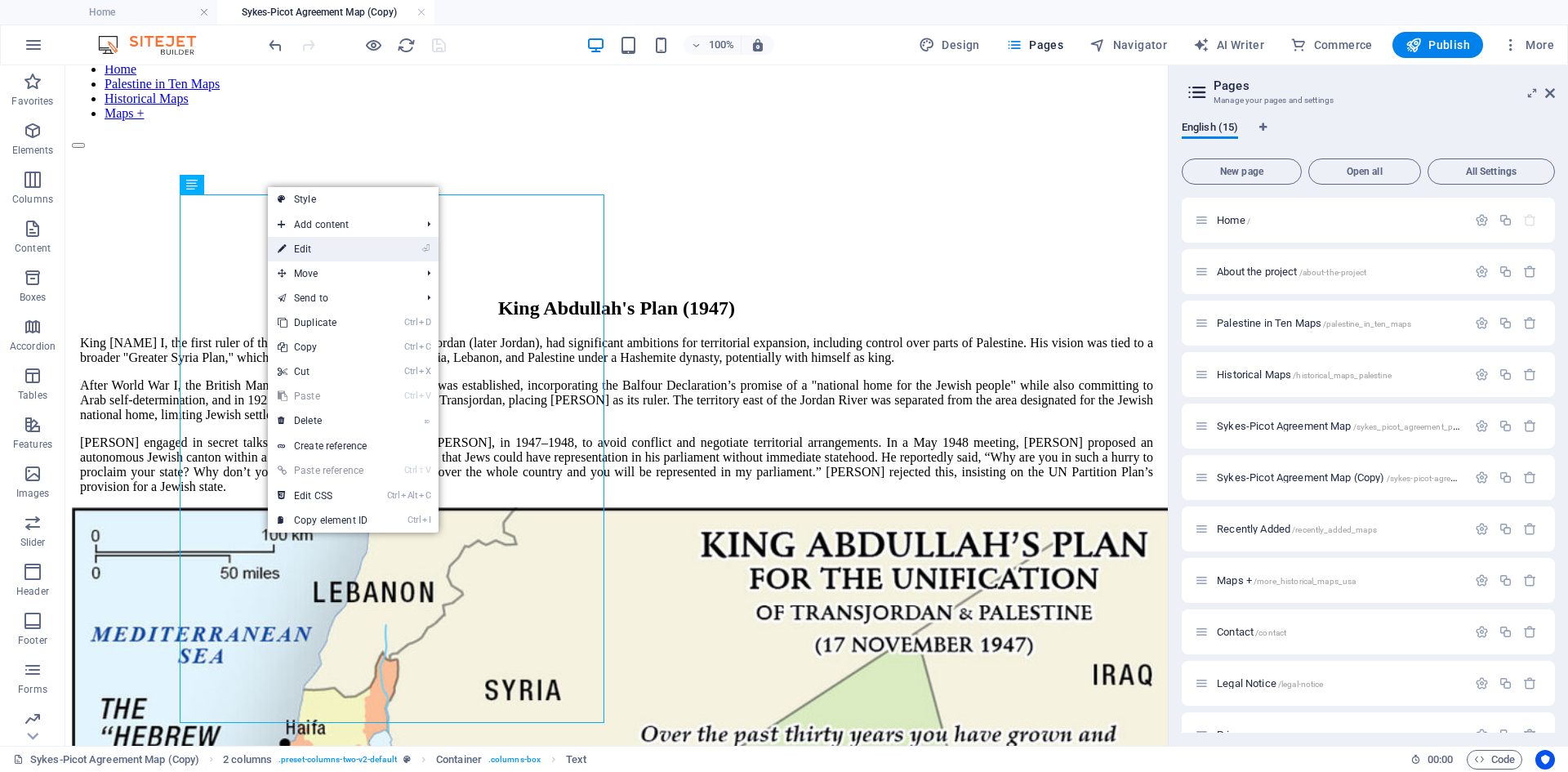 click on "⏎  Edit" at bounding box center [323, 249] 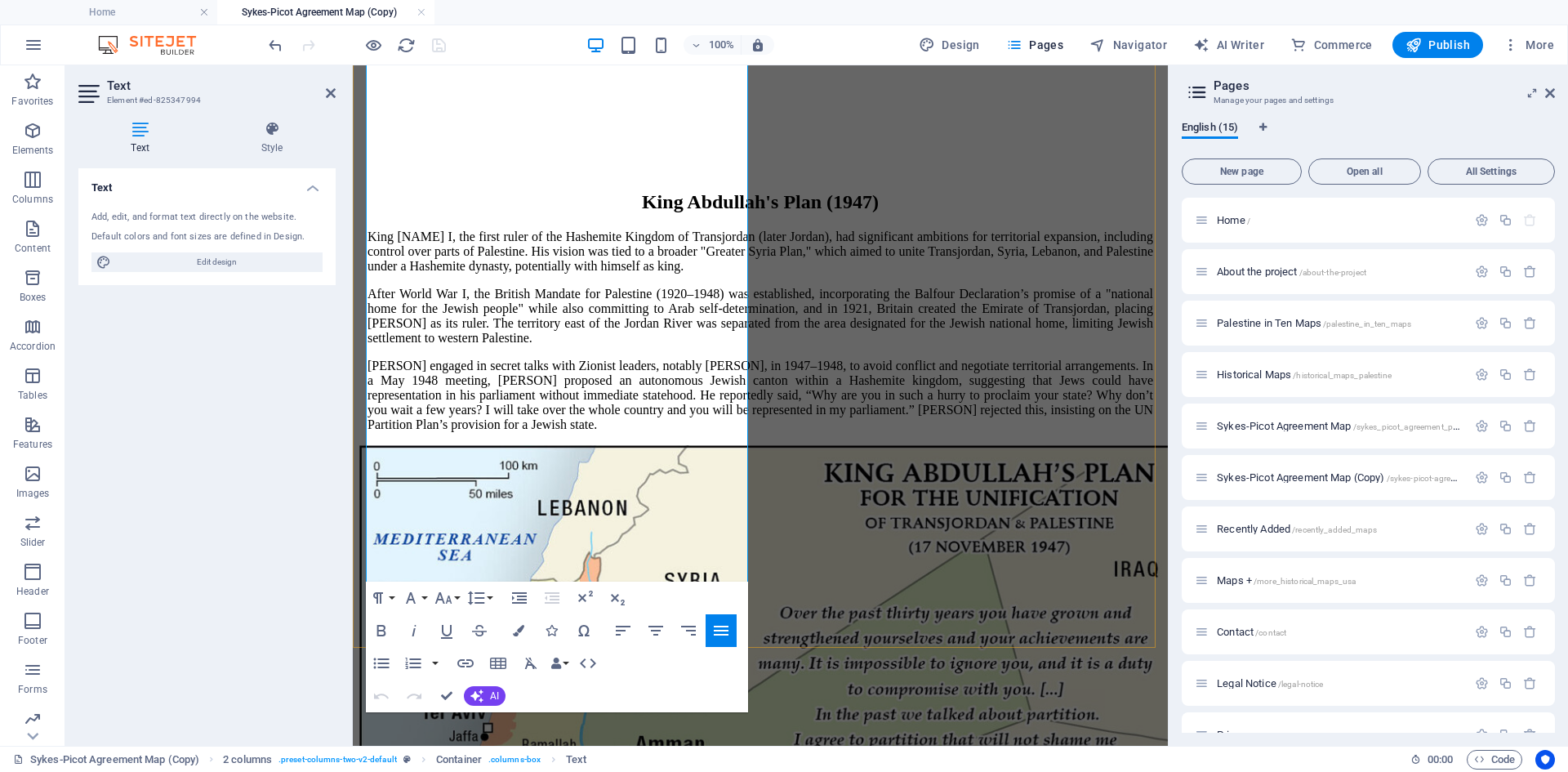scroll, scrollTop: 199, scrollLeft: 0, axis: vertical 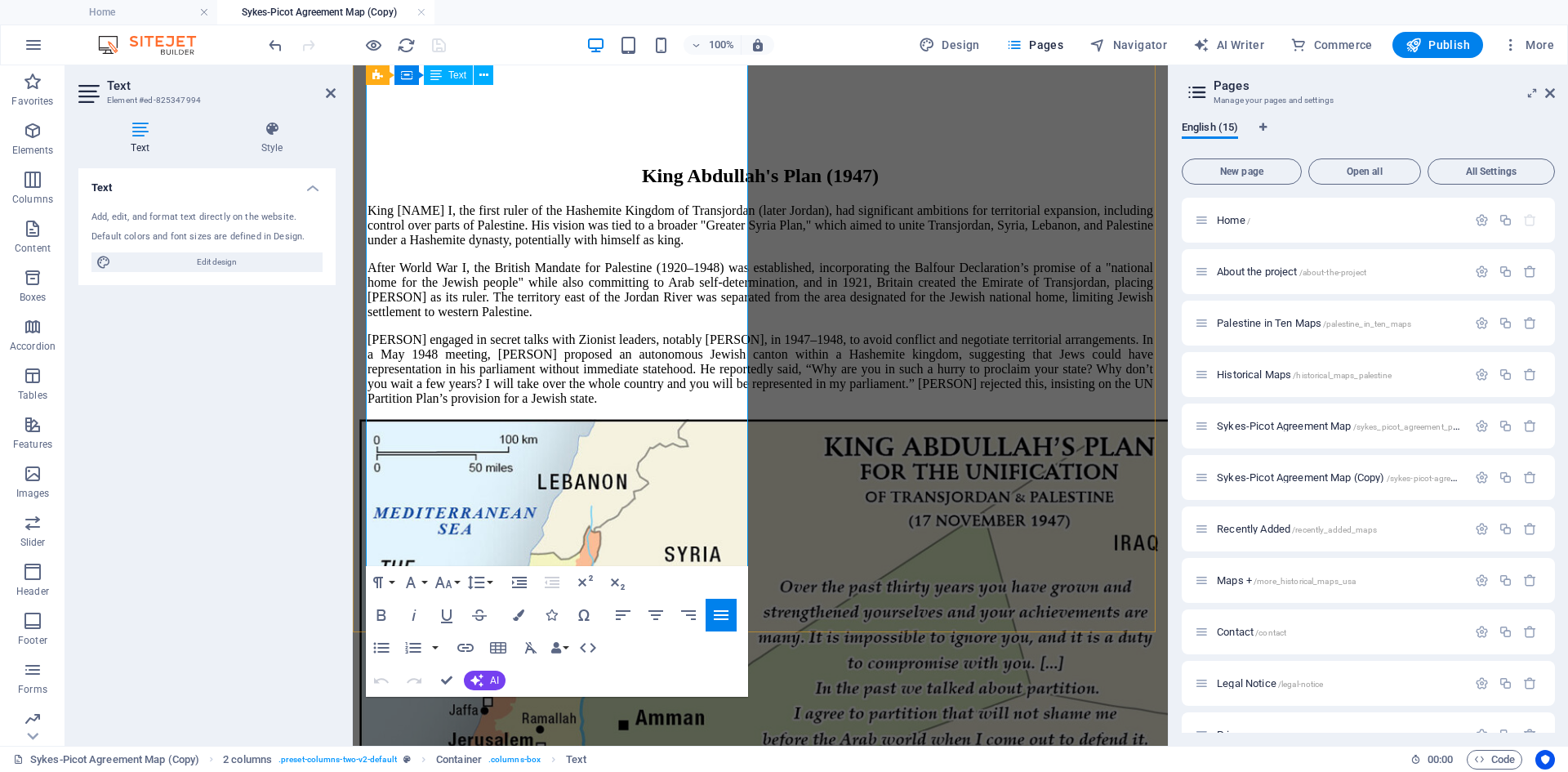 click on "[PERSON] engaged in secret talks with Zionist leaders, notably [PERSON], in 1947–1948, to avoid conflict and negotiate territorial arrangements. In a May 1948 meeting, [PERSON] proposed an autonomous Jewish canton within a Hashemite kingdom, suggesting that Jews could have representation in his parliament without immediate statehood. He reportedly said, “Why are you in such a hurry to proclaim your state? Why don’t you wait a few years? I will take over the whole country and you will be represented in my parliament.” [PERSON] rejected this, insisting on the UN Partition Plan’s provision for a Jewish state." at bounding box center (760, 369) 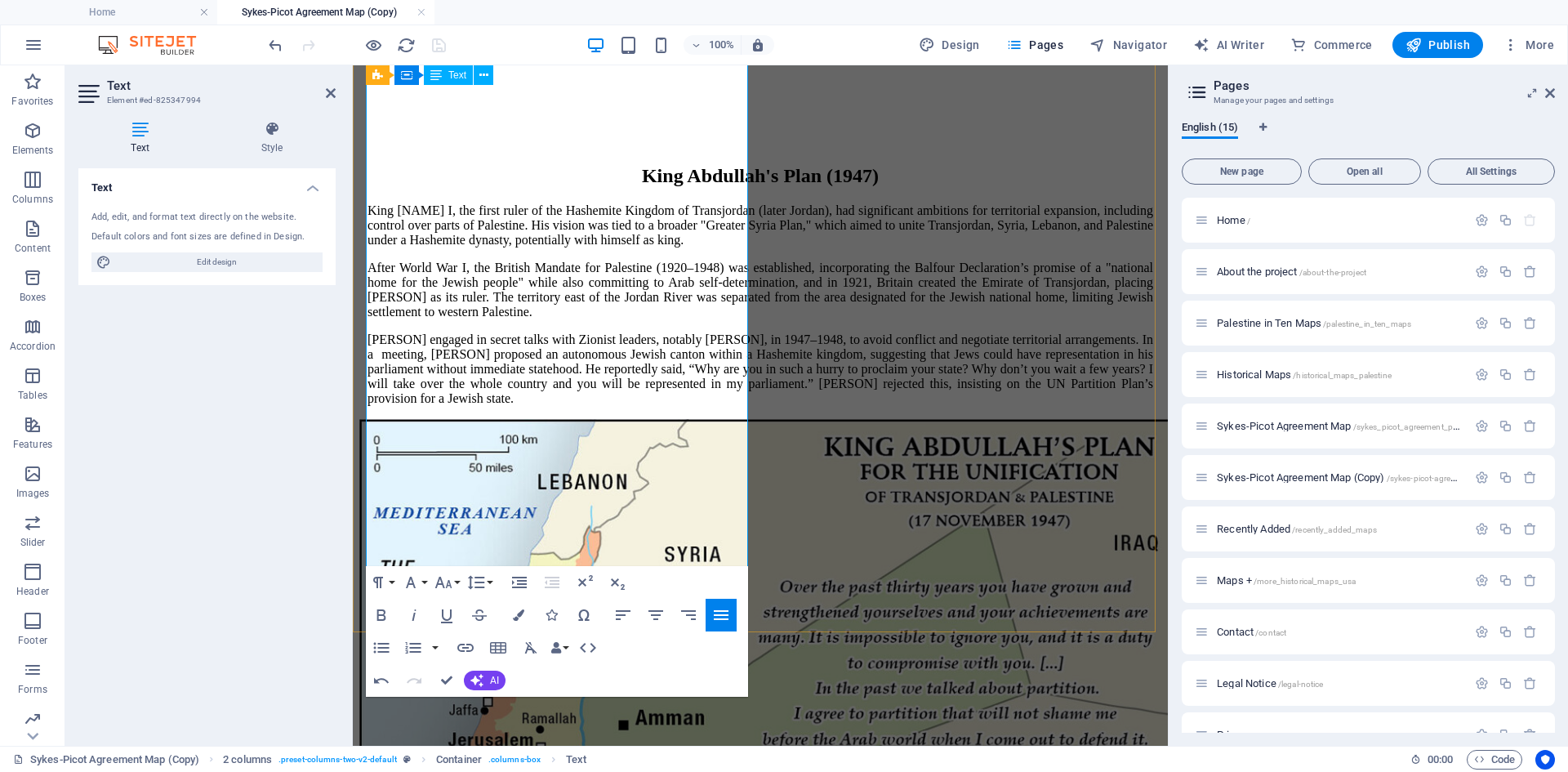type 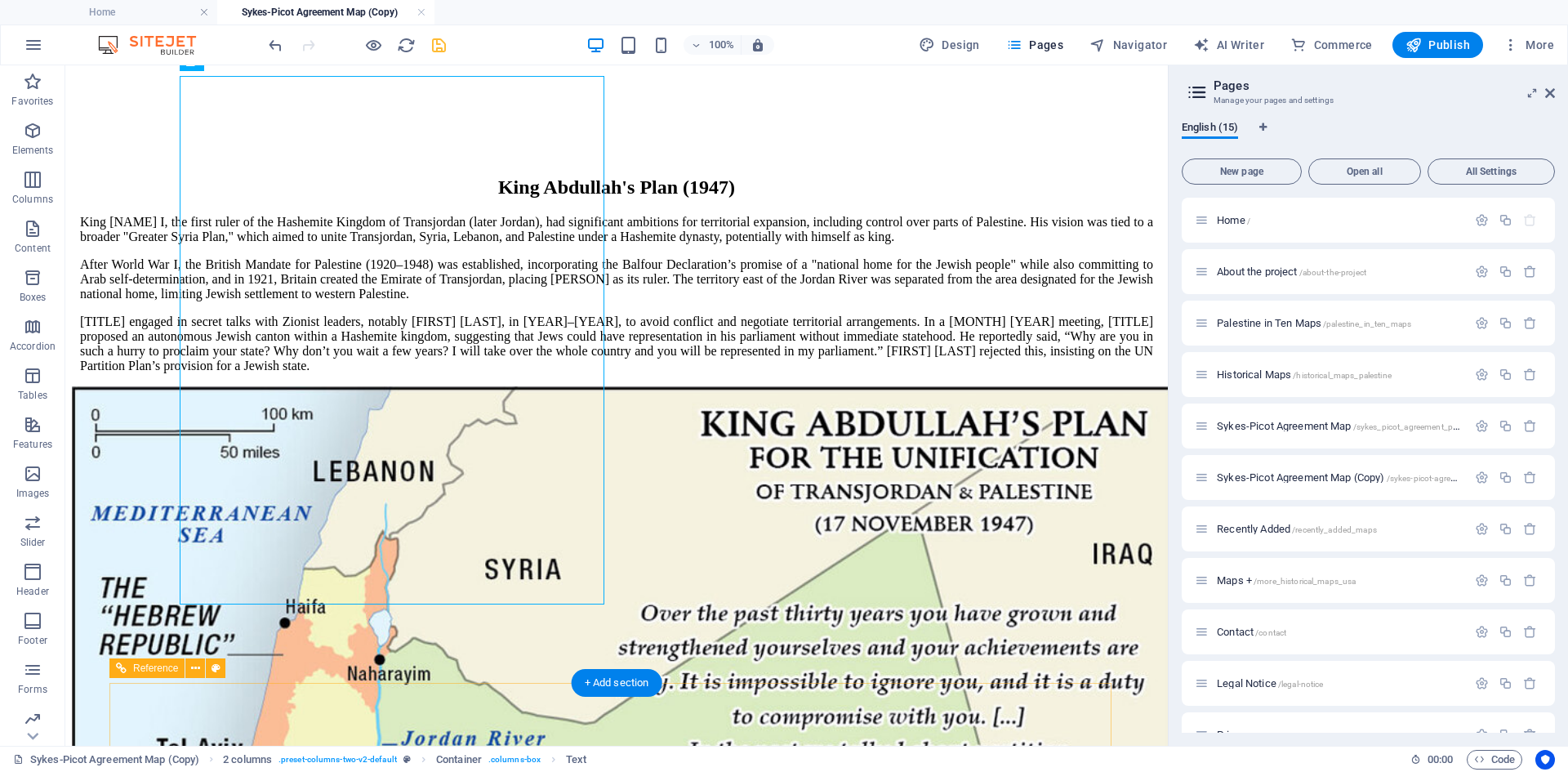 scroll, scrollTop: 205, scrollLeft: 0, axis: vertical 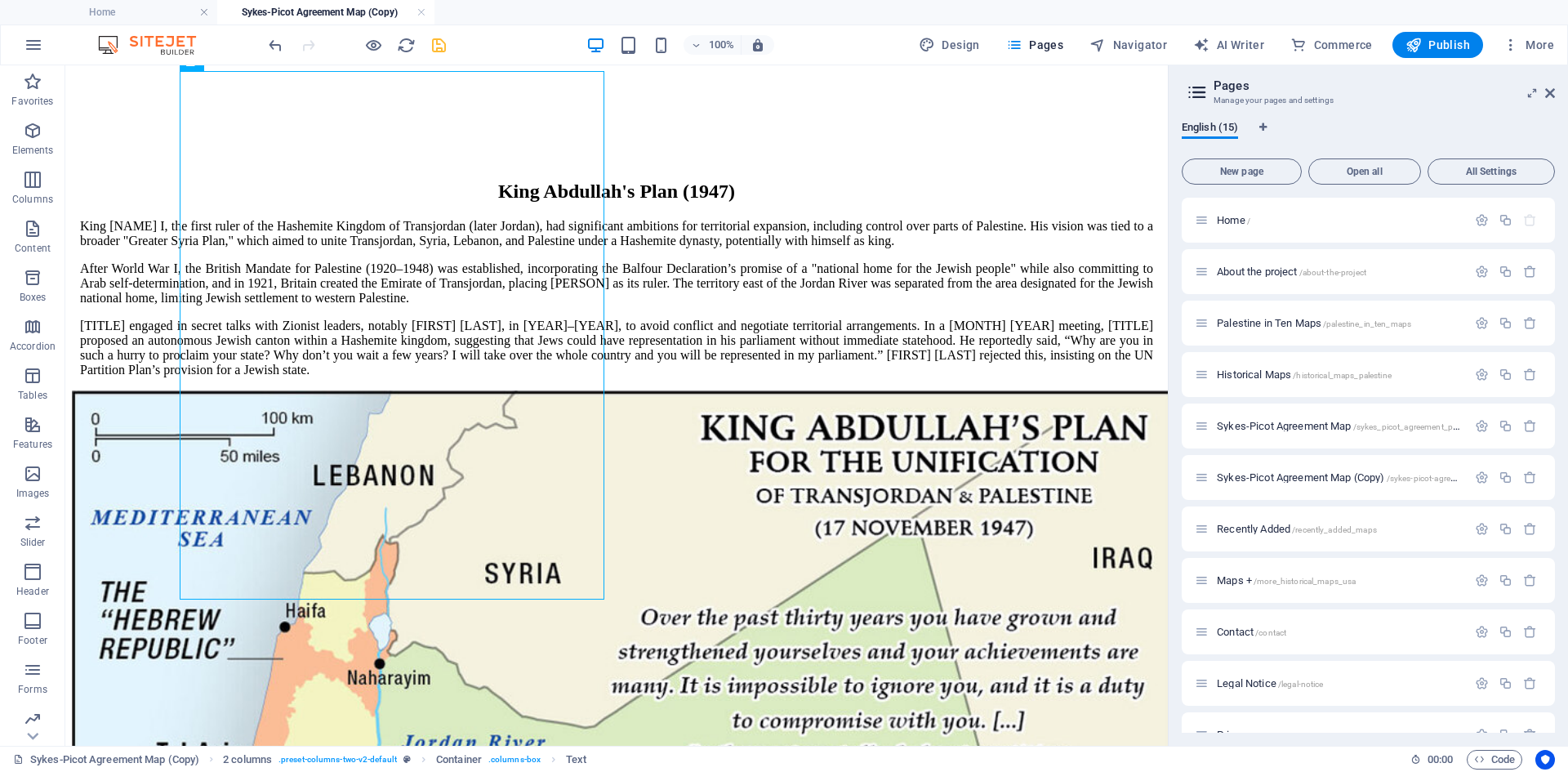 click on "Skip to main content
Home Palestine in Ten Maps Historical Maps Maps + King [PERSON]'s Plan (1947) King [PERSON], the first ruler of the Hashemite Kingdom of Transjordan (later Jordan), had significant ambitions for territorial expansion, including control over parts of Palestine. His vision was tied to a broader "Greater Syria Plan," which aimed to unite Transjordan, Syria, Lebanon, and Palestine under a Hashemite dynasty, potentially with himself as king.
After World War I, the British Mandate for Palestine (1920–1948) was established, incorporating the Balfour Declaration’s promise of a "national home for the Jewish people" while also committing to Arab self-determination, and in 1921, Britain created the Emirate of Transjordan, placing [PERSON] as its ruler. The territory east of the Jordan River was separated from the area designated for the Jewish national home, limiting Jewish settlement to western Palestine.
Home About the Project Legal Notice Privacy Contact" at bounding box center (617, 659) 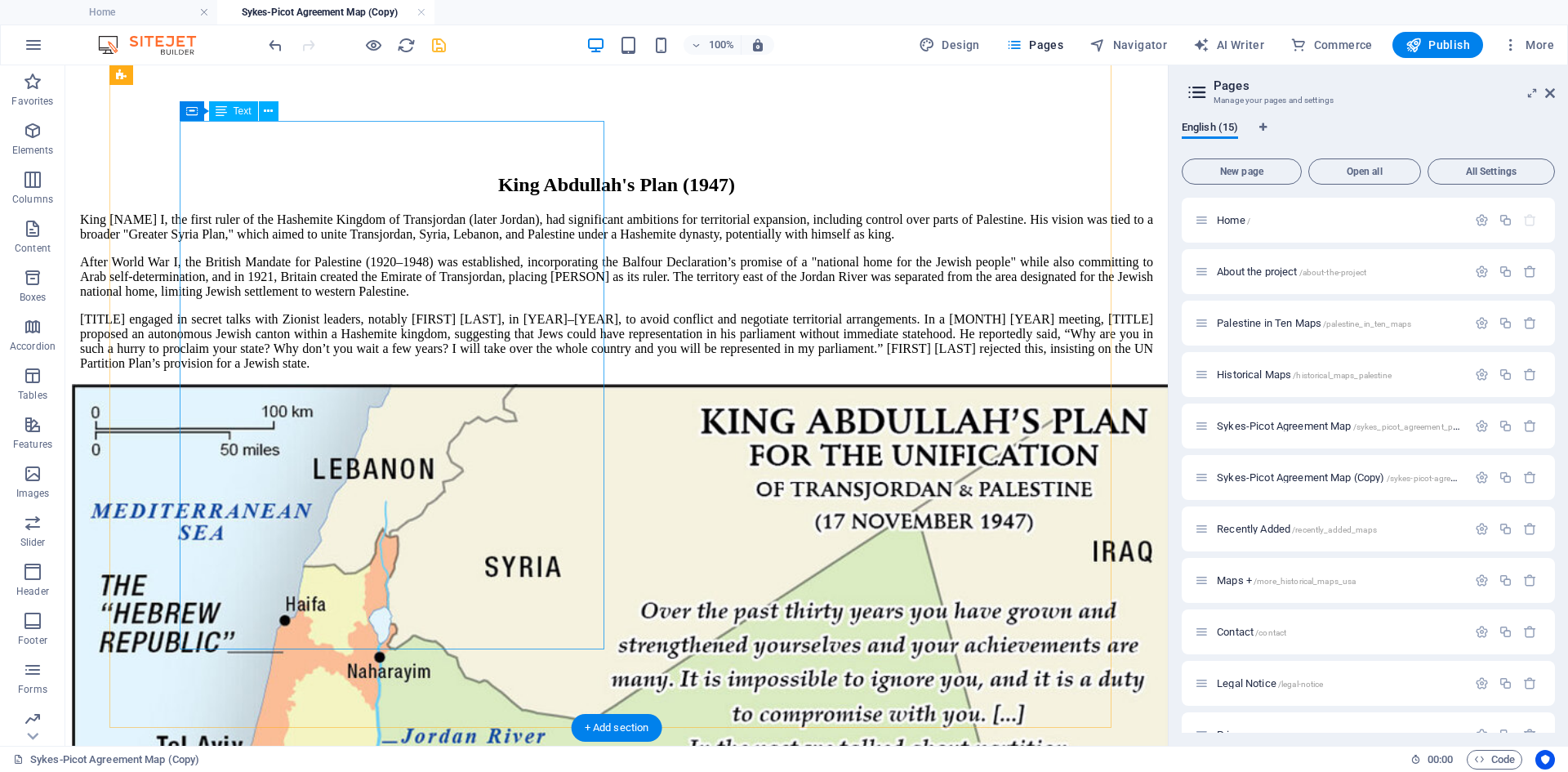 scroll, scrollTop: 0, scrollLeft: 0, axis: both 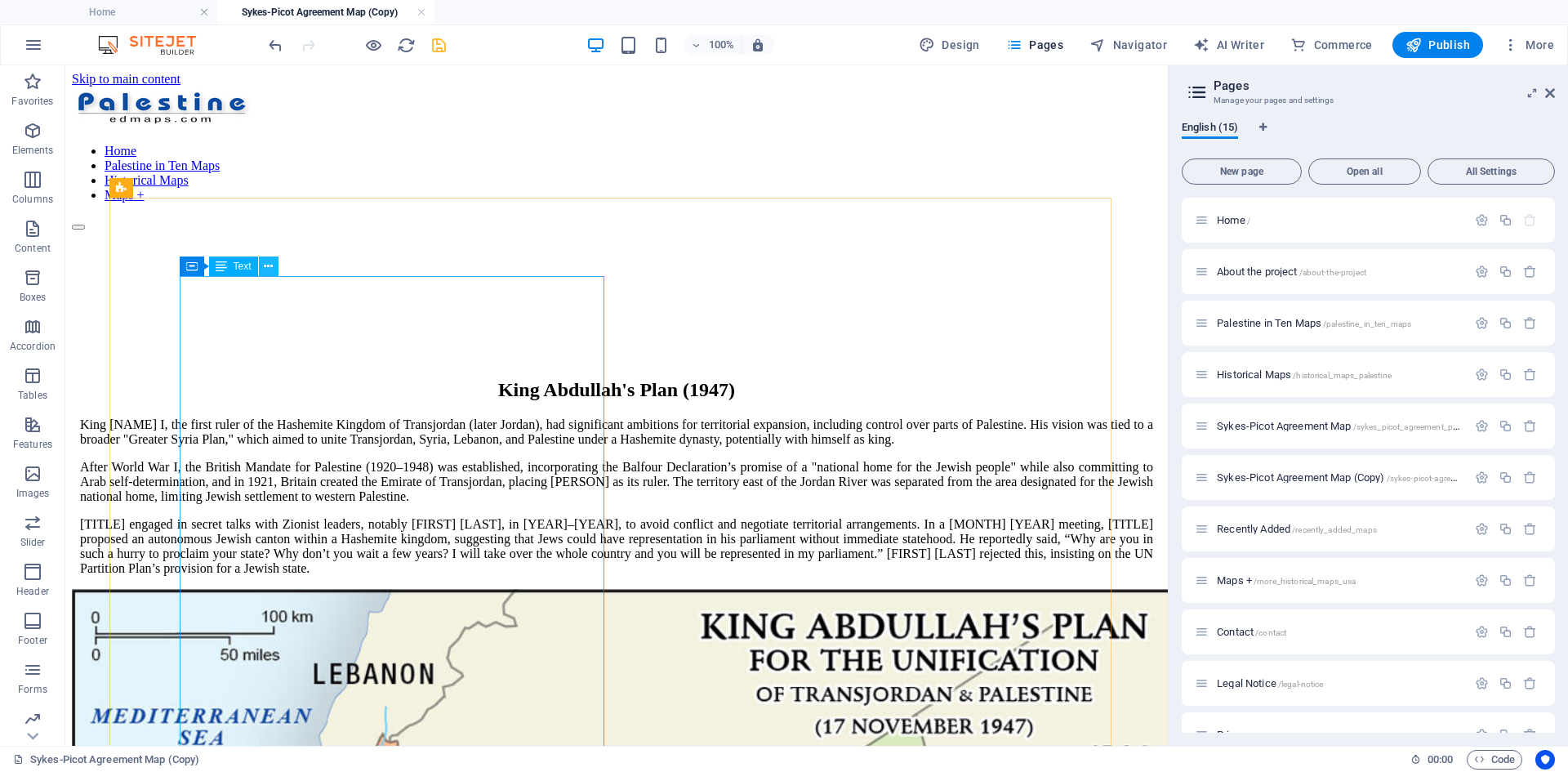 click at bounding box center [268, 266] 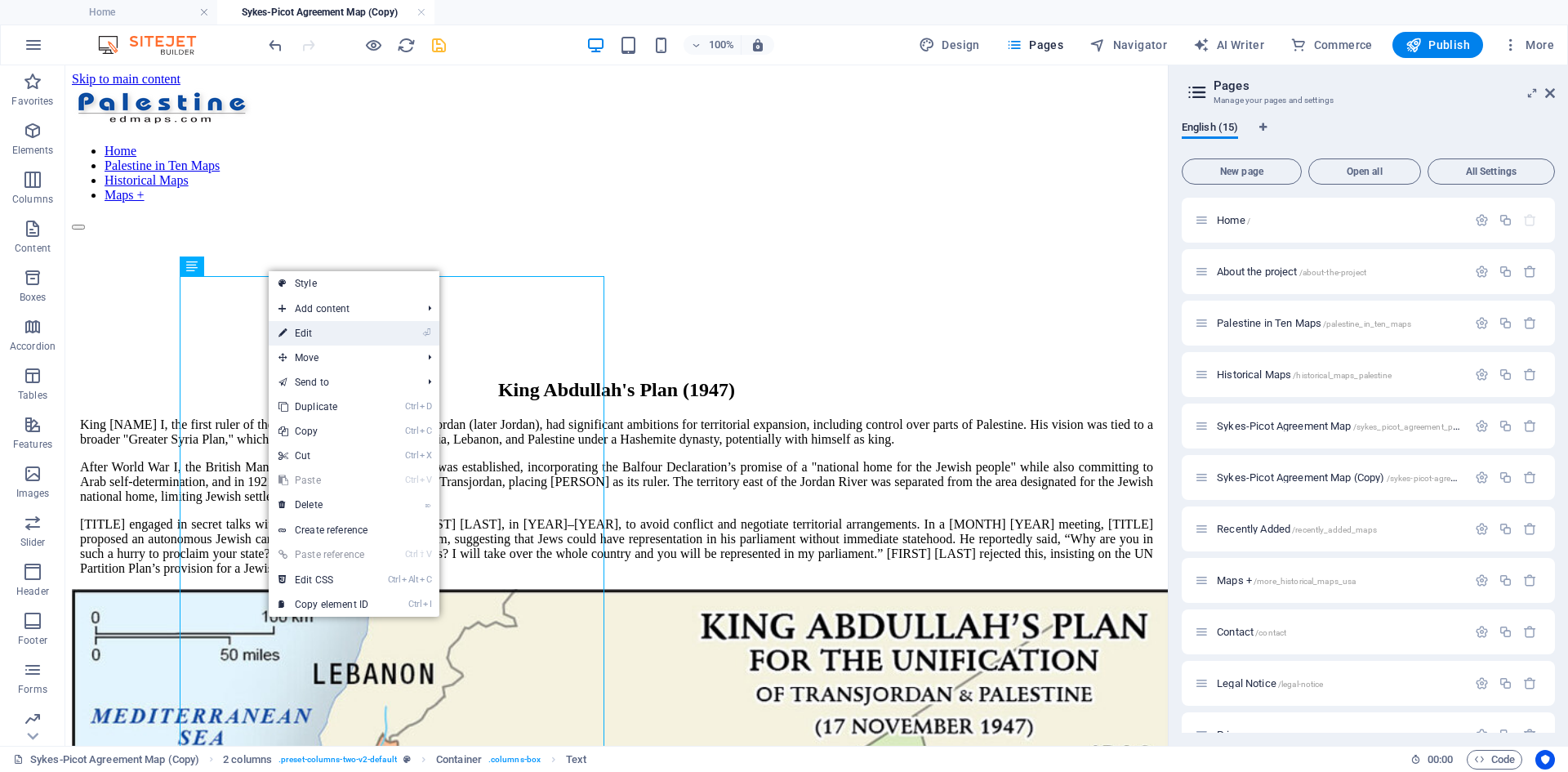 click on "⏎  Edit" at bounding box center (323, 333) 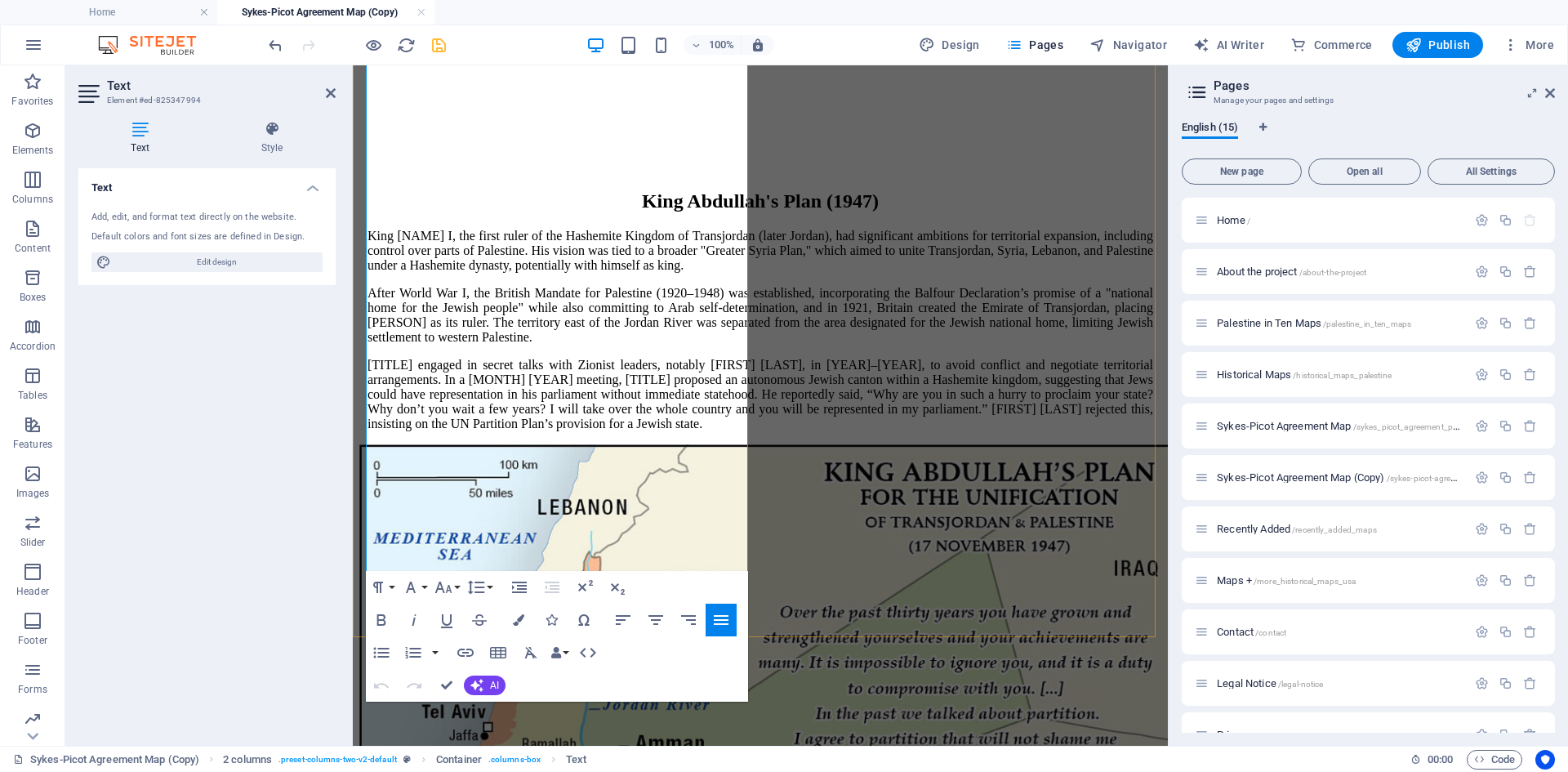 scroll, scrollTop: 199, scrollLeft: 0, axis: vertical 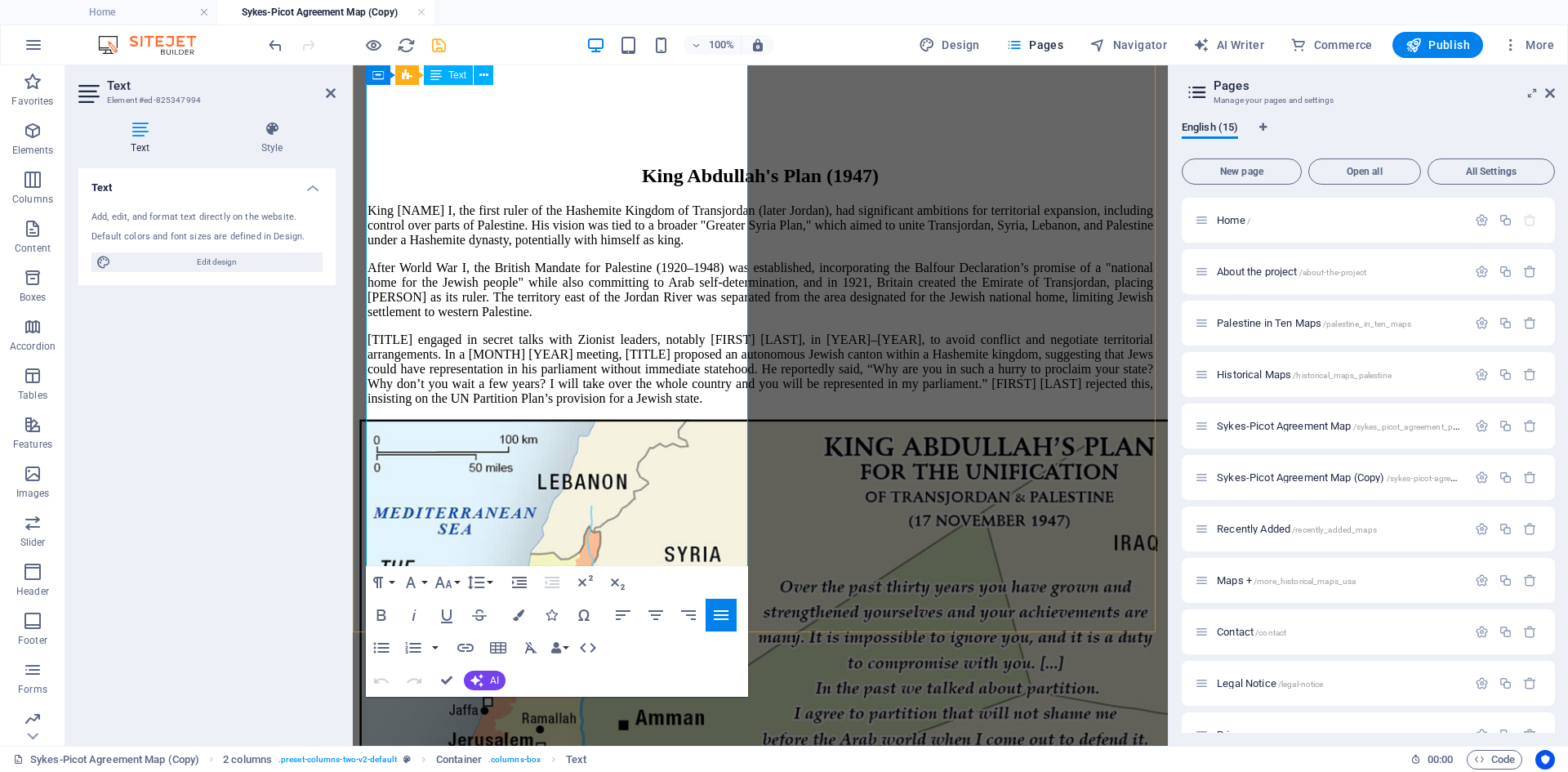 click on "[TITLE] engaged in secret talks with Zionist leaders, notably [FIRST] [LAST], in [YEAR]–[YEAR], to avoid conflict and negotiate territorial arrangements. In a [MONTH] [YEAR] meeting, [TITLE] proposed an autonomous Jewish canton within a Hashemite kingdom, suggesting that Jews could have representation in his parliament without immediate statehood. He reportedly said, “Why are you in such a hurry to proclaim your state? Why don’t you wait a few years? I will take over the whole country and you will be represented in my parliament.” [FIRST] [LAST] rejected this, insisting on the UN Partition Plan’s provision for a Jewish state." at bounding box center (760, 369) 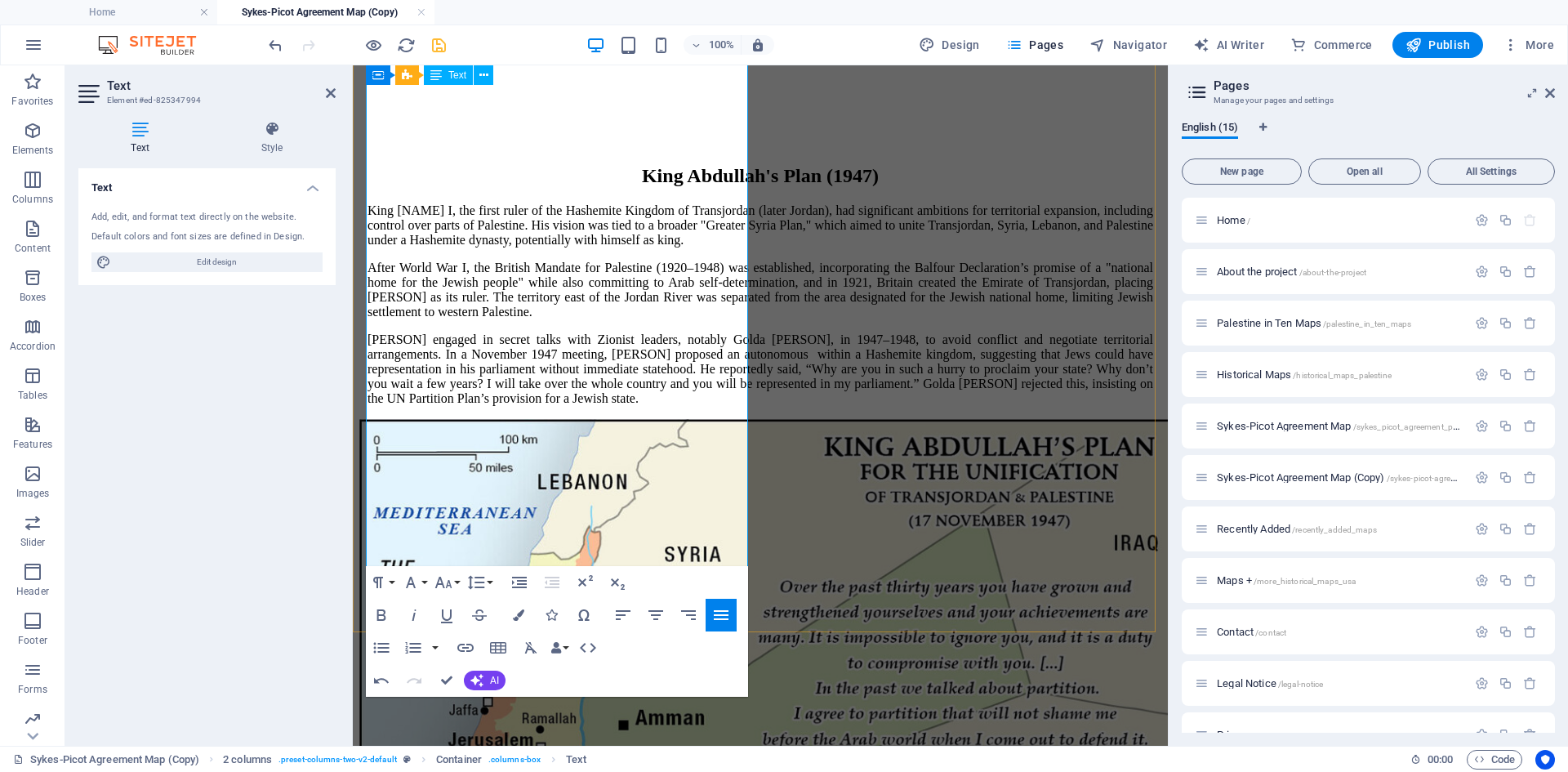 type 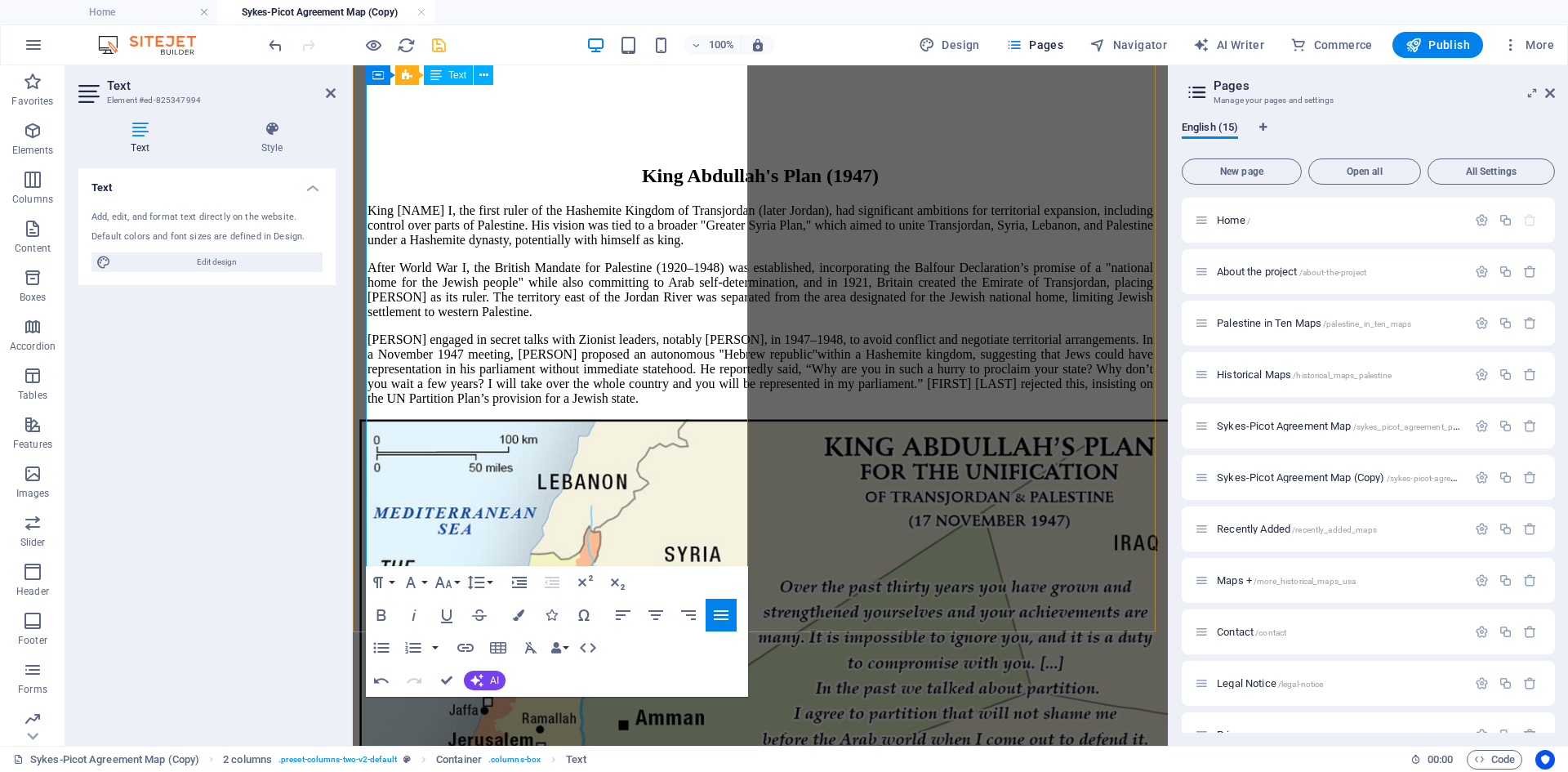 click on "Abdullah engaged in secret talks with Zionist leaders, notably Golda Meir, in 1947–1948, to avoid conflict and negotiate territorial arrangements. In a November 1947 meeting, Abdullah proposed an autonomous "Hebrew republic"  within a Hashemite kingdom, suggesting that Jews could have representation in his parliament without immediate statehood. He reportedly said, “Why are you in such a hurry to proclaim your state? Why don’t you wait a few years? I will take over the whole country and you will be represented in my parliament.” Golda Meir rejected this, insisting on the UN Partition Plan’s provision for a Jewish state." at bounding box center (760, 369) 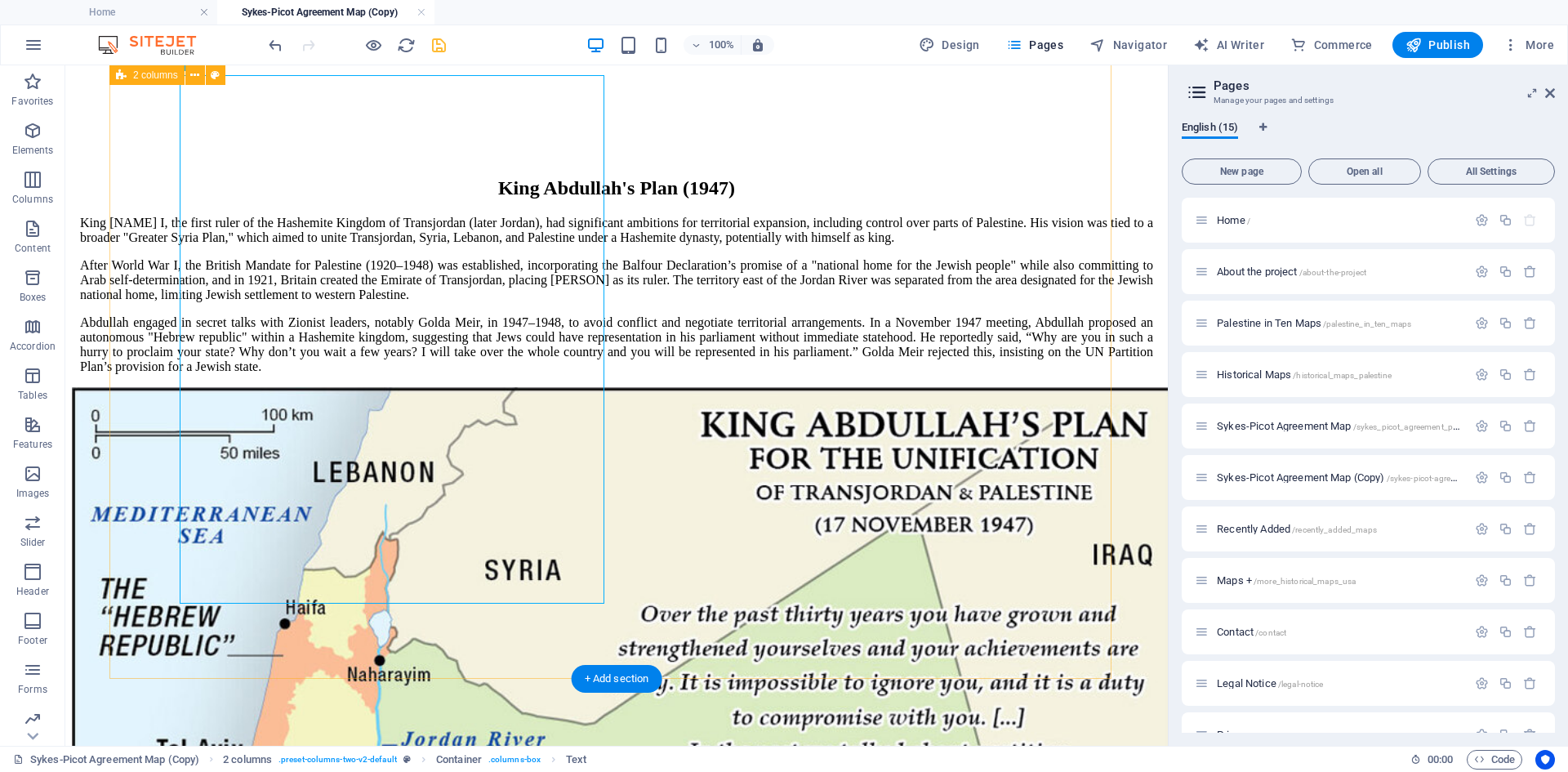 scroll, scrollTop: 205, scrollLeft: 0, axis: vertical 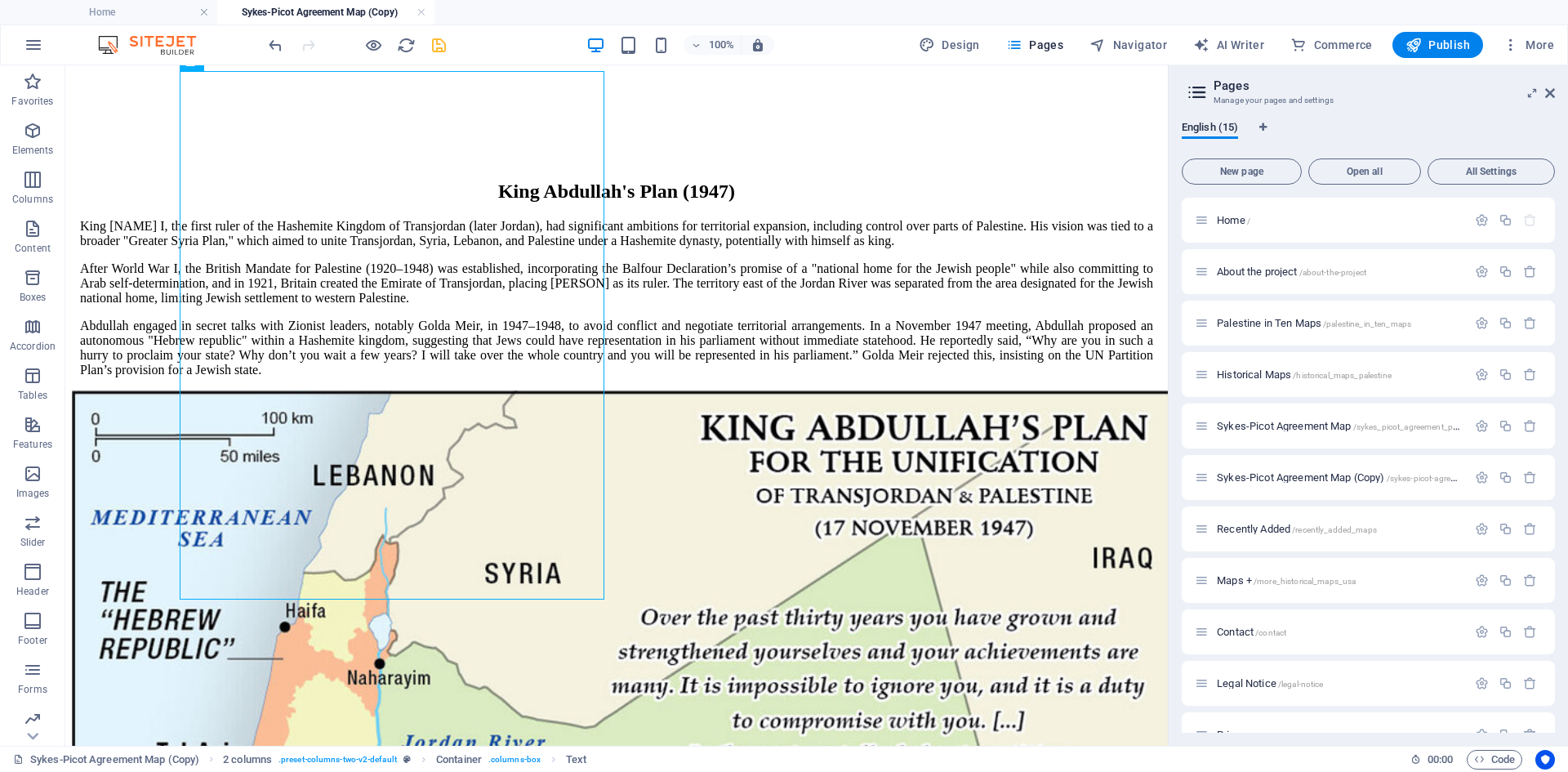 click on "Skip to main content
Home Palestine in Ten Maps Historical Maps Maps + King [PERSON]'s Plan (1947) King [PERSON], the first ruler of the Hashemite Kingdom of Transjordan (later Jordan), had significant ambitions for territorial expansion, including control over parts of Palestine. His vision was tied to a broader "Greater Syria Plan," which aimed to unite Transjordan, Syria, Lebanon, and Palestine under a Hashemite dynasty, potentially with himself as king.
After World War I, the British Mandate for Palestine (1920–1948) was established, incorporating the Balfour Declaration’s promise of a "national home for the Jewish people" while also committing to Arab self-determination, and in 1921, Britain created the Emirate of Transjordan, placing [PERSON] as its ruler. The territory east of the Jordan River was separated from the area designated for the Jewish national home, limiting Jewish settlement to western Palestine.
Home About the Project Legal Notice Privacy Contact" at bounding box center [617, 659] 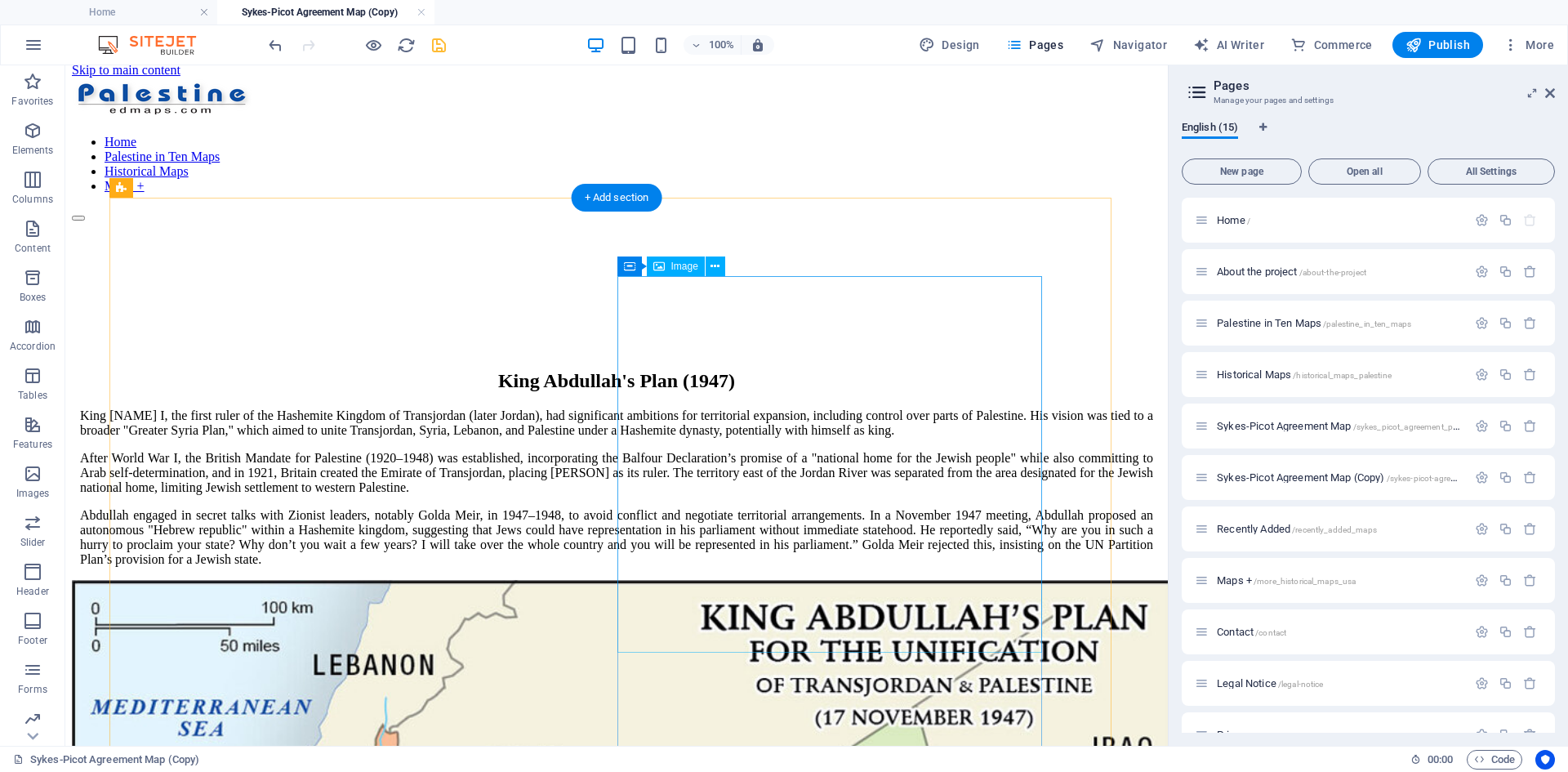 scroll, scrollTop: 0, scrollLeft: 0, axis: both 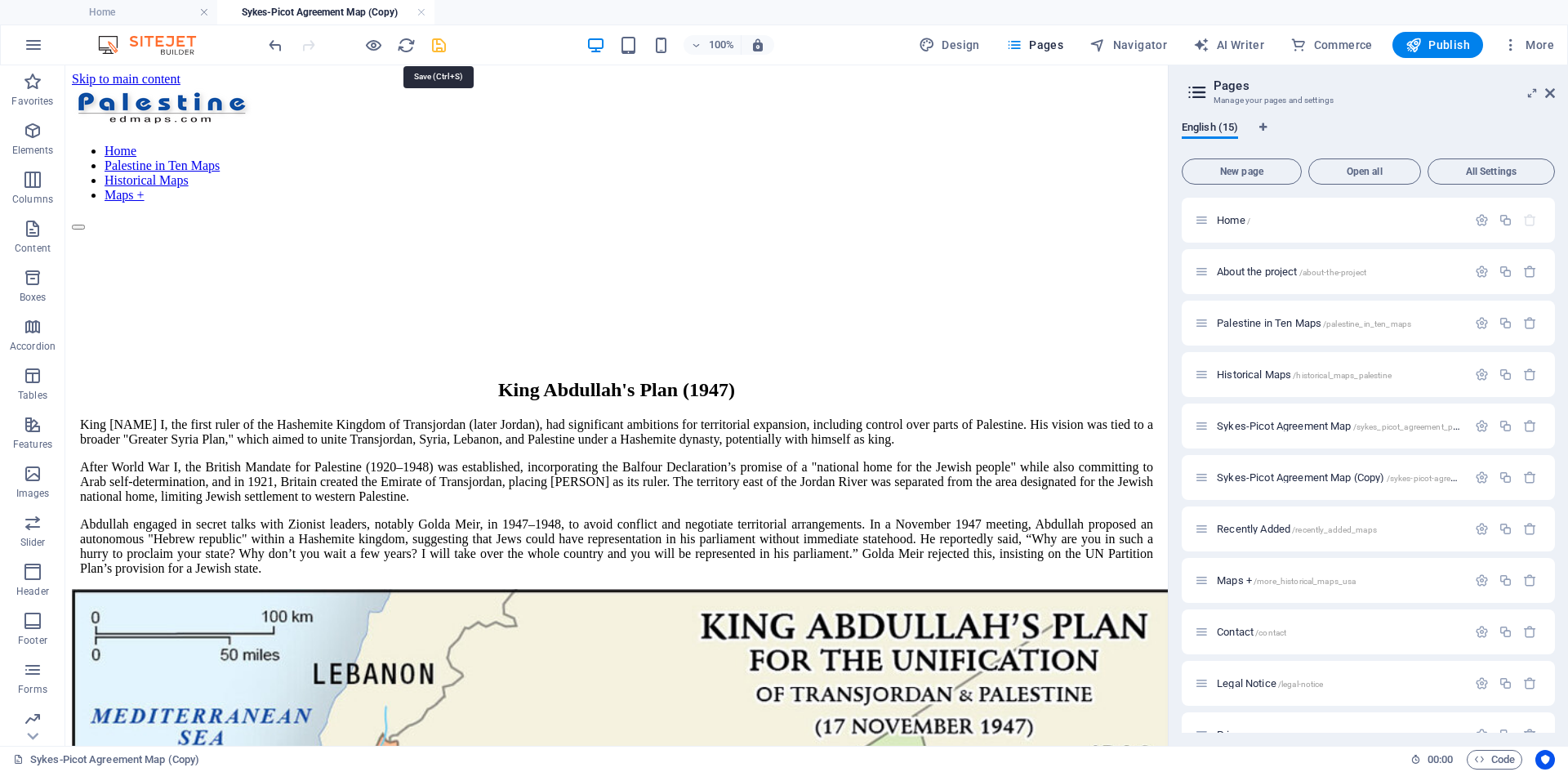 click at bounding box center [439, 45] 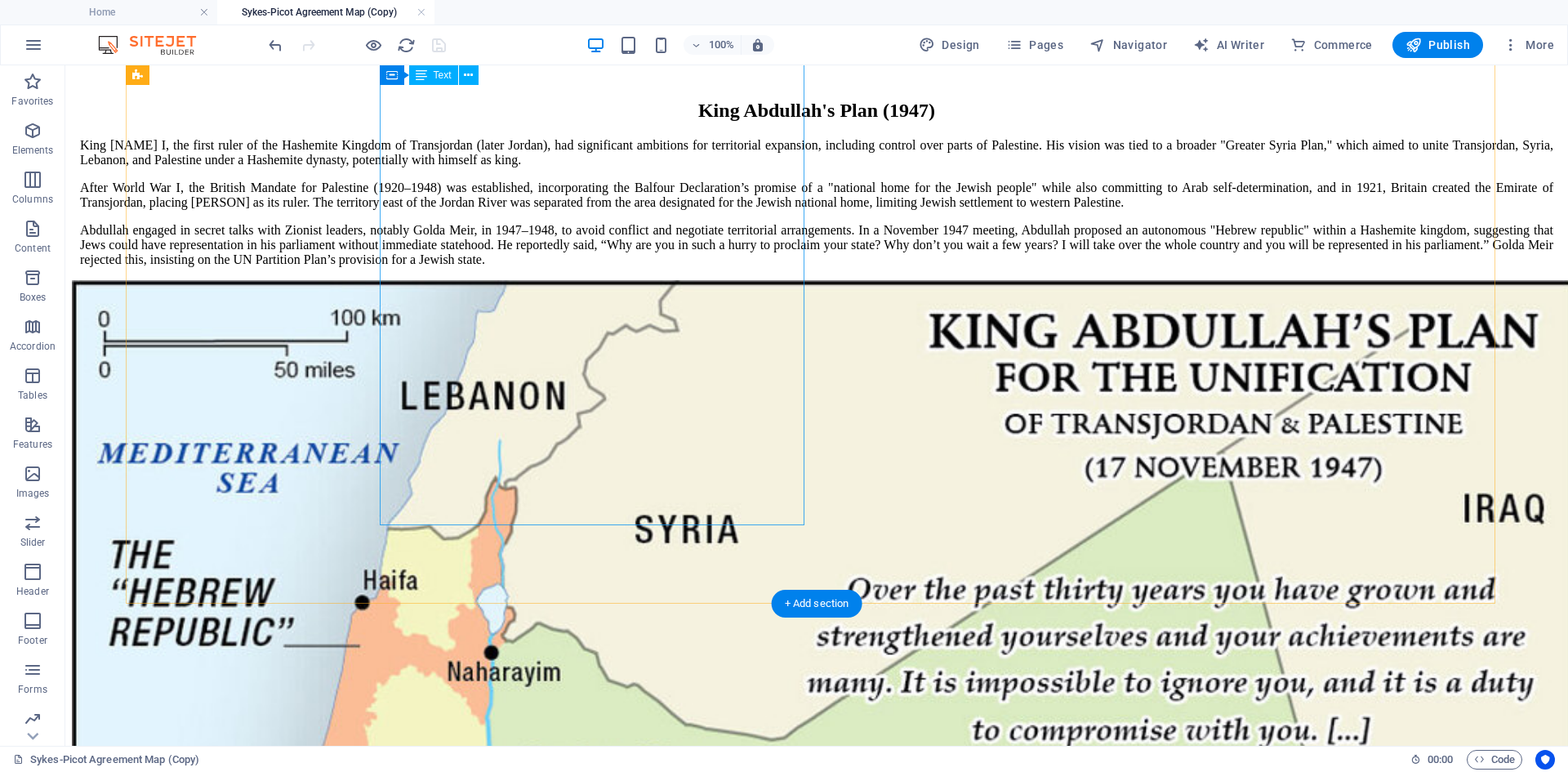 scroll, scrollTop: 116, scrollLeft: 0, axis: vertical 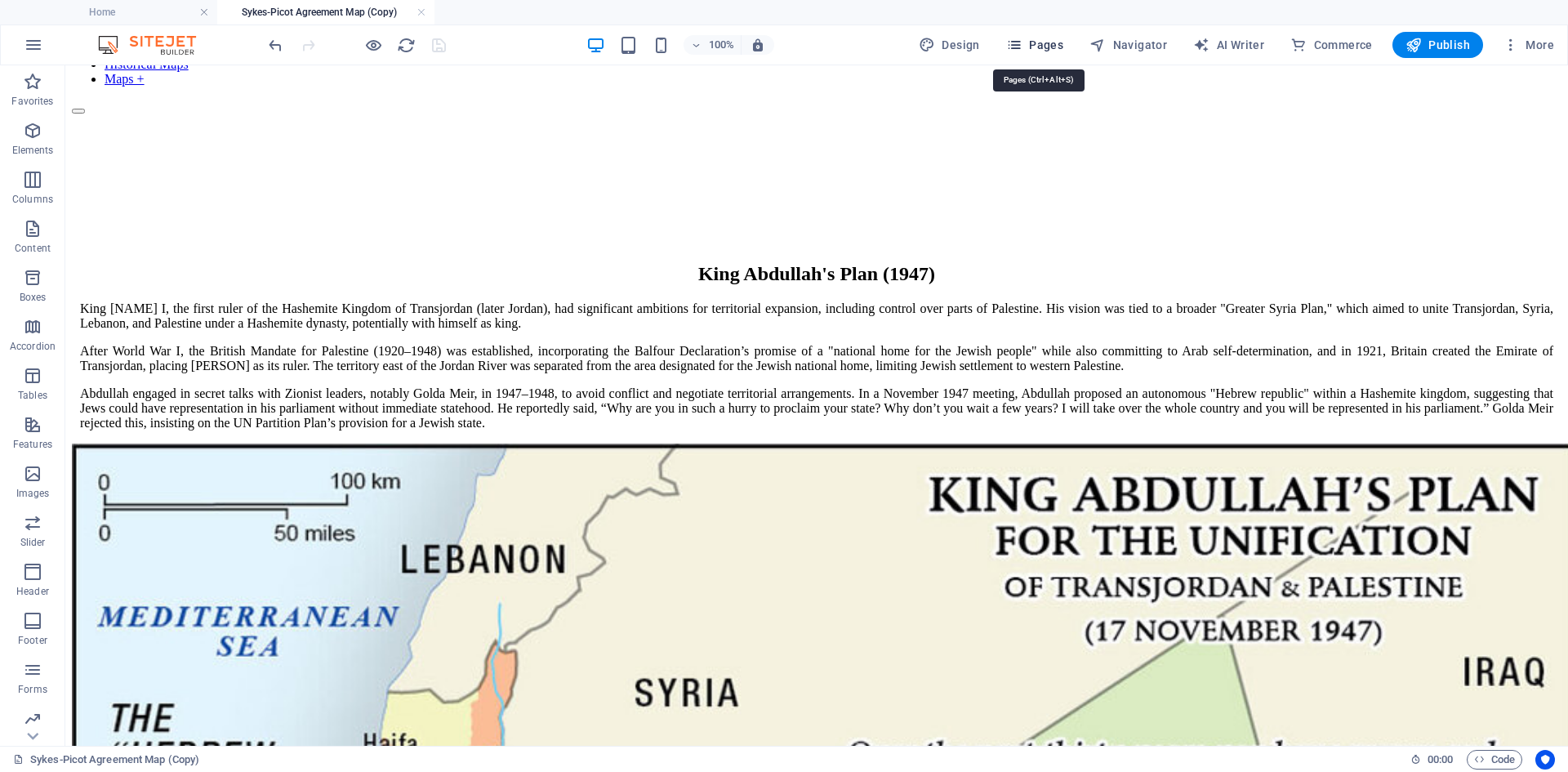 click on "Pages" at bounding box center (1035, 45) 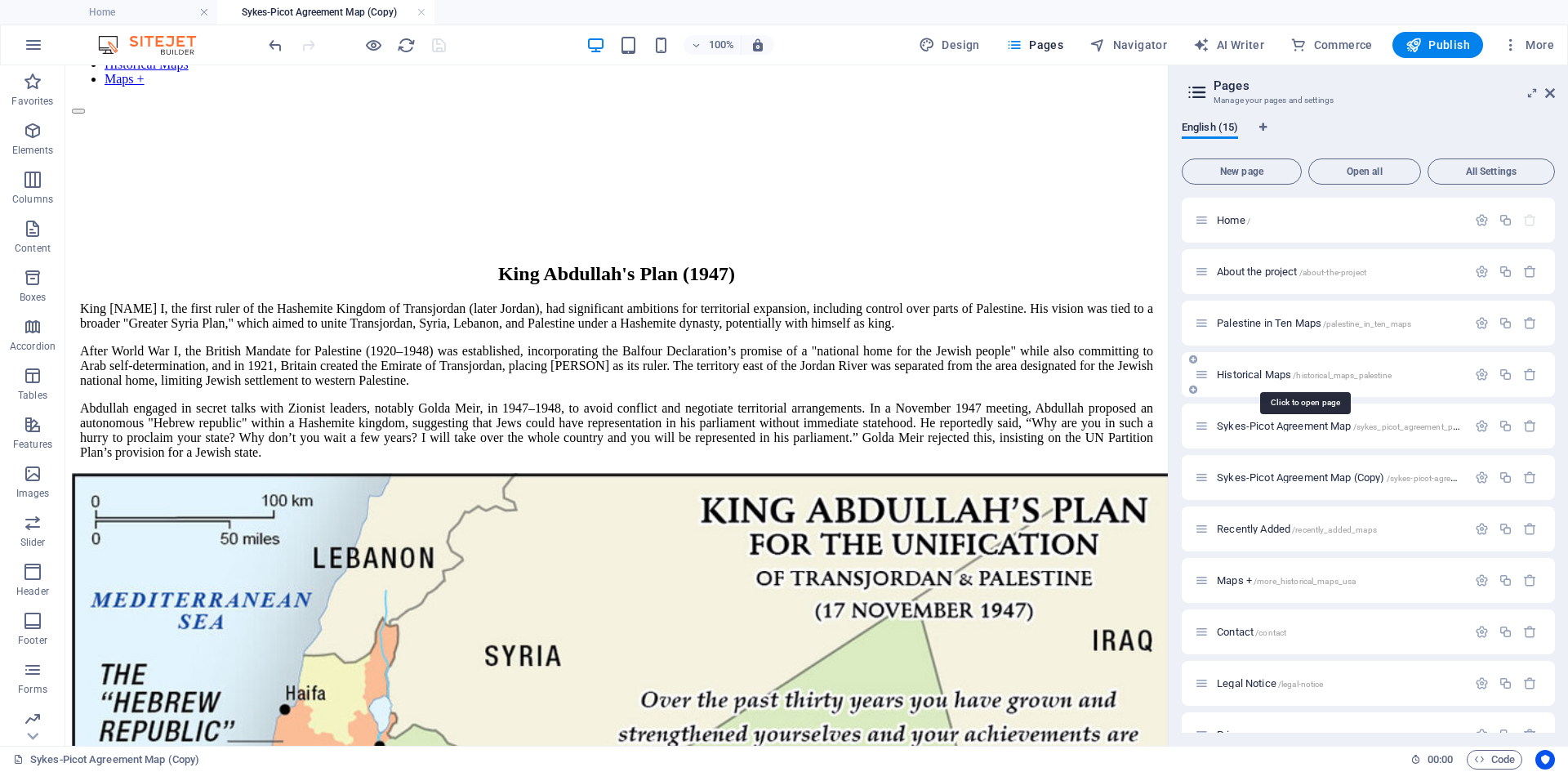 click on "Historical Maps /historical_maps_palestine" at bounding box center [1304, 374] 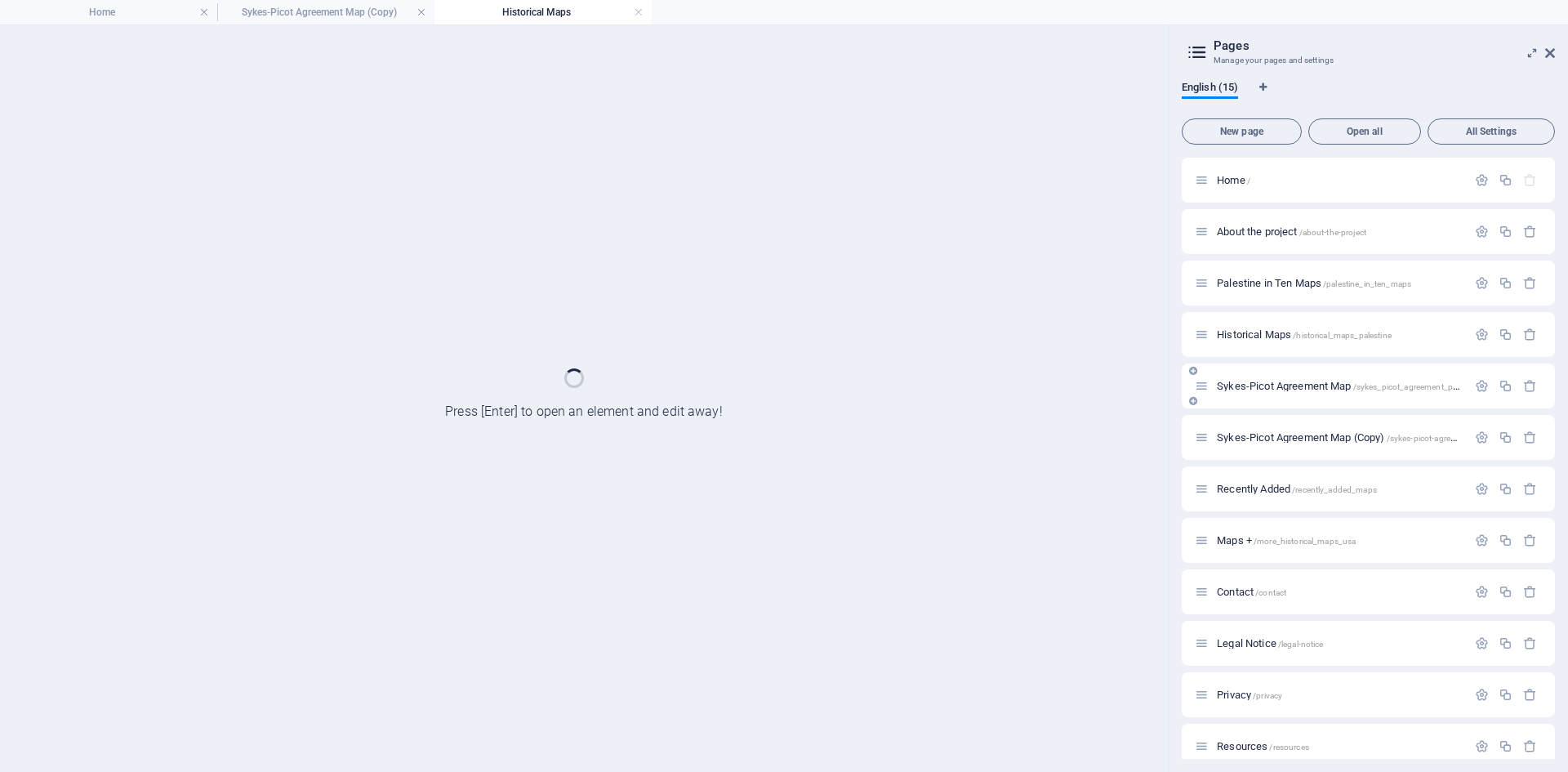 scroll, scrollTop: 0, scrollLeft: 0, axis: both 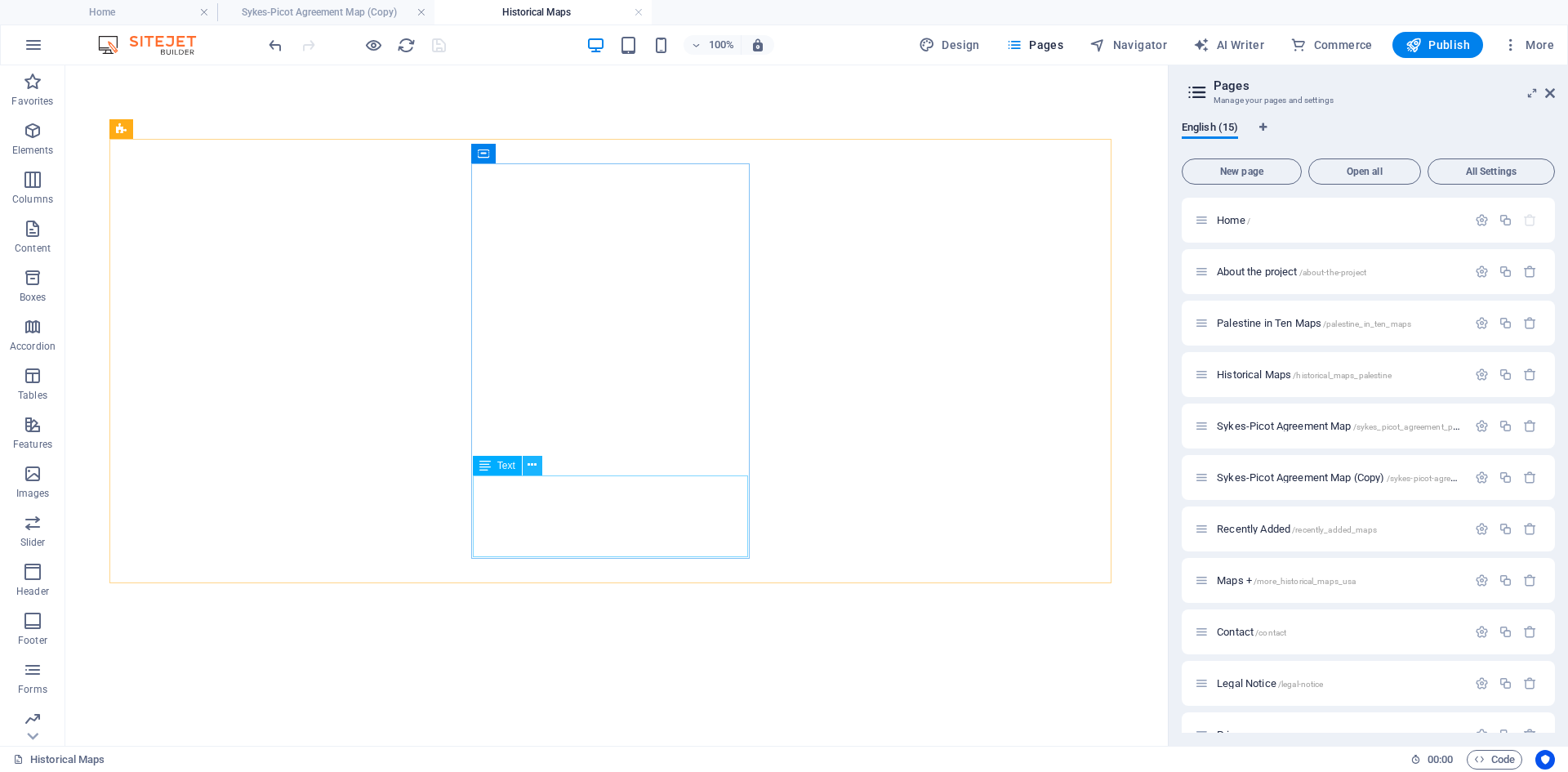 click at bounding box center [532, 465] 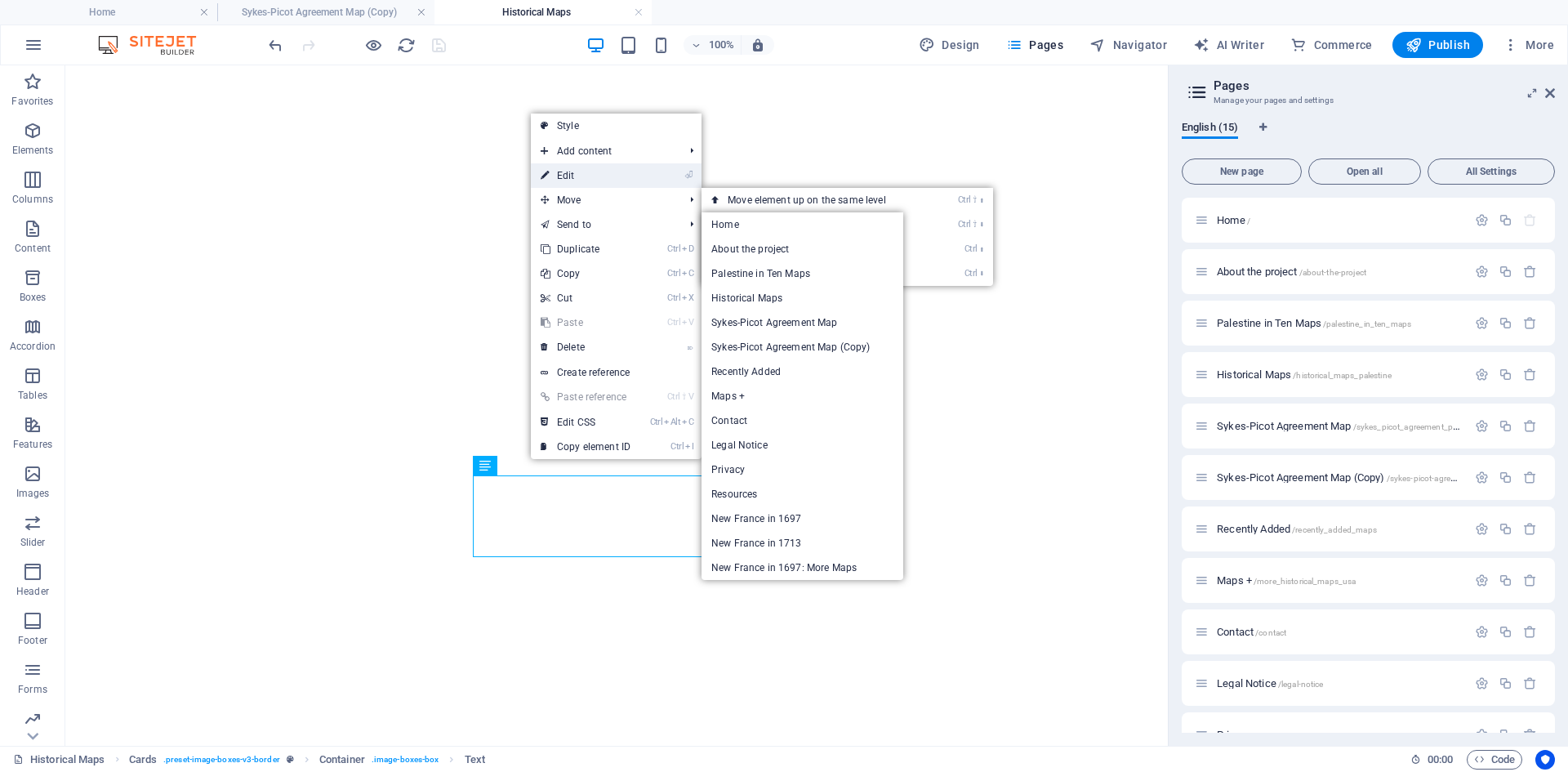 click on "⏎  Edit" at bounding box center [586, 176] 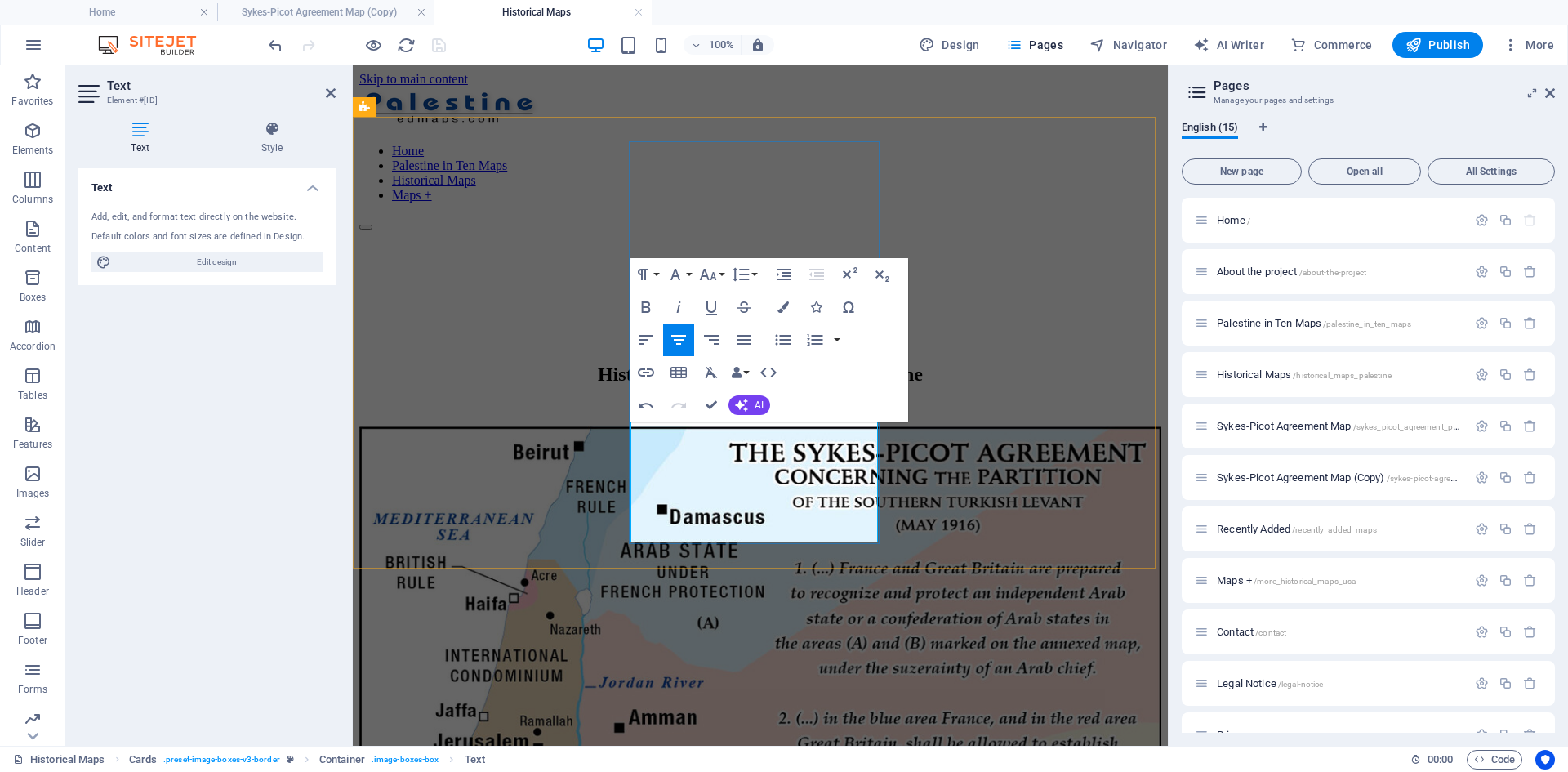 scroll, scrollTop: 484, scrollLeft: 0, axis: vertical 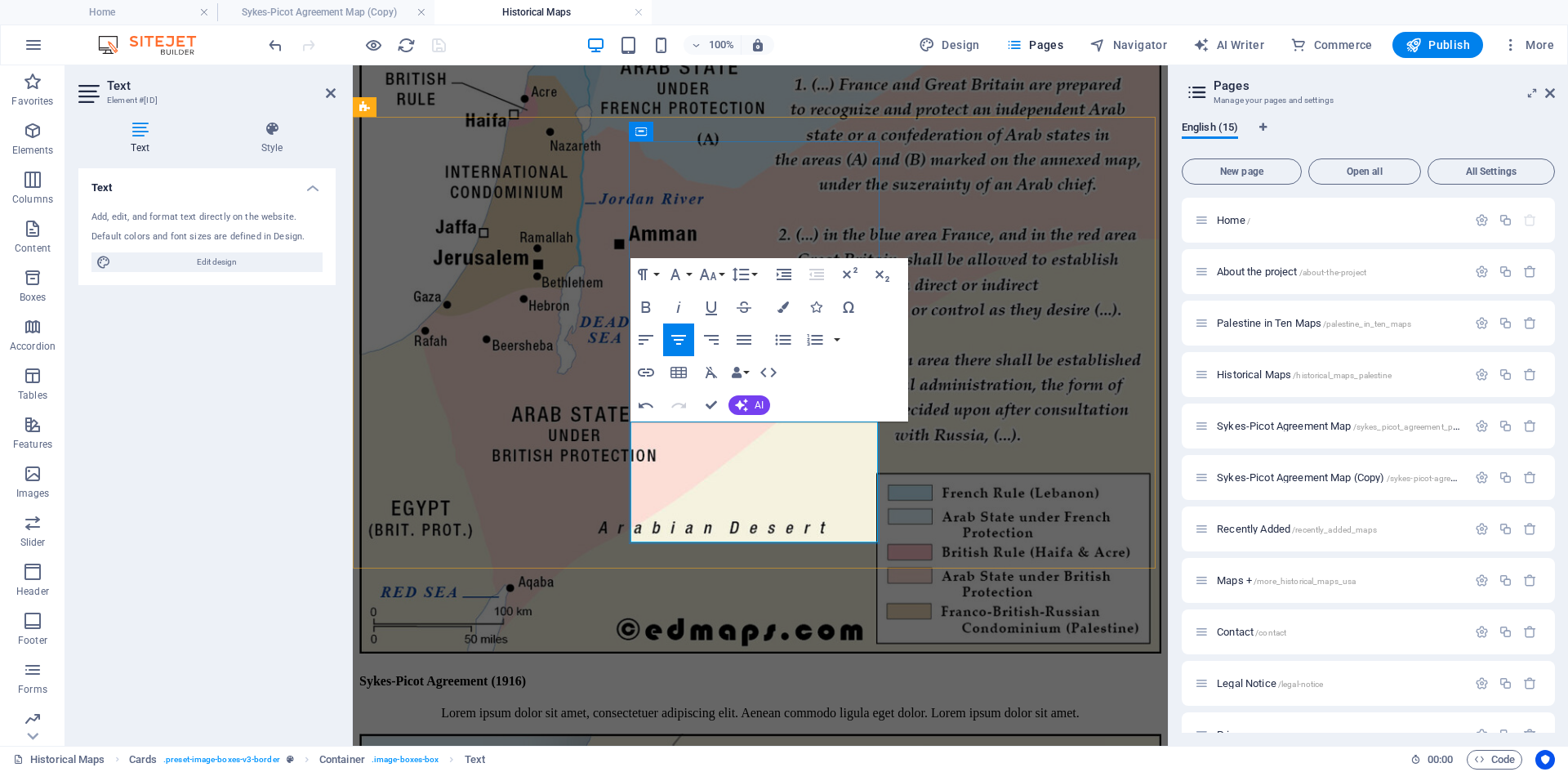 click on "Count [PERSON]'s June 1948 plan: Palestine-Transjordan union with two autonomous members, one Arab and one Jewish, controlling their own affairs." at bounding box center (760, 3924) 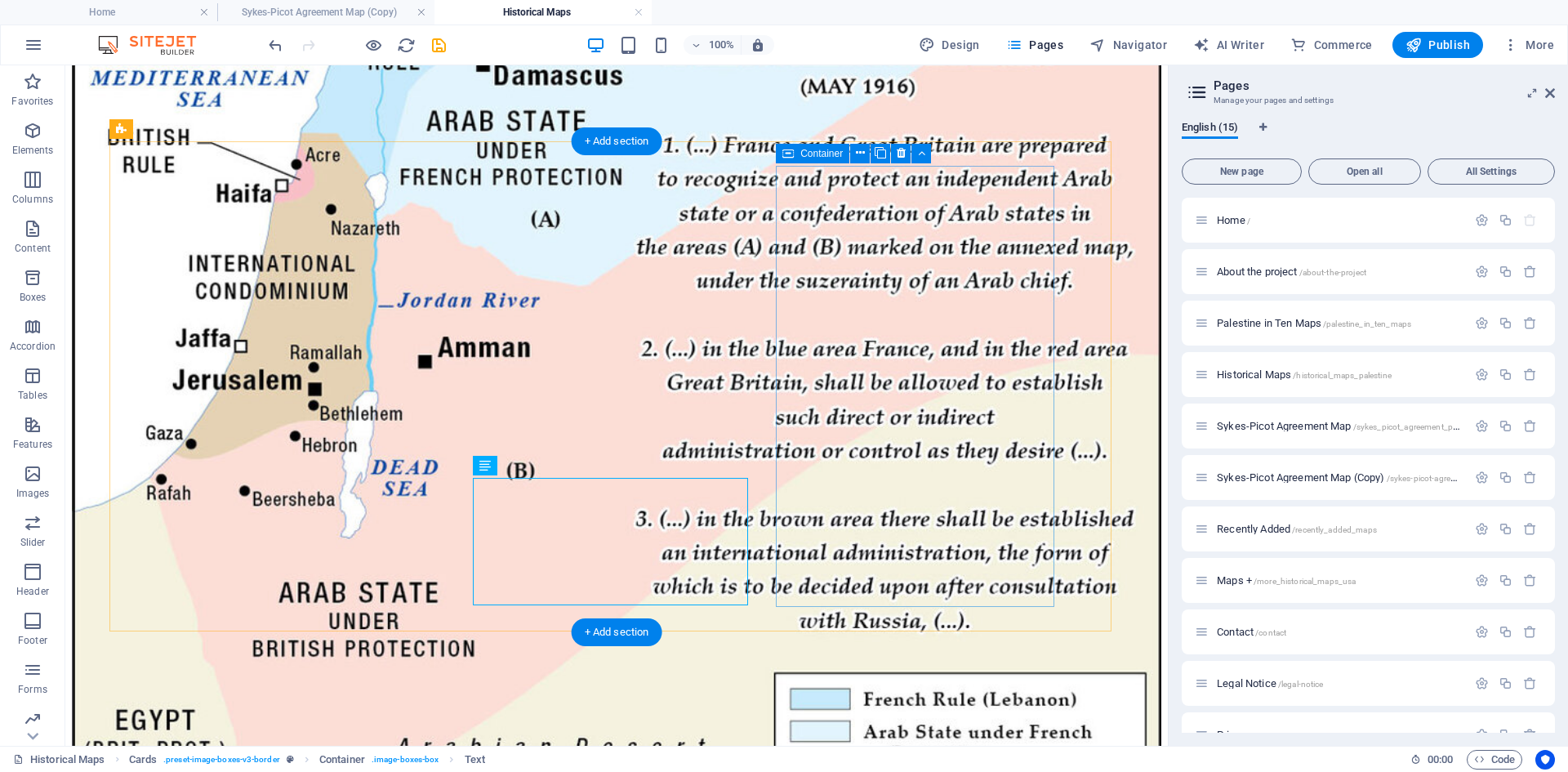 scroll, scrollTop: 490, scrollLeft: 0, axis: vertical 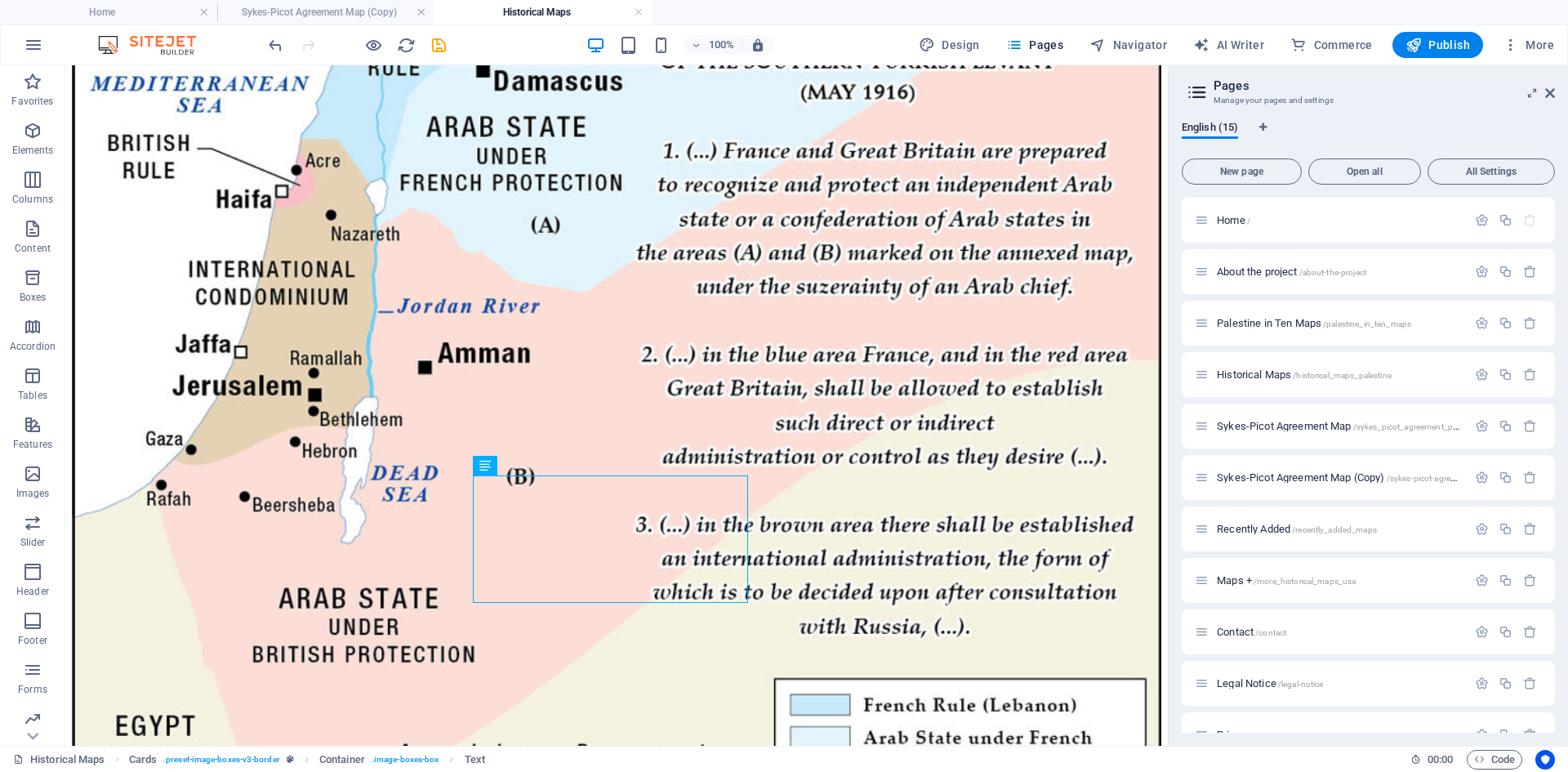 click on "Skip to main content
Home [COUNTRY] in Ten Maps Historical Maps Maps + Historical Maps of Israel and [COUNTRY] Sykes-Picot Agreement (1916) Lorem ipsum dolor sit amet, consectetuer adipiscing elit. Aenean commodo ligula eget dolor. Lorem ipsum dolor sit amet. King [PERSON]'s Plan (1947) Lorem ipsum dolor sit amet, consectetuer adipiscing elit. Aenean commodo ligula eget dolor. Lorem ipsum dolor sit amet. [PERSON]'s Plan (1947) Lorem ipsum dolor sit amet, consectetuer adipiscing elit. Aenean commodo ligula eget dolor. Lorem ipsum dolor sit amet. First [PERSON] Plan (1948) Lorem ipsum dolor sit amet, consectetuer adipiscing elit. Aenean commodo ligula eget dolor. Lorem ipsum dolor sit amet. Second [PERSON] Plan (1948) Count [PERSON]'s June 1948 plan proposed a [COUNTRY]-Transjordan union with two autonomous members, one Arab and one Jewish, controlling their own affairs. King [PERSON]'s Plan (1972) Trump Plan (2020) Maps of Historical [COUNTRY] American History Atlas American History Atlas Home Privacy" at bounding box center (617, 9789) 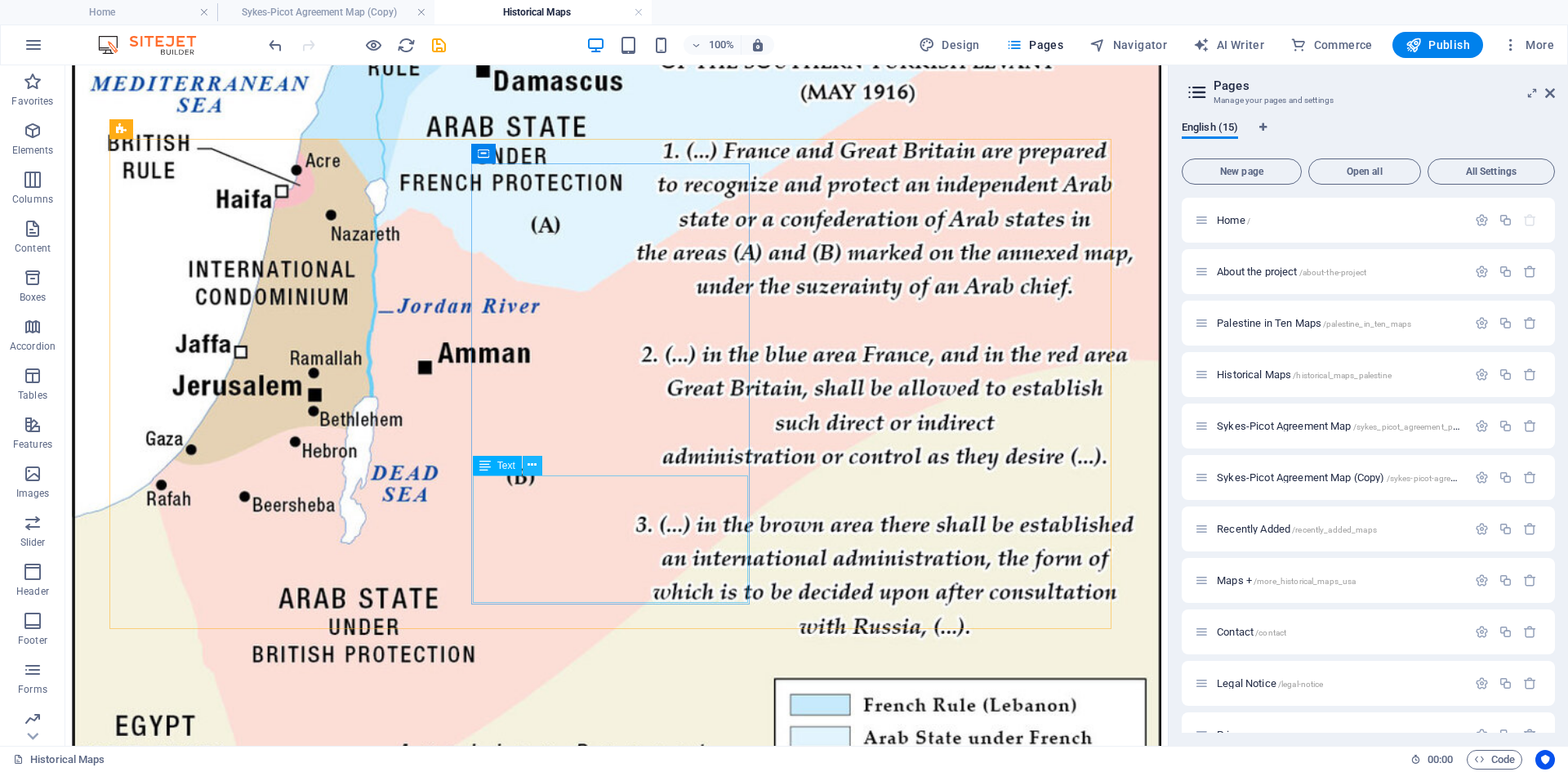 click at bounding box center (532, 465) 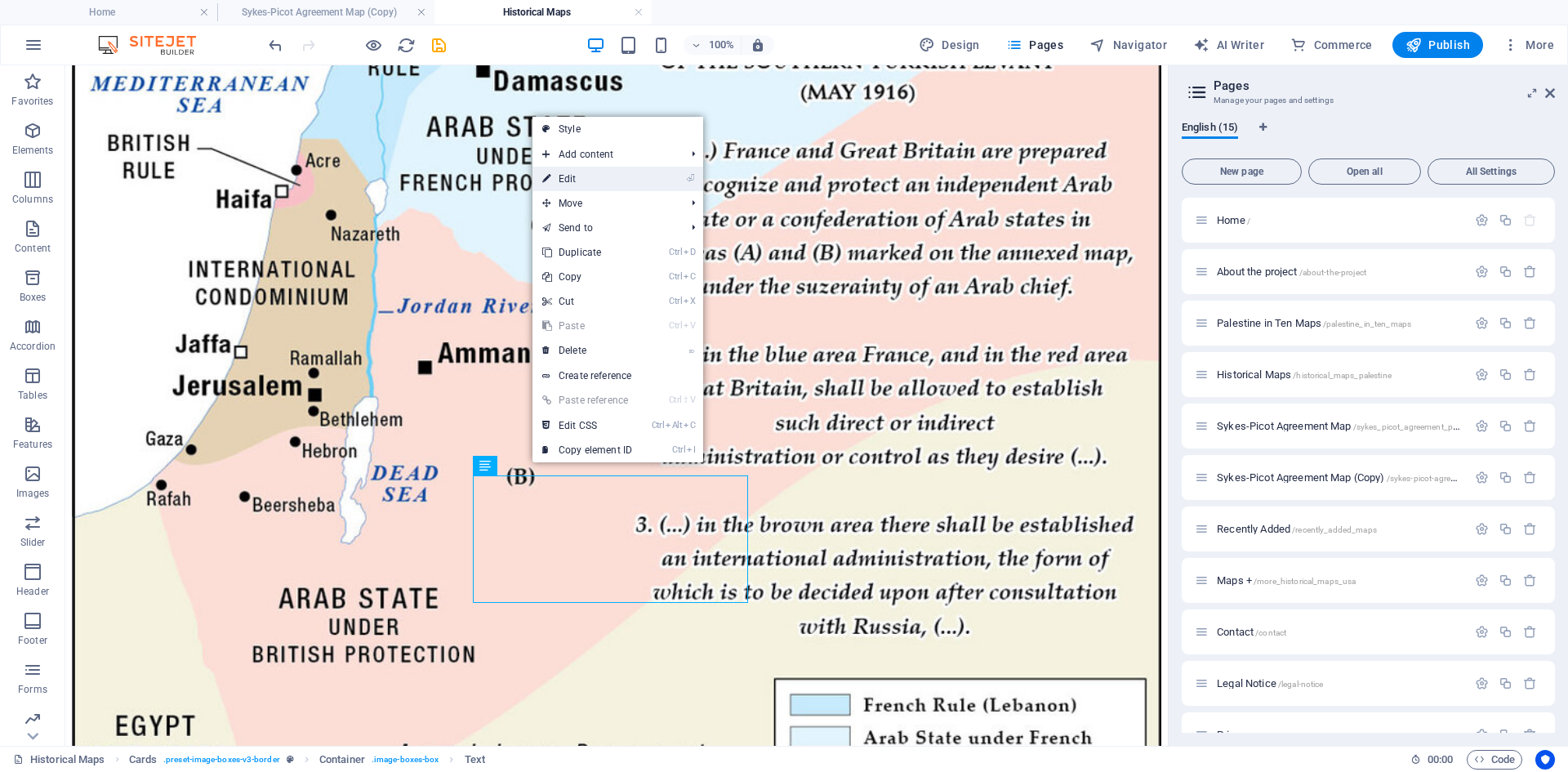 click on "⏎  Edit" at bounding box center [587, 179] 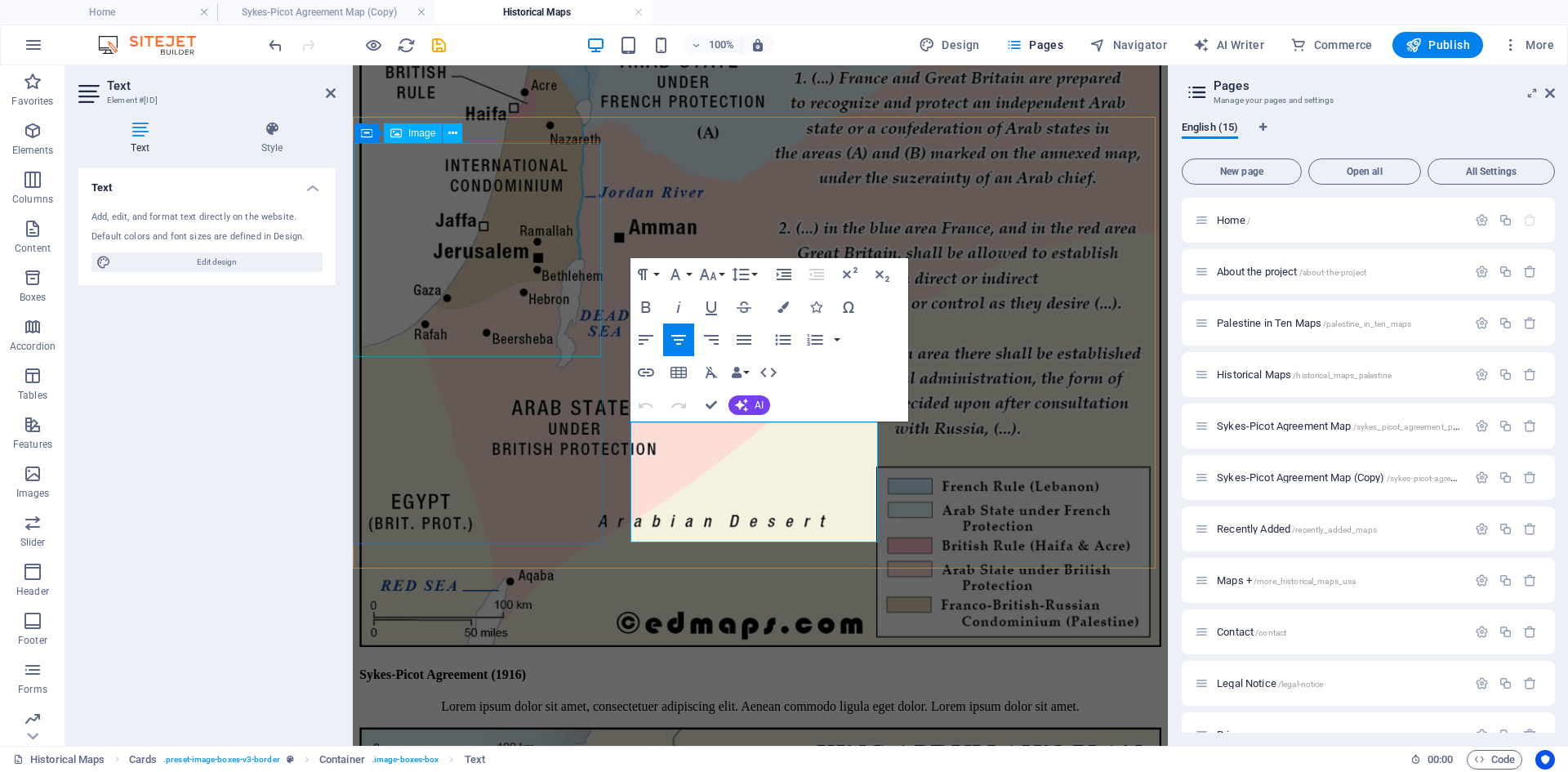 scroll, scrollTop: 484, scrollLeft: 0, axis: vertical 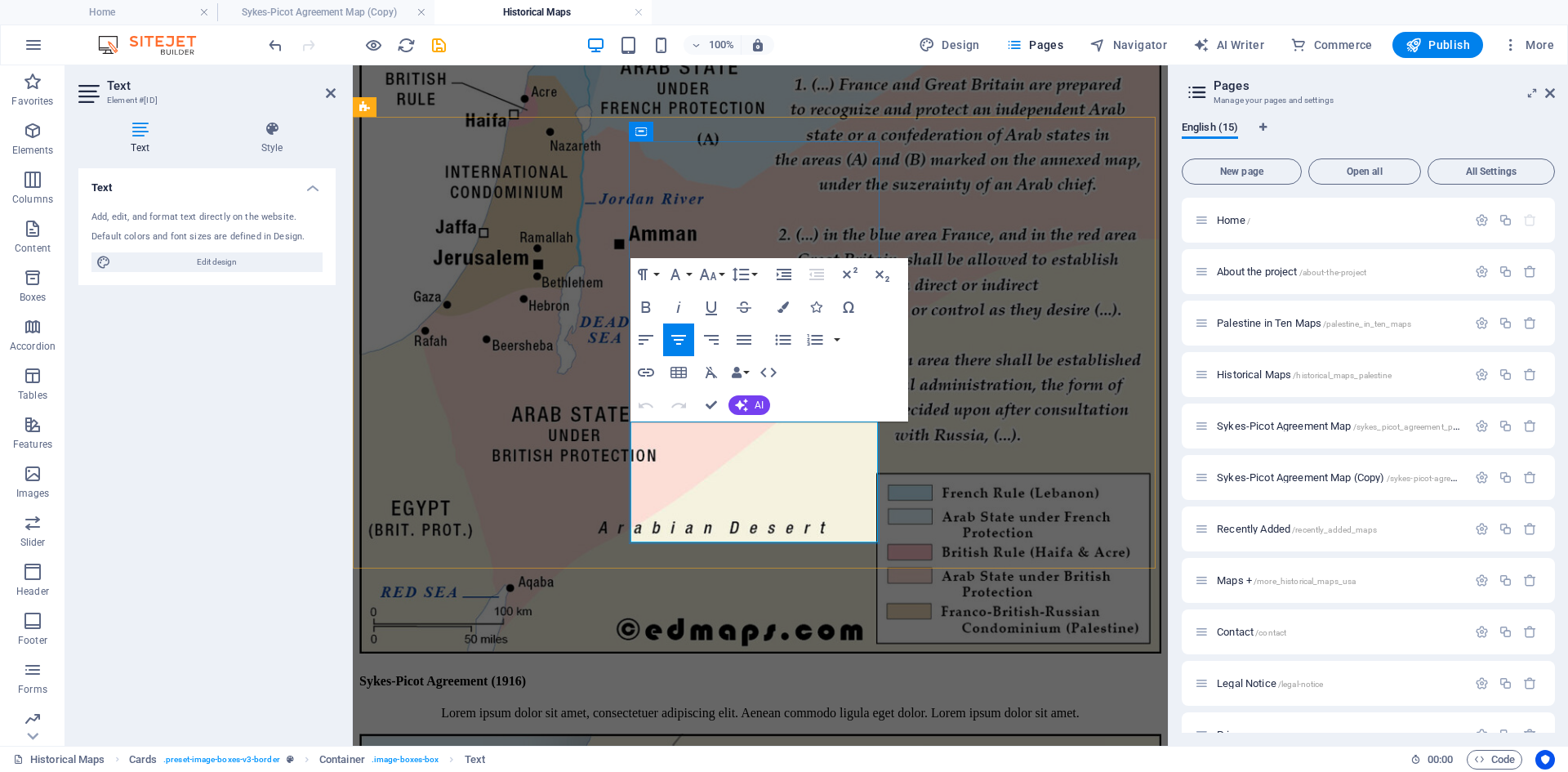 drag, startPoint x: 656, startPoint y: 431, endPoint x: 811, endPoint y: 512, distance: 174.8885 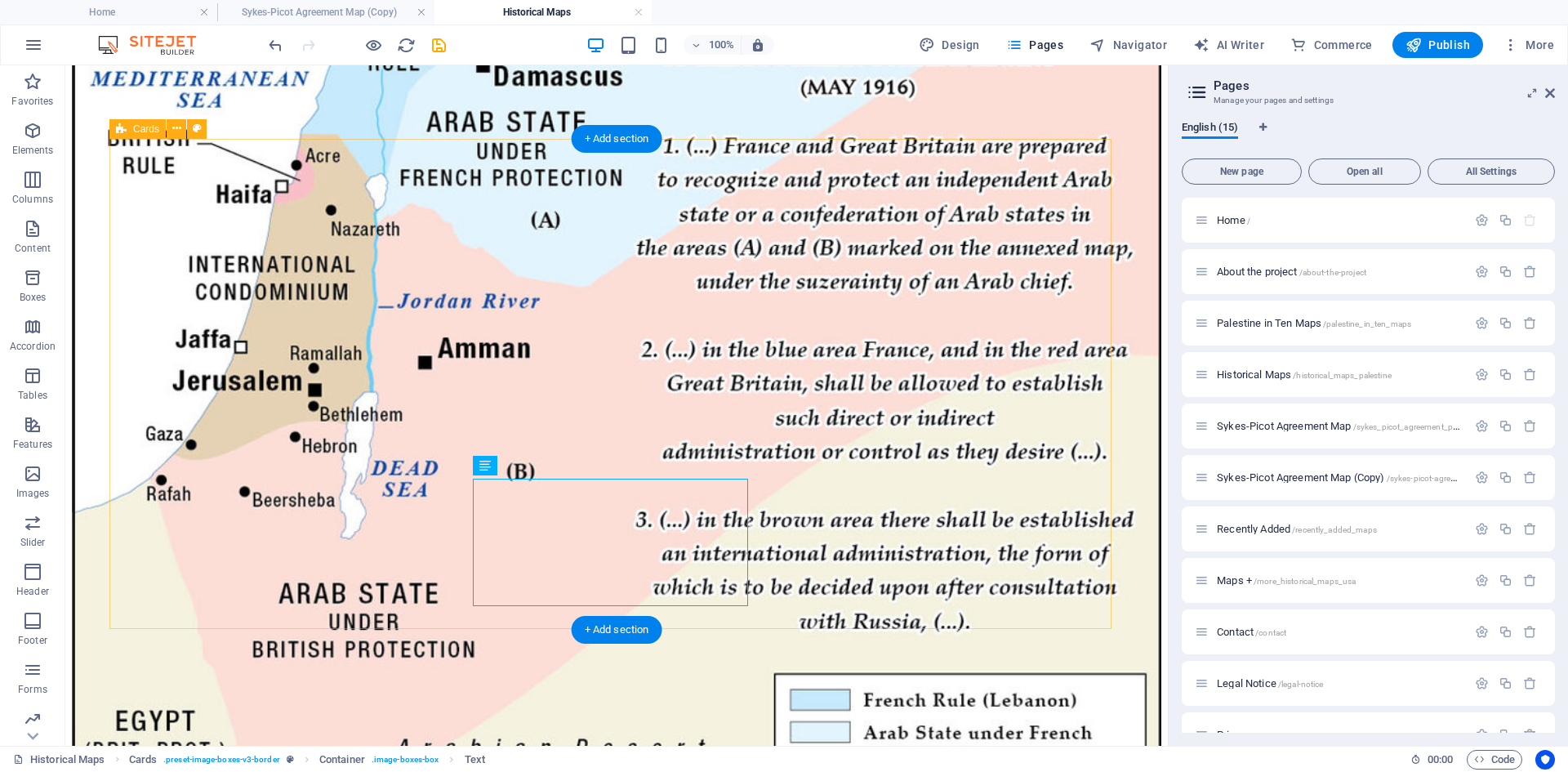 scroll, scrollTop: 490, scrollLeft: 0, axis: vertical 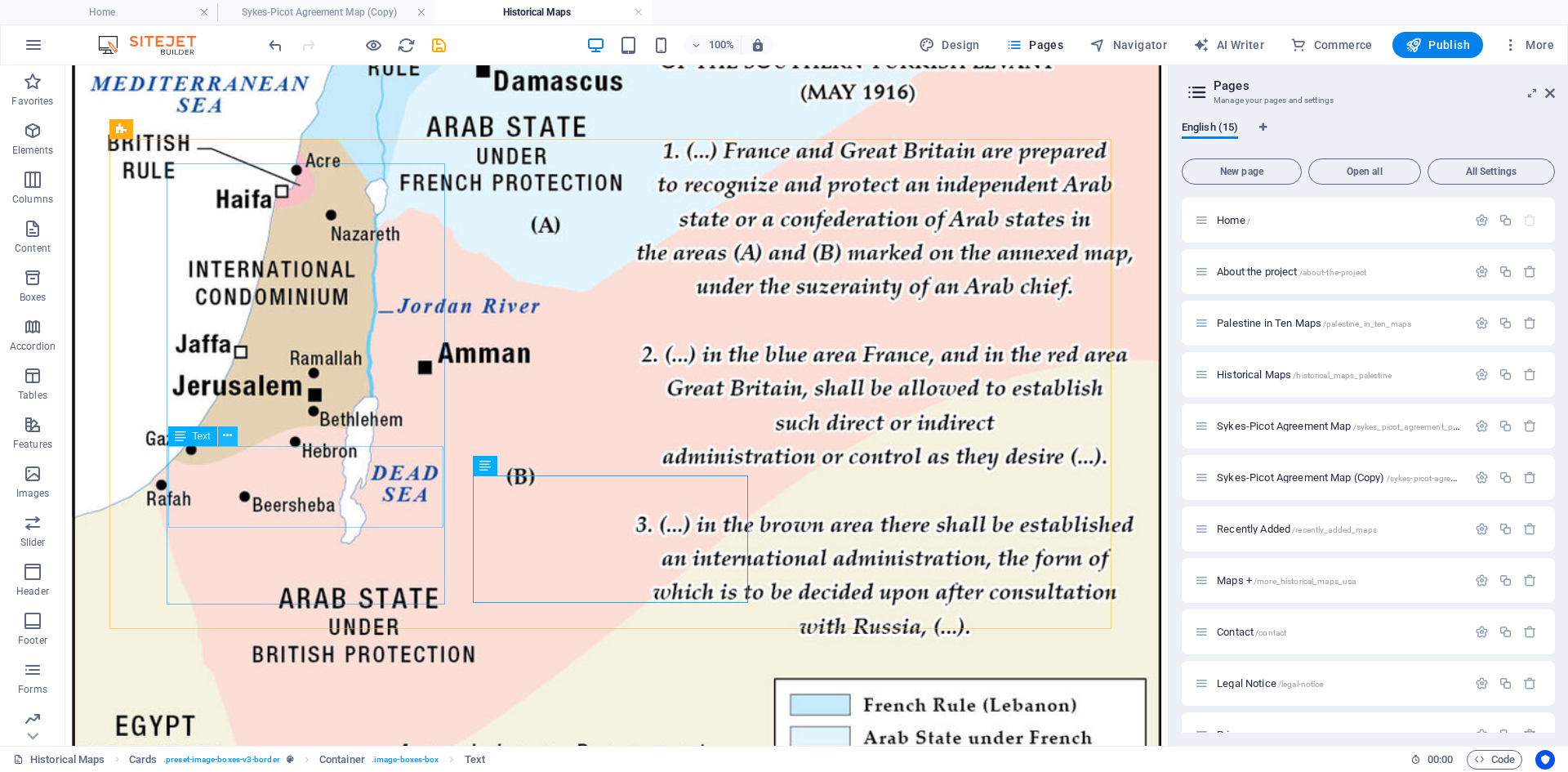 click at bounding box center (227, 435) 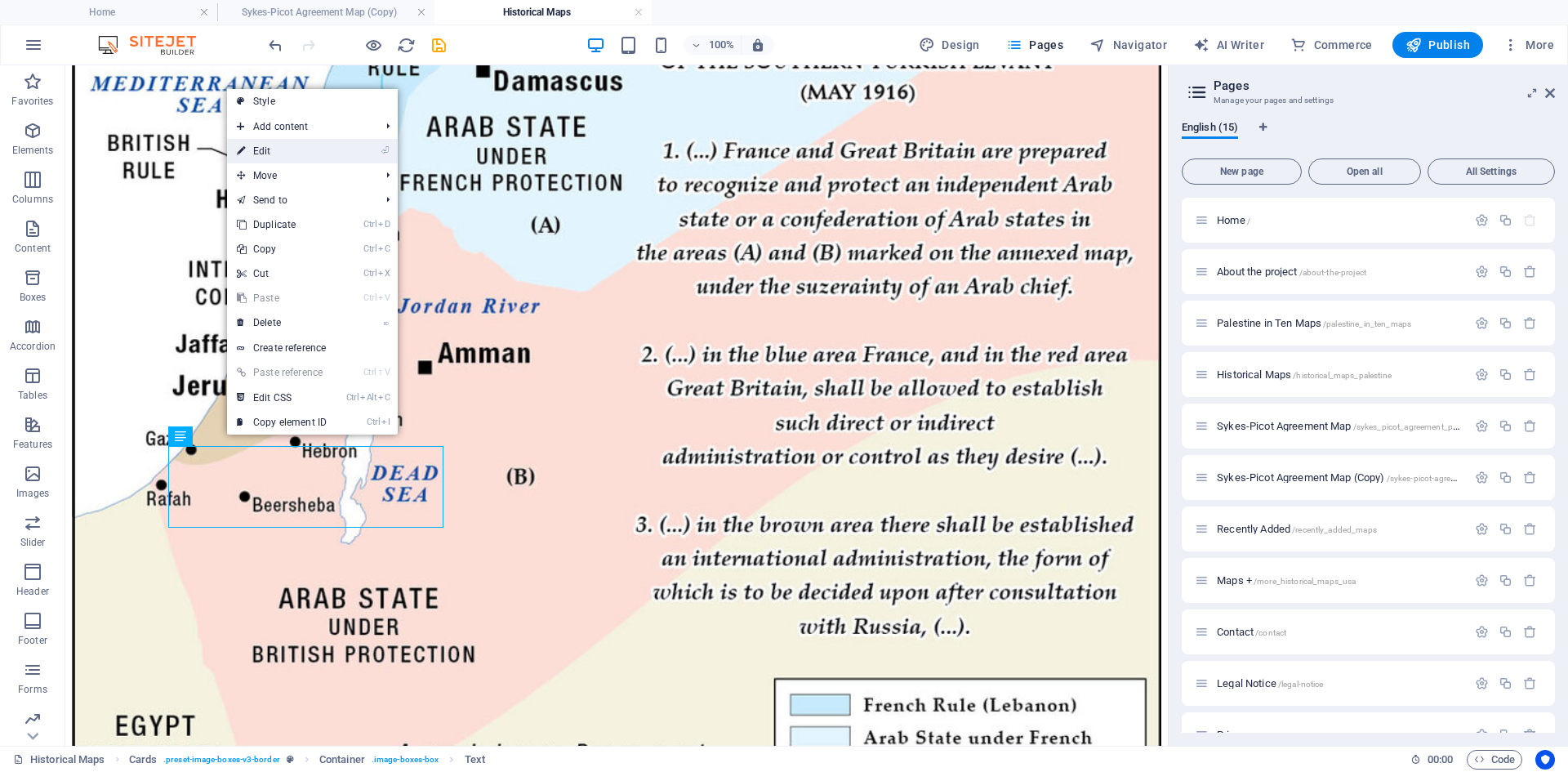 click on "⏎  Edit" at bounding box center [282, 151] 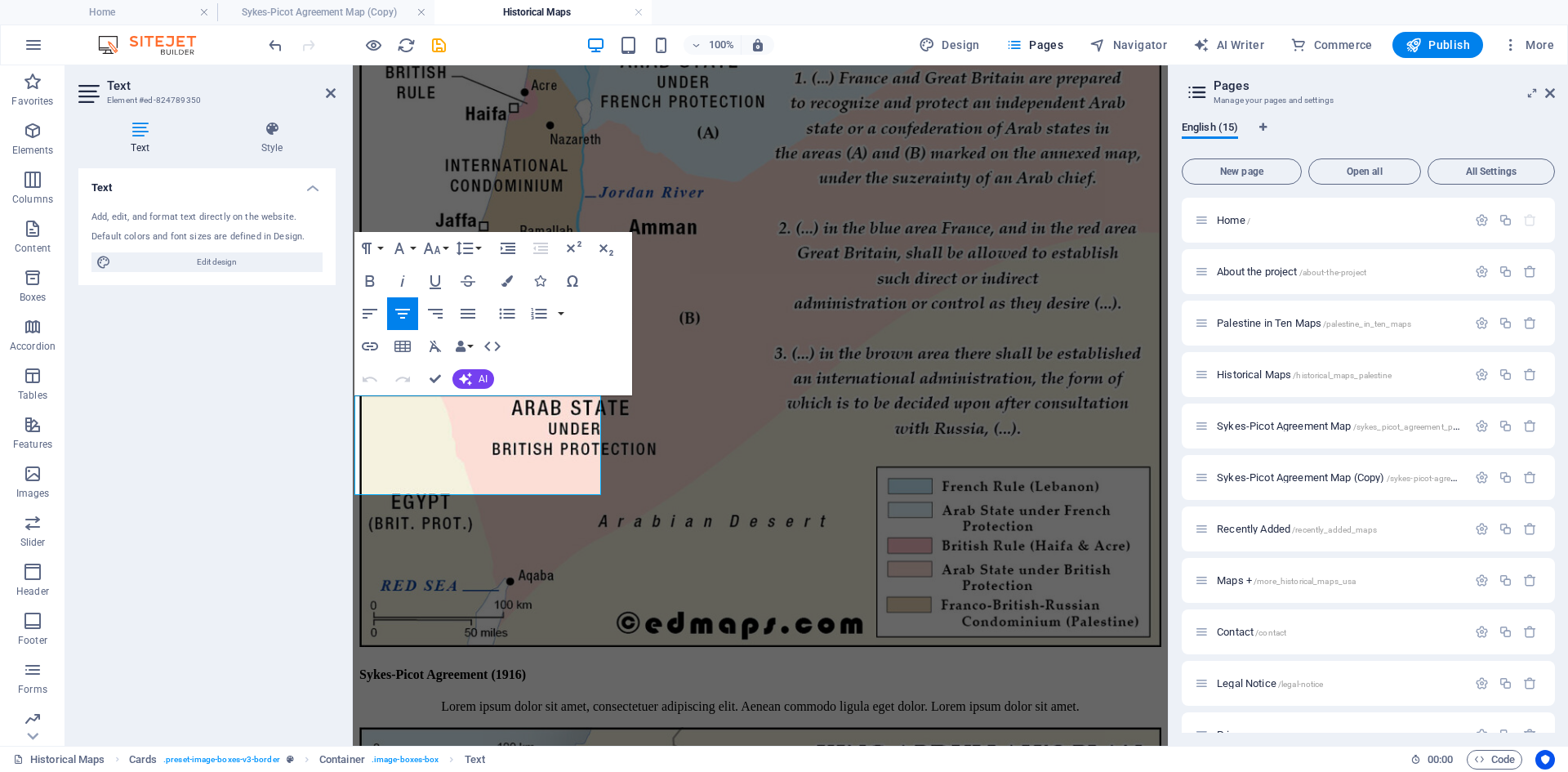 scroll, scrollTop: 484, scrollLeft: 0, axis: vertical 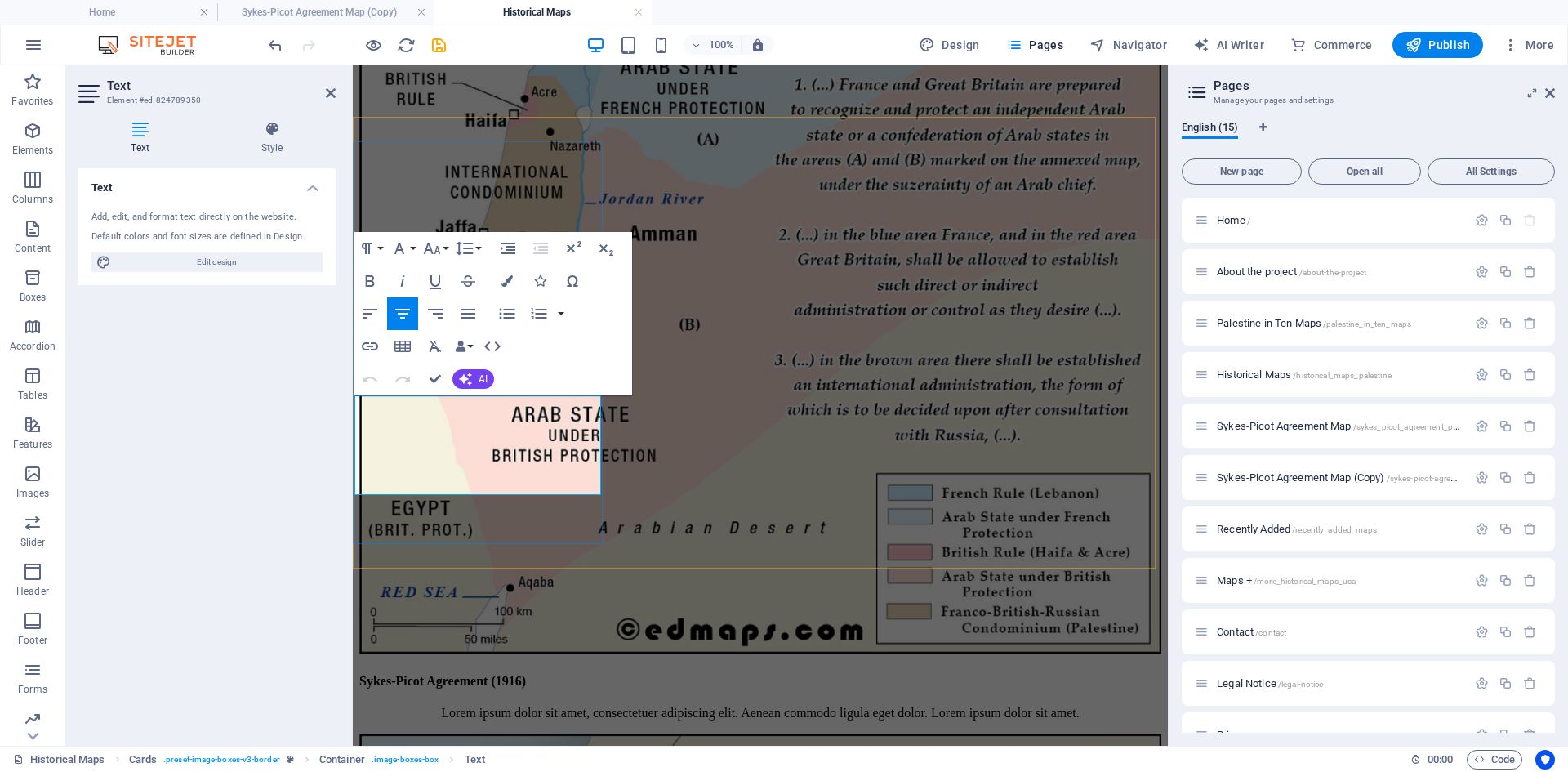 drag, startPoint x: 438, startPoint y: 408, endPoint x: 555, endPoint y: 475, distance: 134.82581 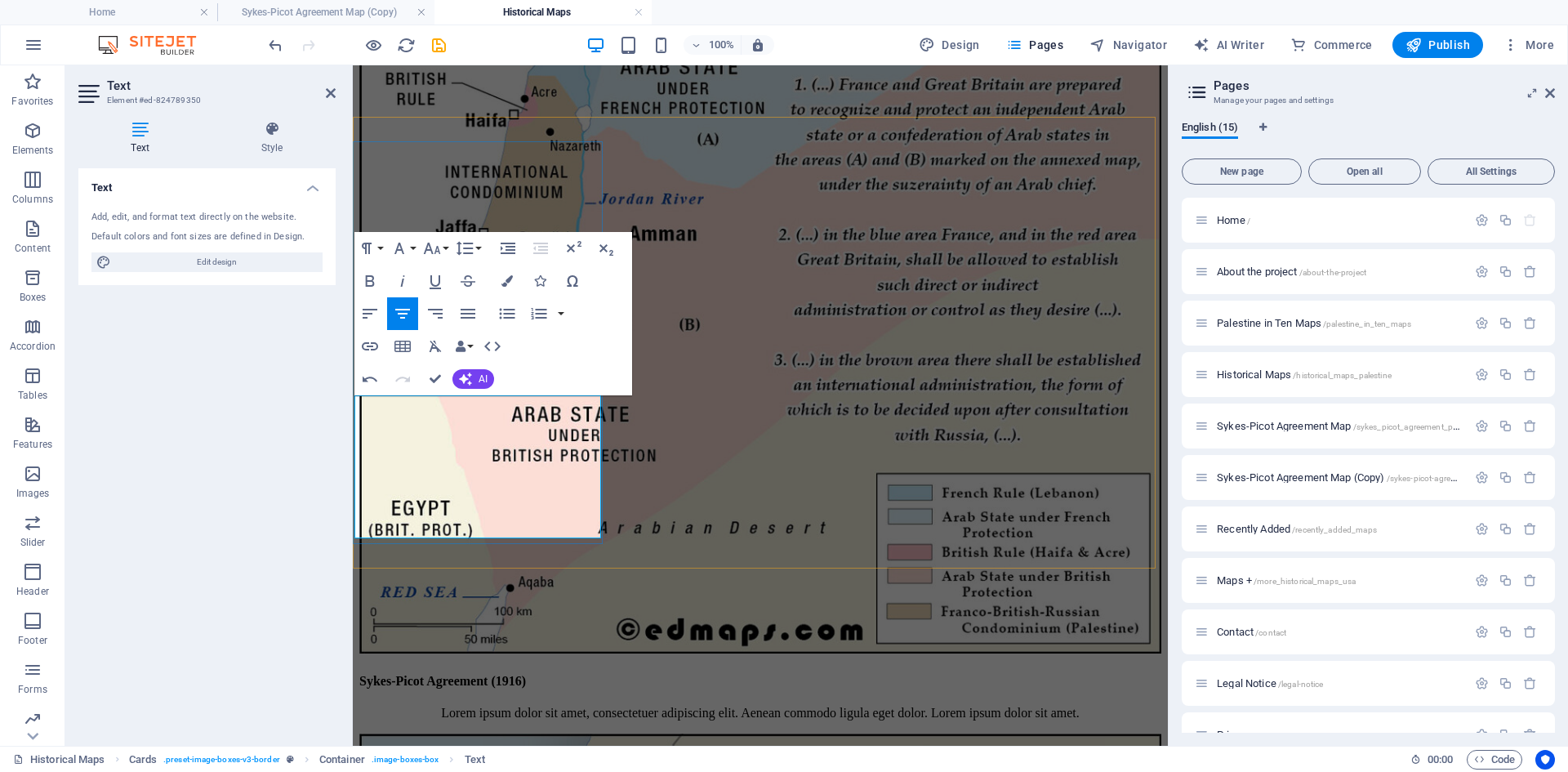click on "Count Bernadotte's June 1948 plan proposed a Palestine-Transjordan union with two autonomous members, one Arab and one Jewish, controlling their own affairs." at bounding box center (760, 3184) 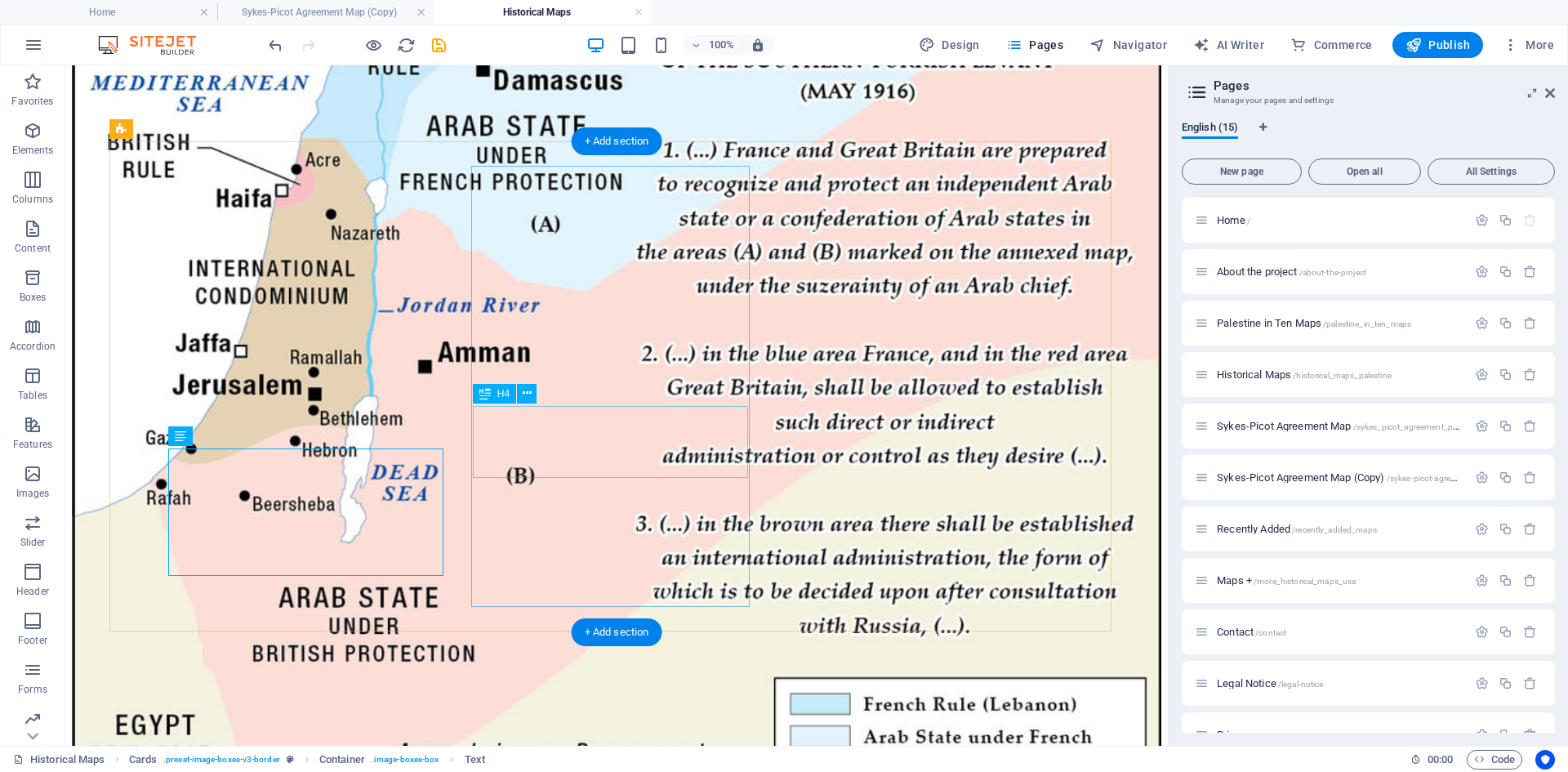 scroll, scrollTop: 490, scrollLeft: 0, axis: vertical 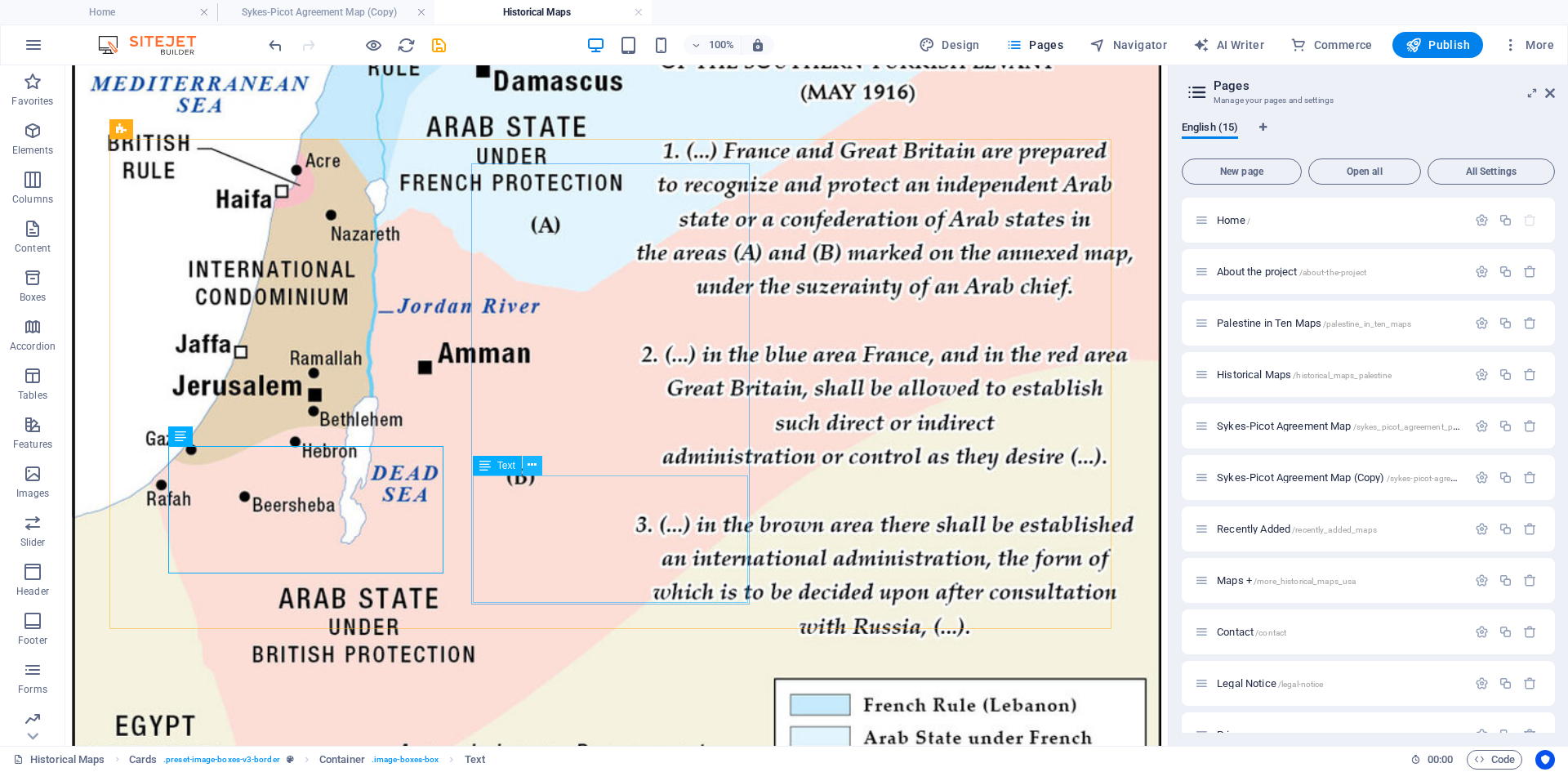 click at bounding box center (532, 465) 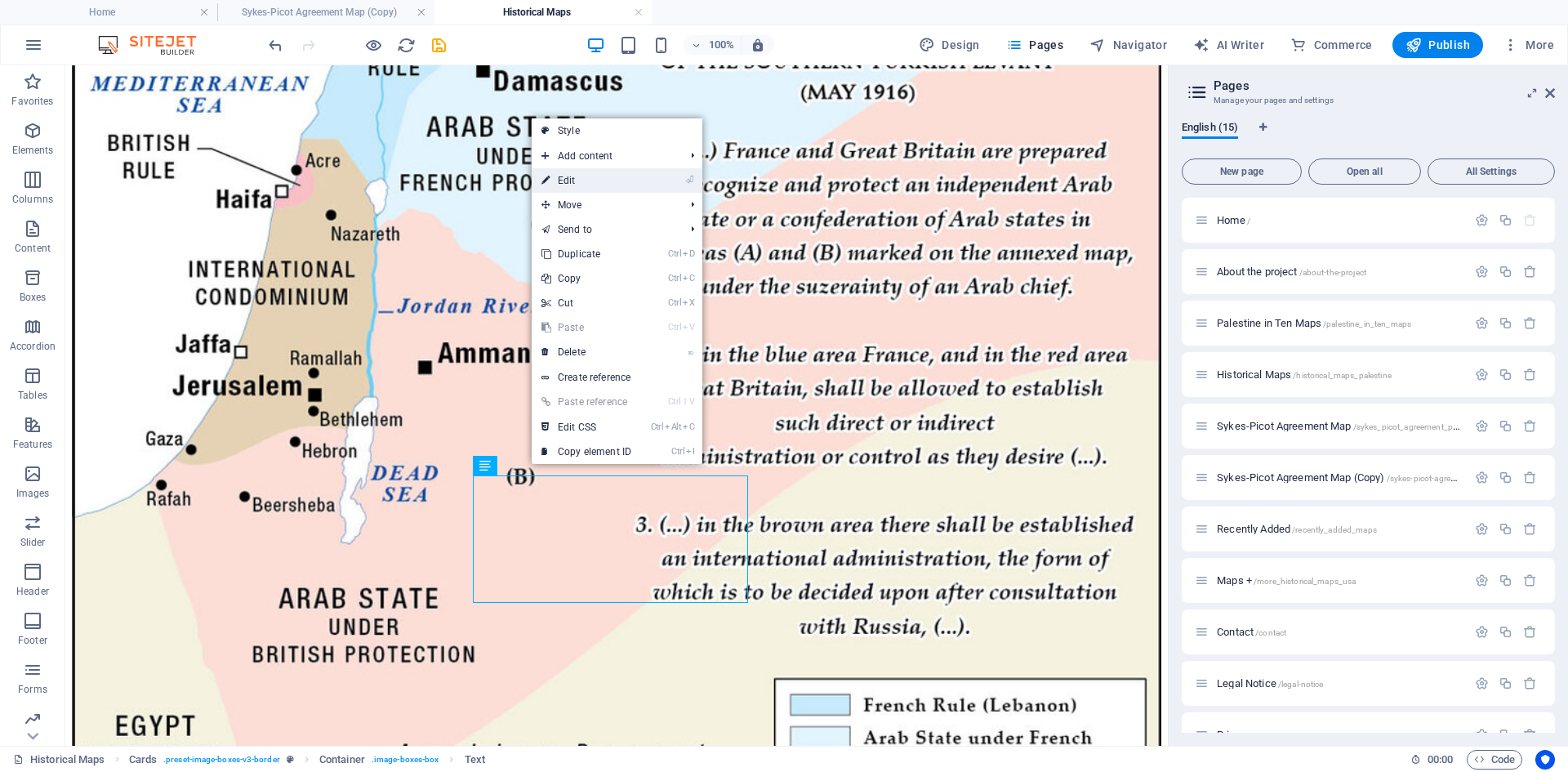 click on "⏎  Edit" at bounding box center [586, 181] 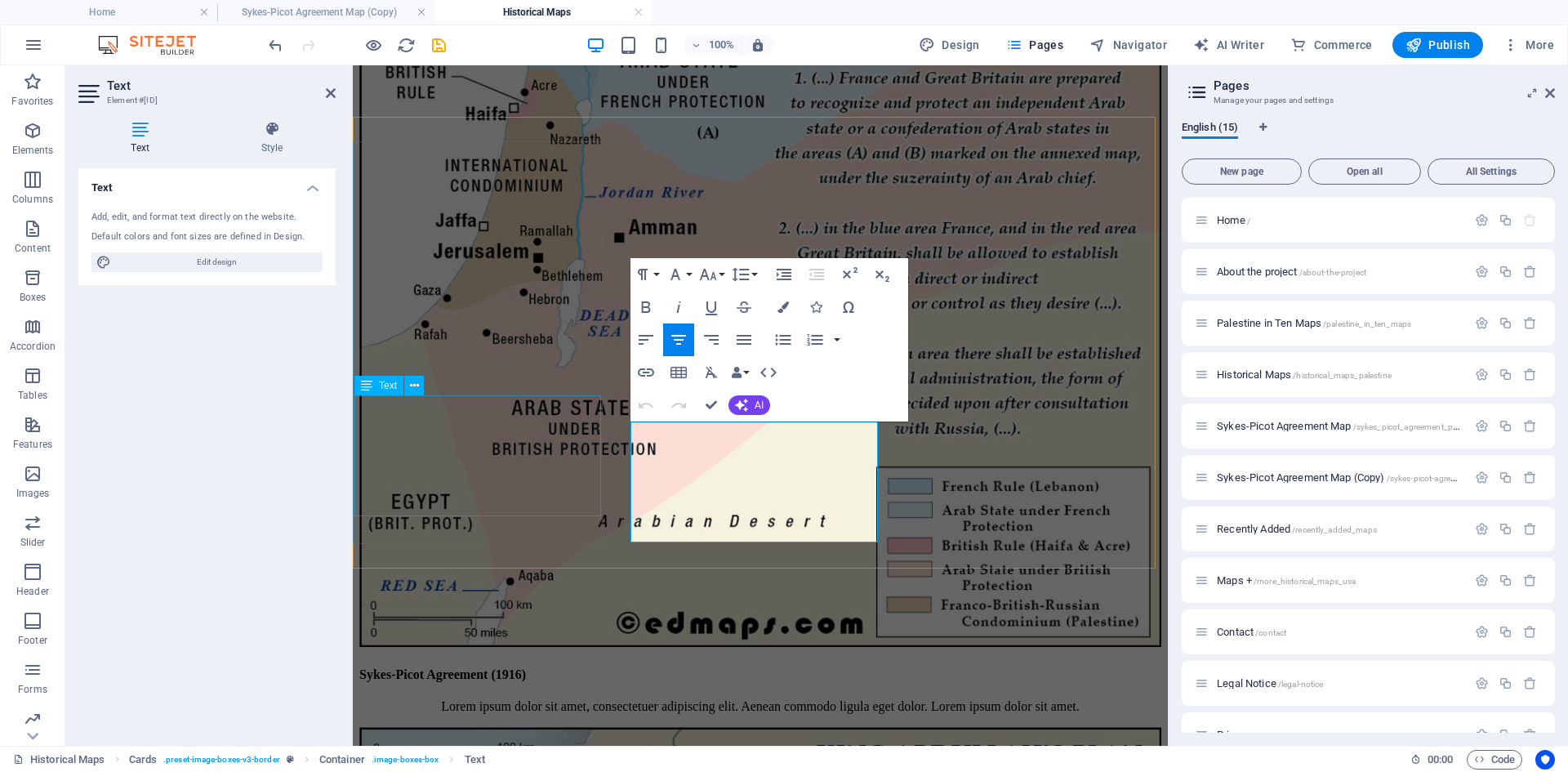 scroll, scrollTop: 484, scrollLeft: 0, axis: vertical 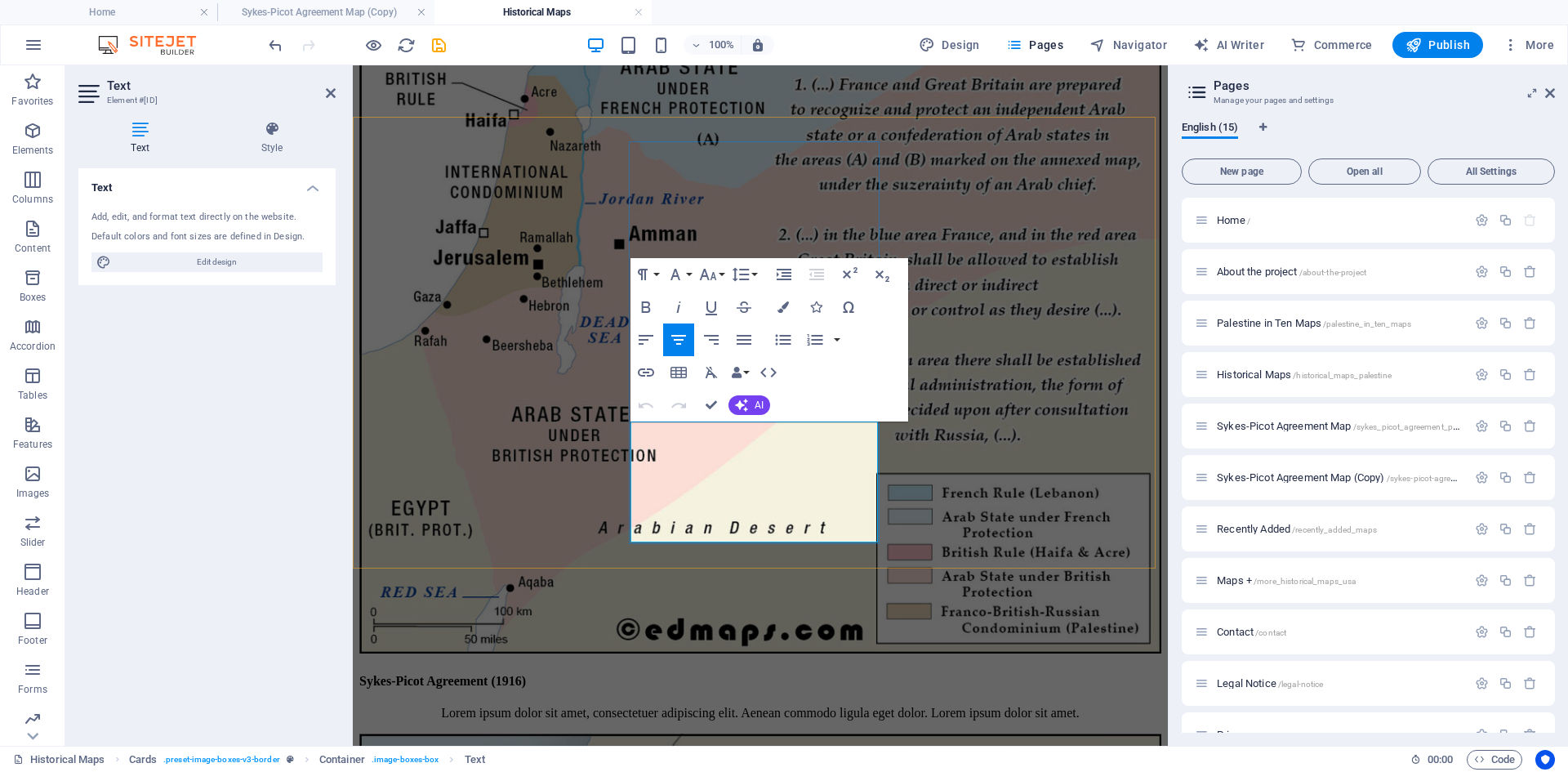 drag, startPoint x: 692, startPoint y: 432, endPoint x: 812, endPoint y: 512, distance: 144.22205 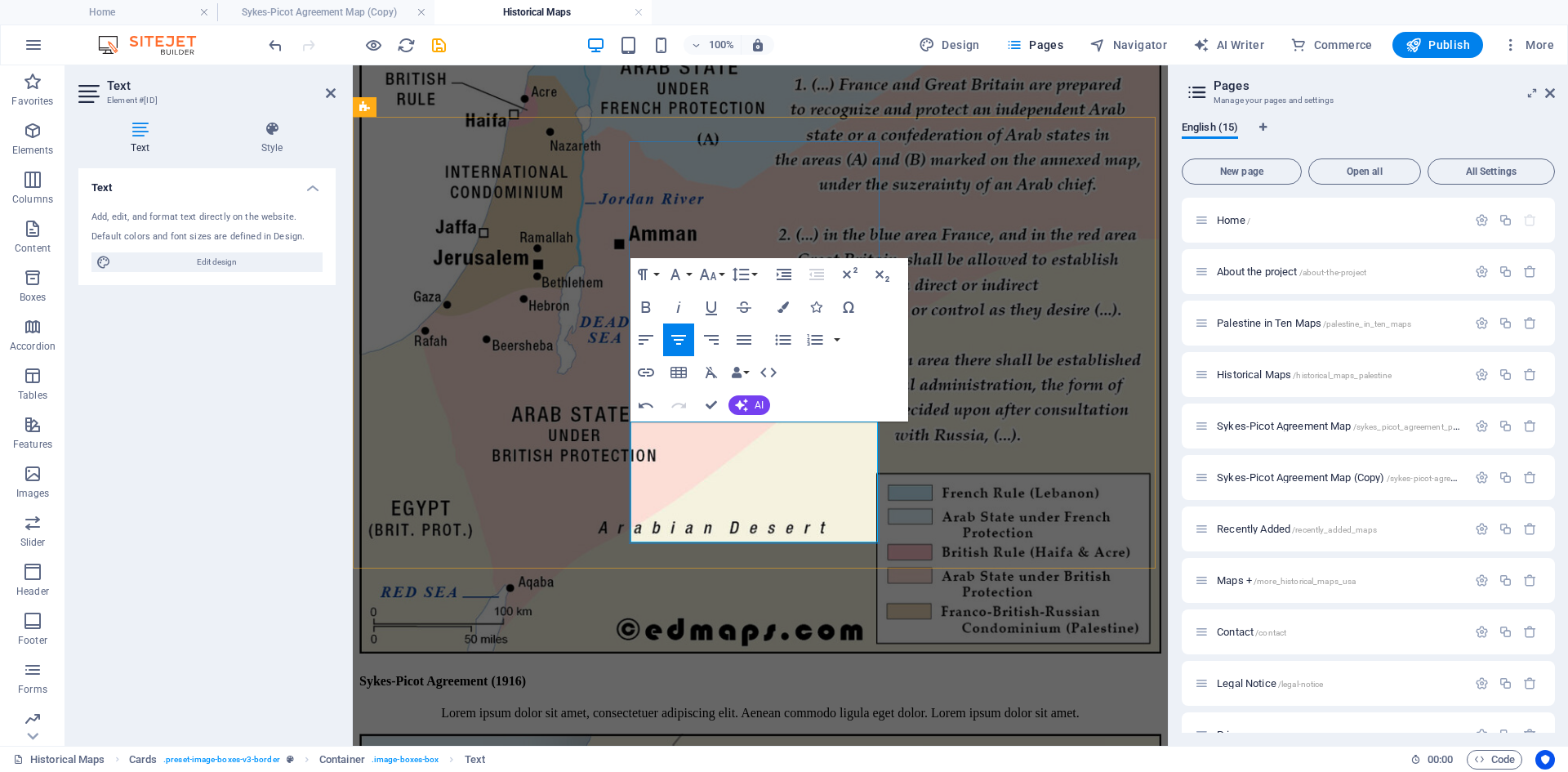 click on "[TITLE] [LAST] 's [MONTH] [YEAR] plan: Israel cedes Negev to Arabs, gains Galilee, Jerusalem becomes international city, with territorial adjustments." at bounding box center (760, 3946) 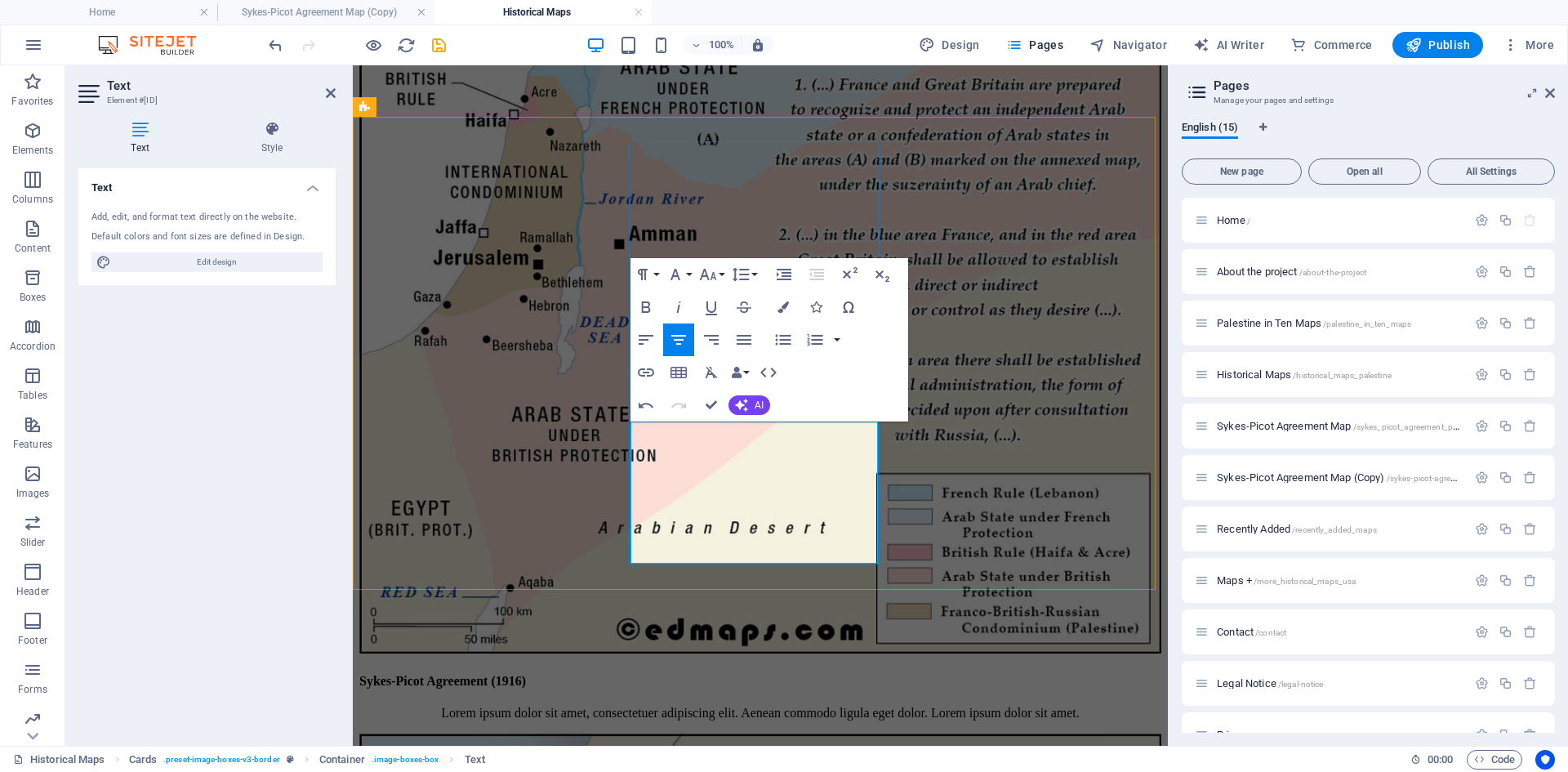 click on "According to the new [PERSON]'s September 1948 plan, Israel cedes Negev to Arabs and gains Galilee, Jerusalem becoming an international city, with territorial adjustments." at bounding box center (760, 3946) 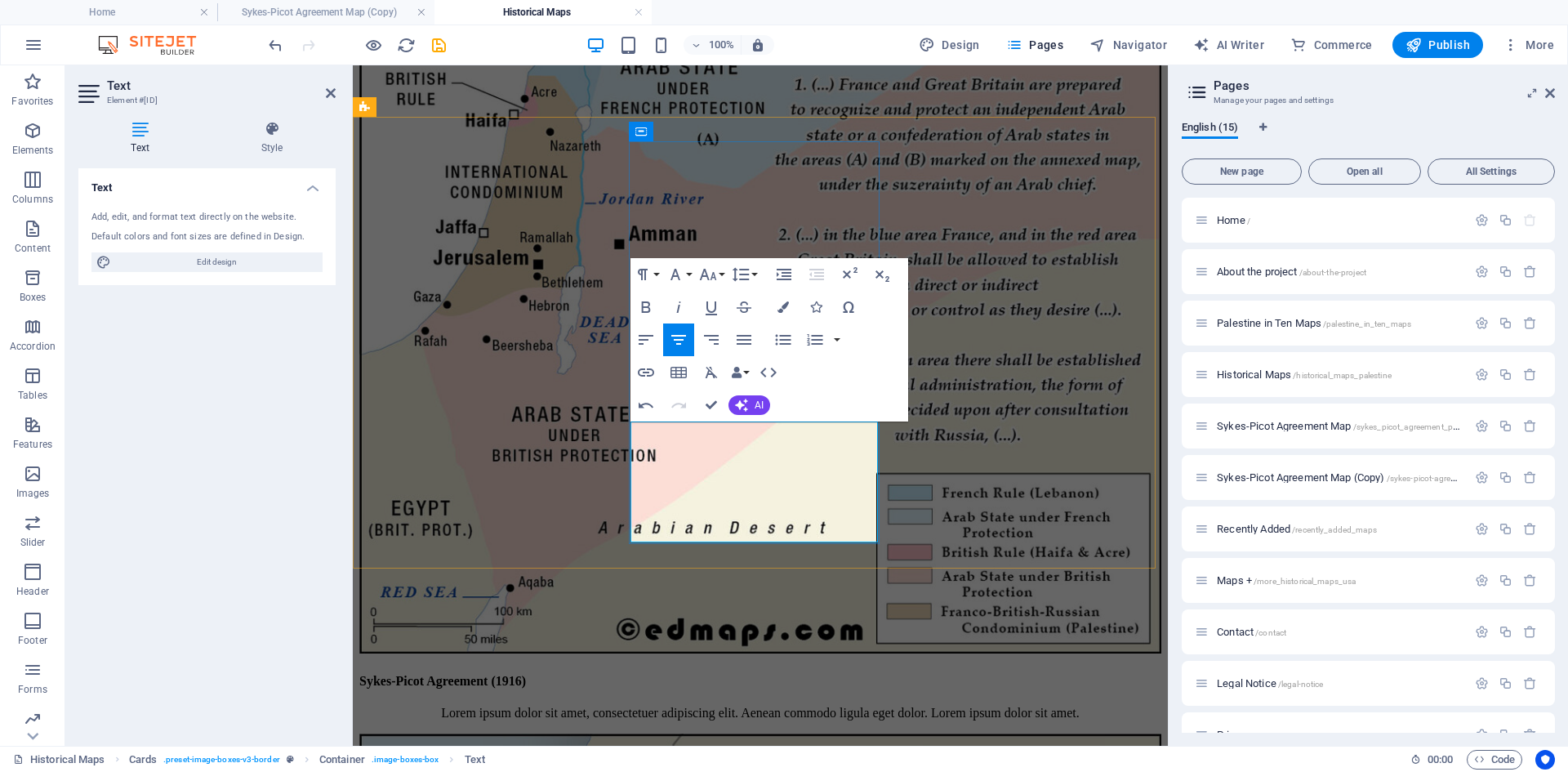 click on "According to the new Count [PERSON]'s September 1948 plan, Israel cedes Negev to Arabs and gains Galilee, Jerusalem becoming an international city." at bounding box center [760, 3946] 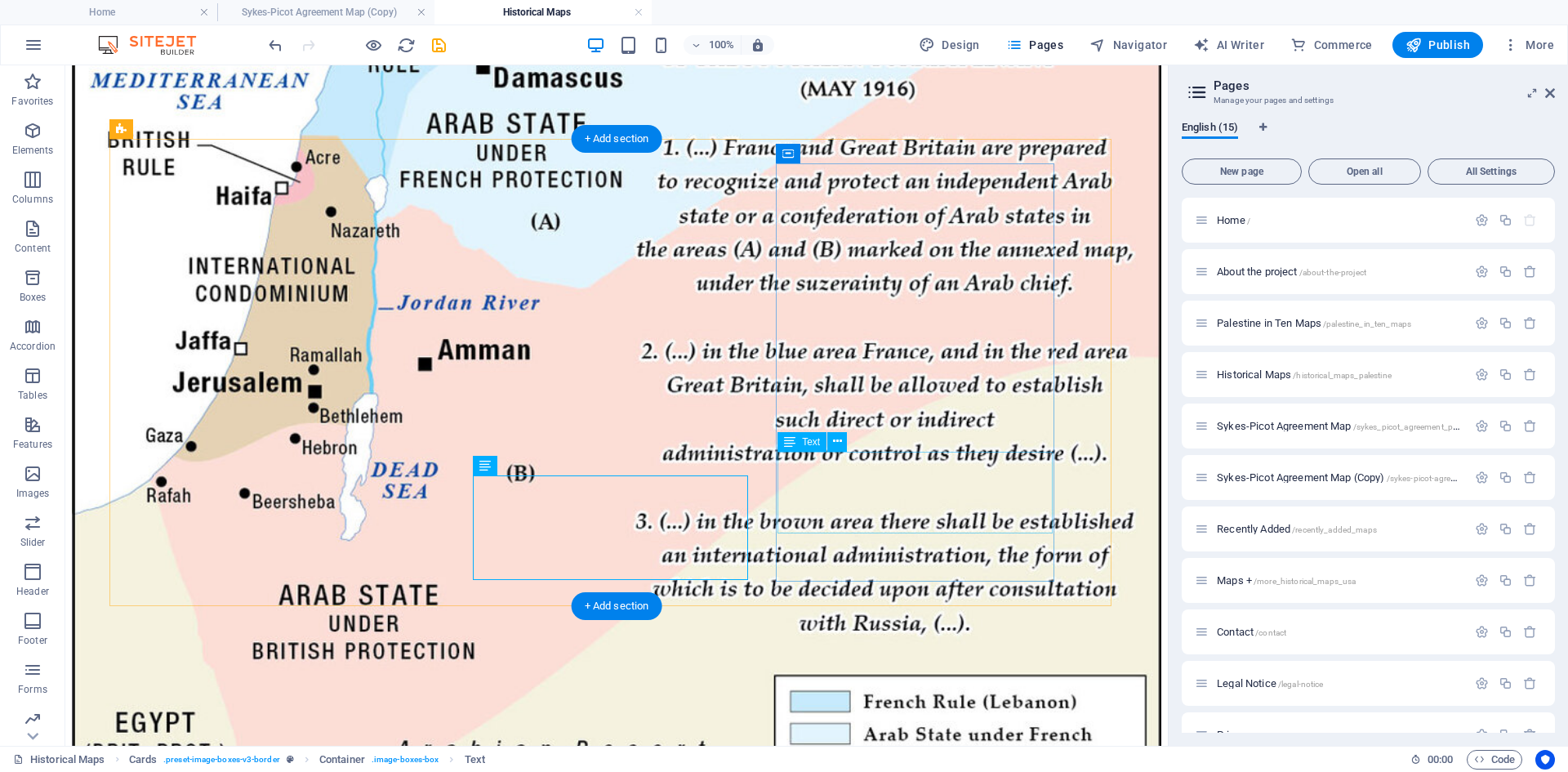 scroll, scrollTop: 490, scrollLeft: 0, axis: vertical 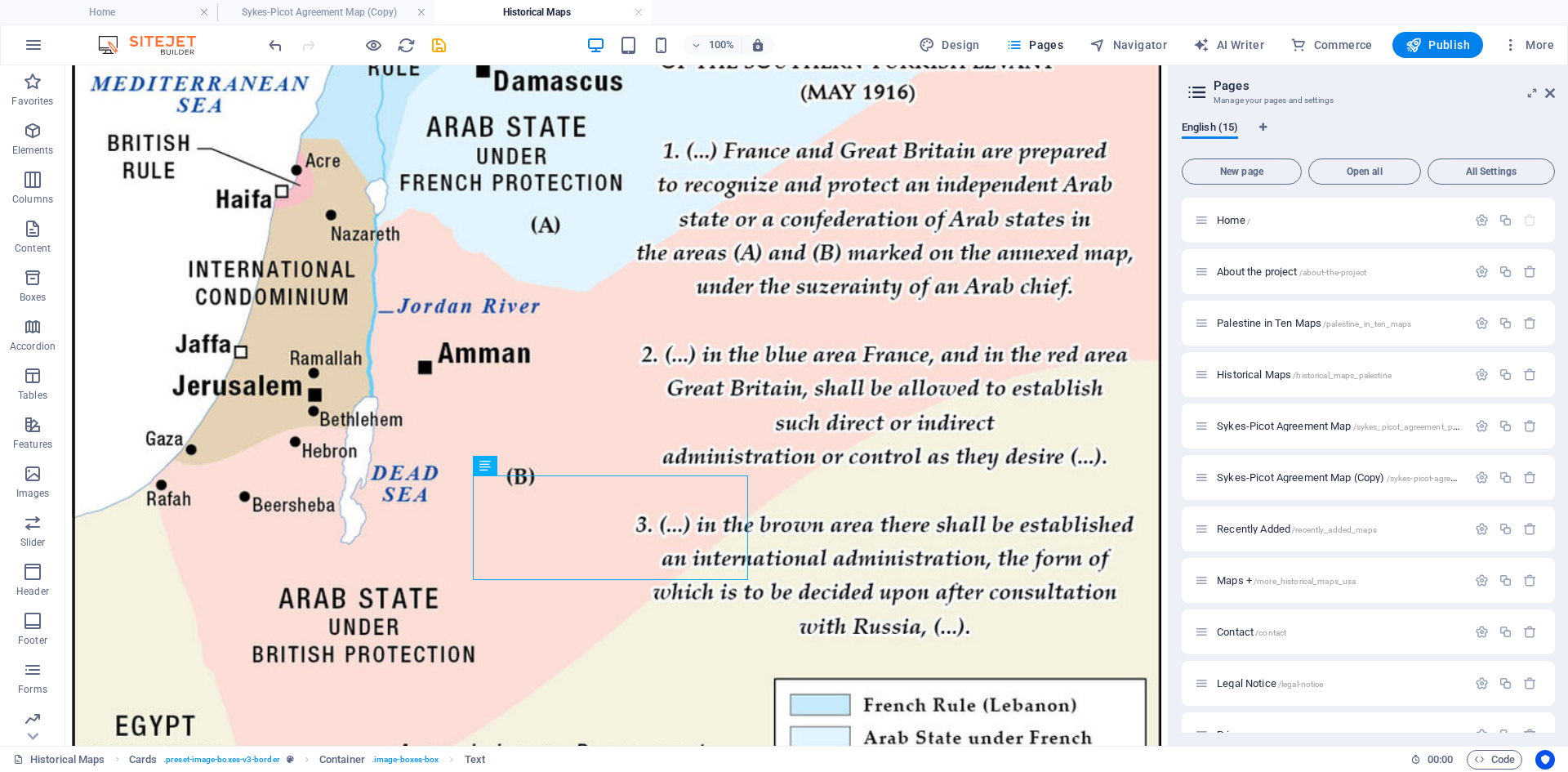 click on "Skip to main content
Home Palestine in Ten Maps Historical Maps Maps + Historical Maps of Israel and Palestine Sykes-Picot Agreement (1916) Lorem ipsum dolor sit amet, consectetuer adipiscing elit. Aenean commodo ligula eget dolor. Lorem ipsum dolor sit amet. [PERSON]'s Plan (1947) Lorem ipsum dolor sit amet, consectetuer adipiscing elit. Aenean commodo ligula eget dolor. Lorem ipsum dolor sit amet. [PERSON]'s Plan (1947) Lorem ipsum dolor sit amet, consectetuer adipiscing elit. Aenean commodo ligula eget dolor. Lorem ipsum dolor sit amet. First Bernadotte Plan (1948) [PERSON]'s June 1948 plan proposed a Palestine-Transjordan union with two autonomous members, one Arab and one Jewish, controlling their own affairs. Second Bernadotte Plan (1948) According to the new [PERSON]'s September 1948 plan, Israel cedes Negev to Arabs and gains Galilee, with Jerusalem becoming an international city. [PERSON]'s Plan (1972) Trump Plan (2020) Maps of Historical Palestine American History Atlas" at bounding box center [617, 9789] 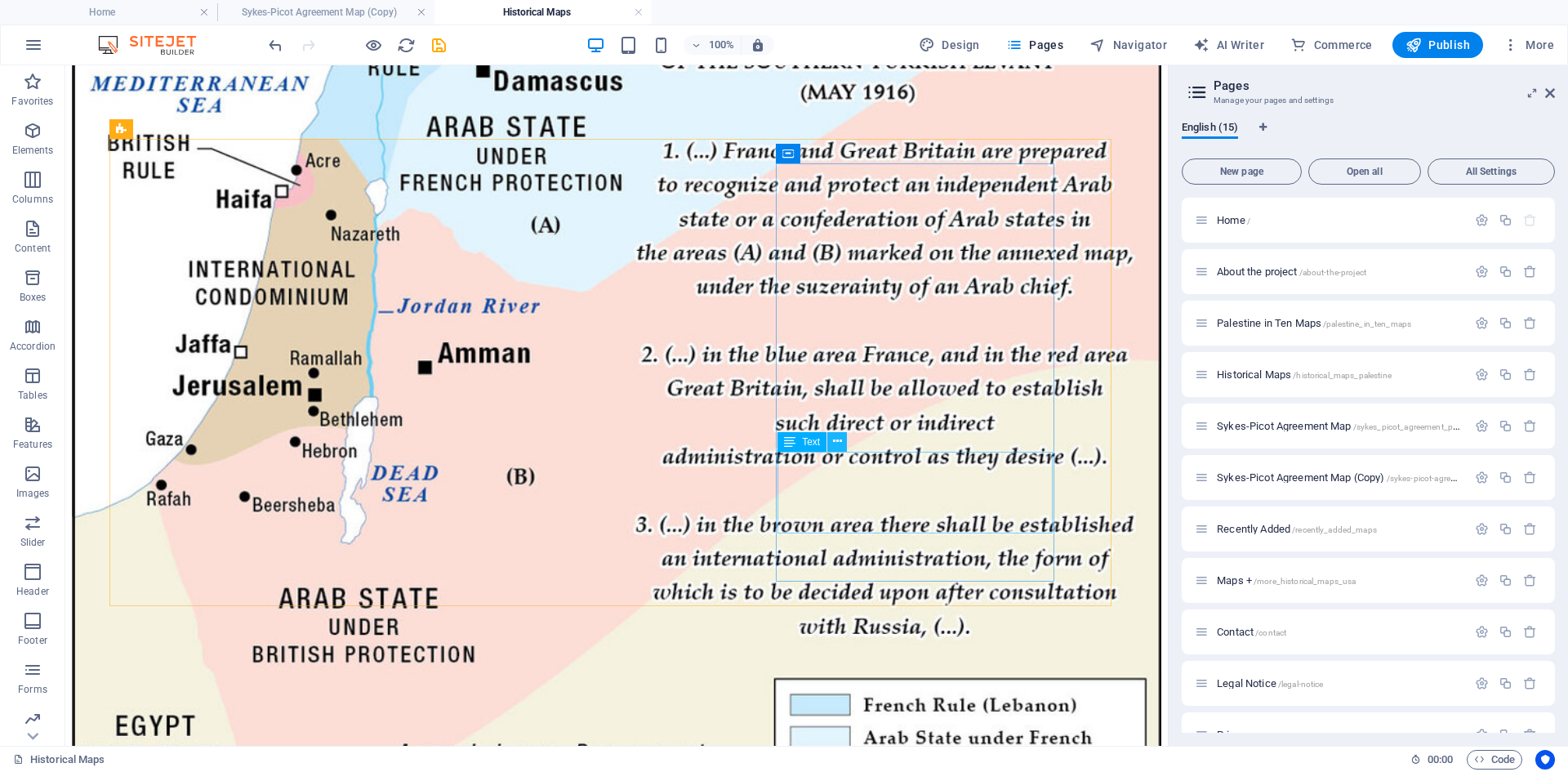 click at bounding box center (837, 441) 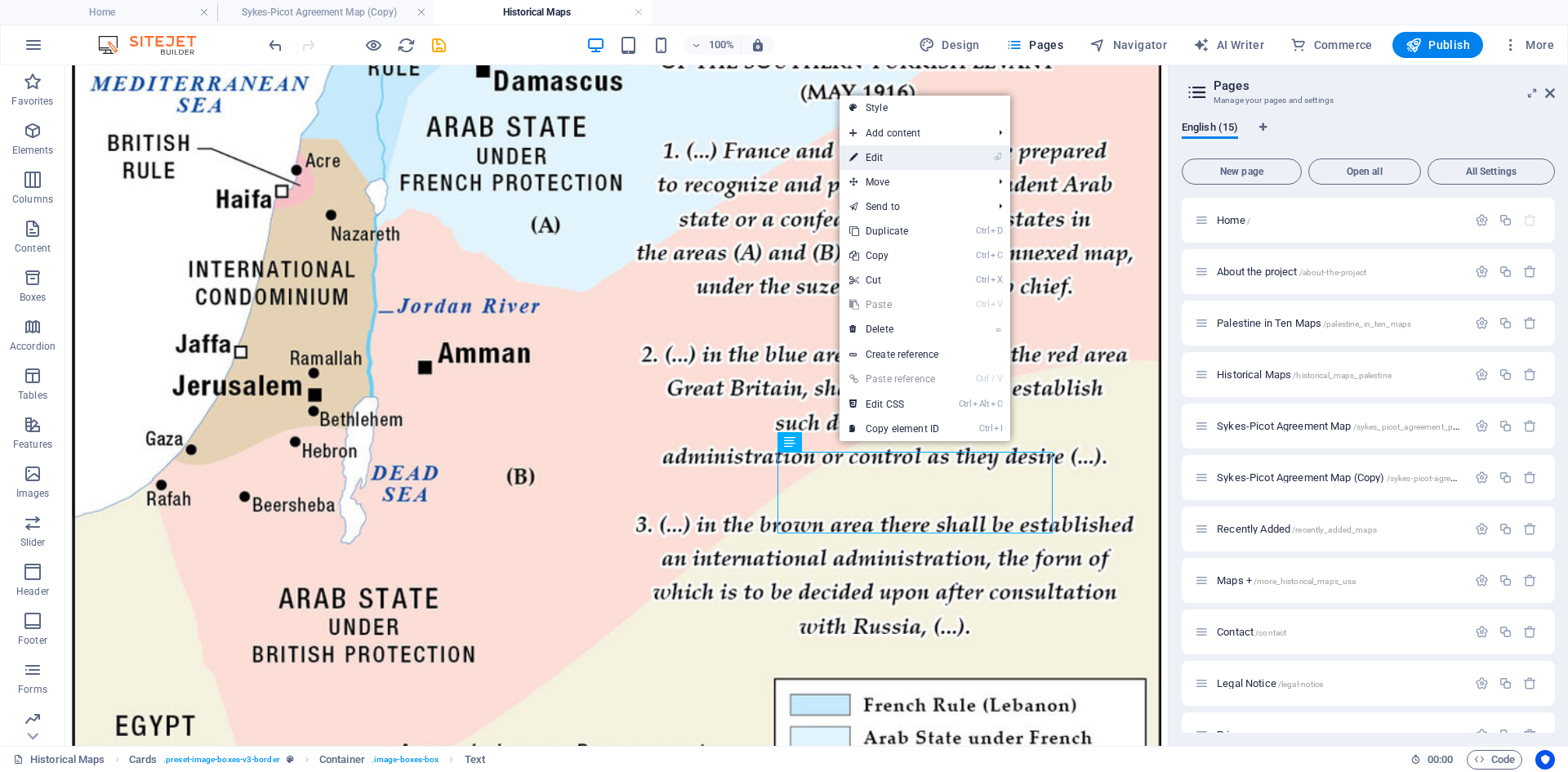 drag, startPoint x: 876, startPoint y: 155, endPoint x: 504, endPoint y: 203, distance: 375.084 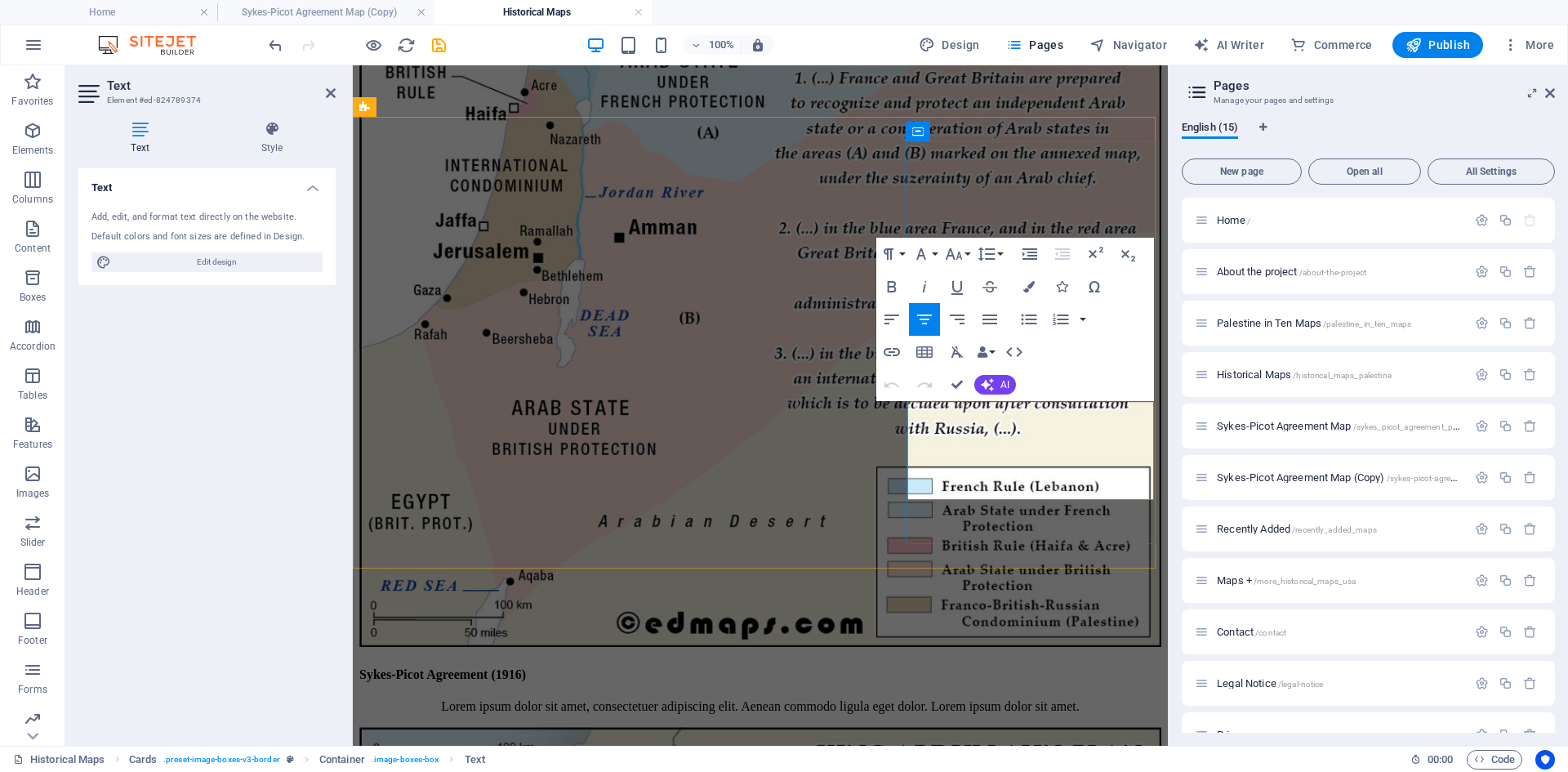 scroll, scrollTop: 484, scrollLeft: 0, axis: vertical 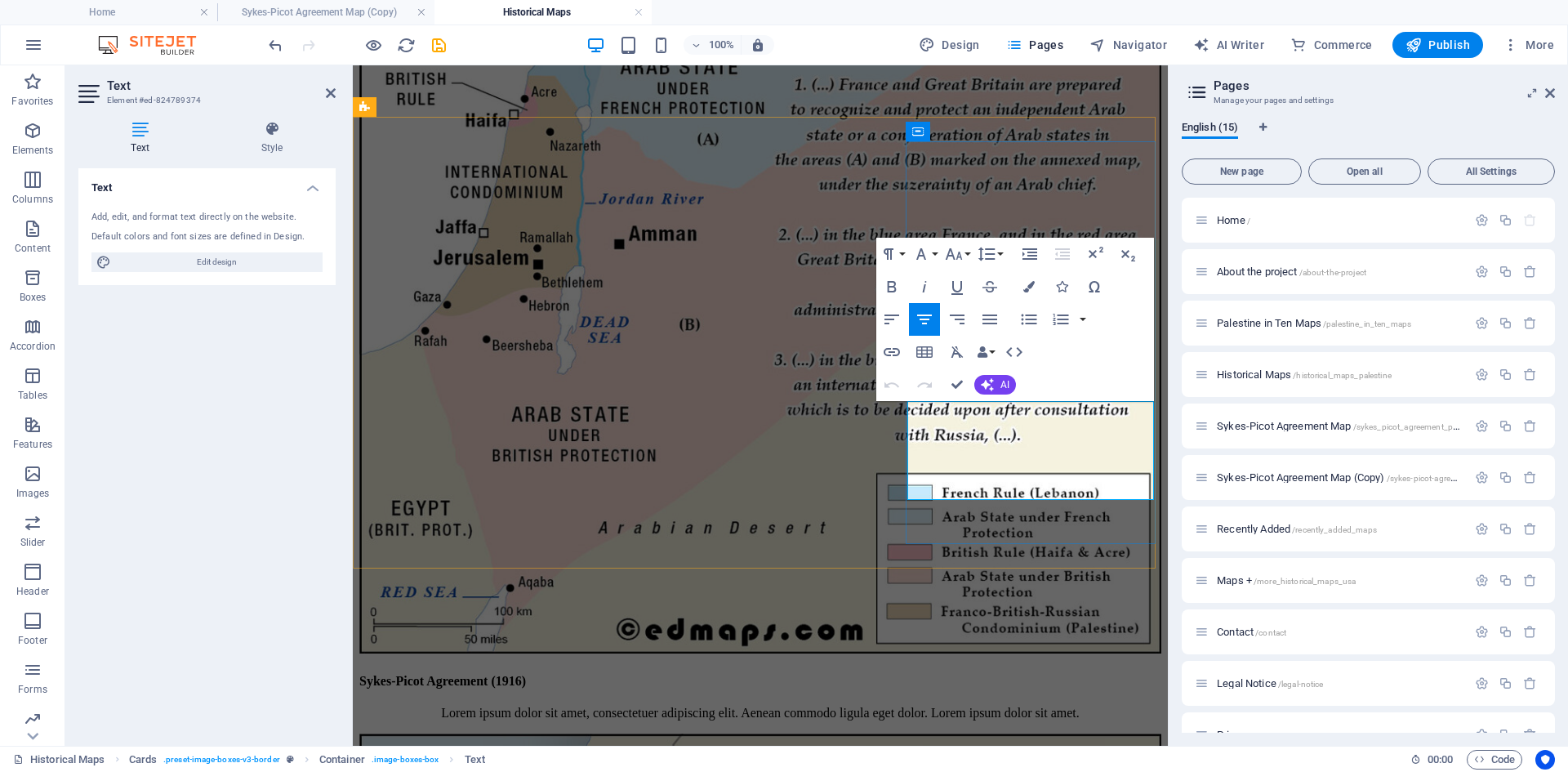click on "Lorem ipsum dolor sit amet, consectetuer adipiscing elit. Aenean commodo ligula eget dolor. Lorem ipsum dolor sit amet." at bounding box center (760, 4744) 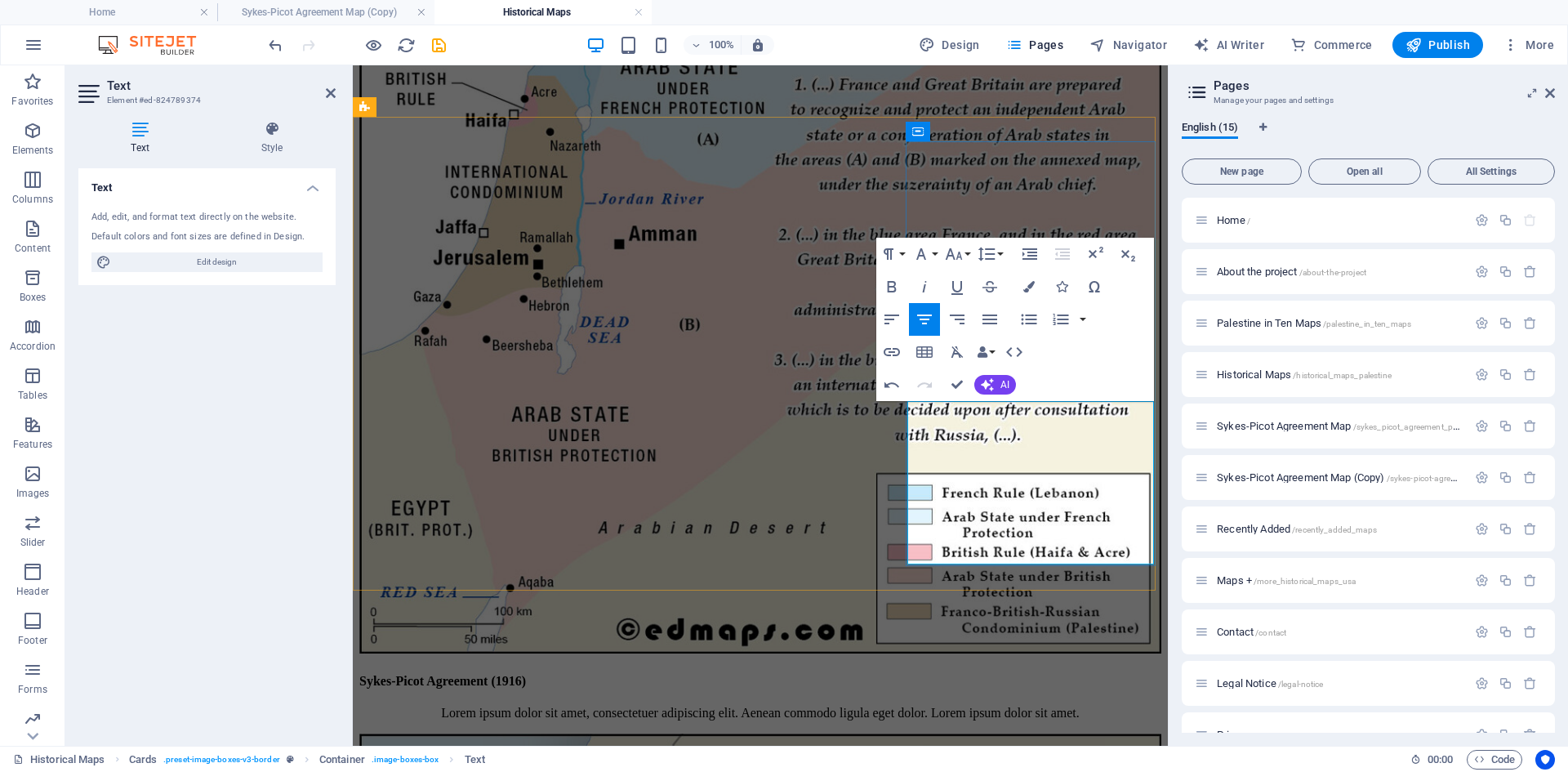 click on "Lorem King Hussein's 1972 "United Arab Kingdom" plan: merge West Bank with Jordan under autonomous federationipsum dolor sit amet, consectetuer adipiscing elit. Aenean commodo ligula eget dolor. Lorem ipsum dolor sit amet." at bounding box center (760, 4751) 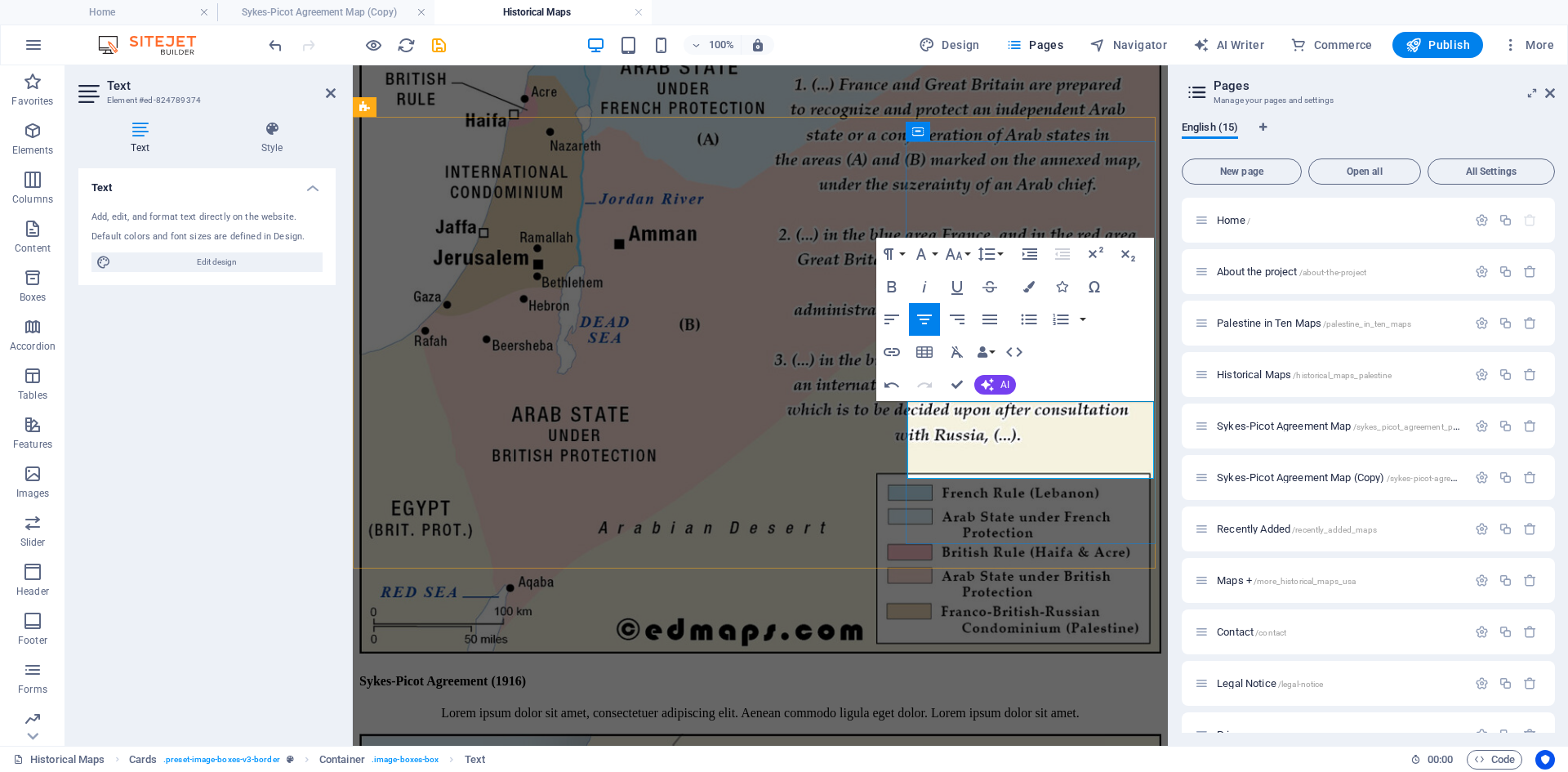 click on "[PERSON]'s 1972 "United Arab Kingdom" plan merged West Bank with Jordan under autonomous federation." at bounding box center (760, 4744) 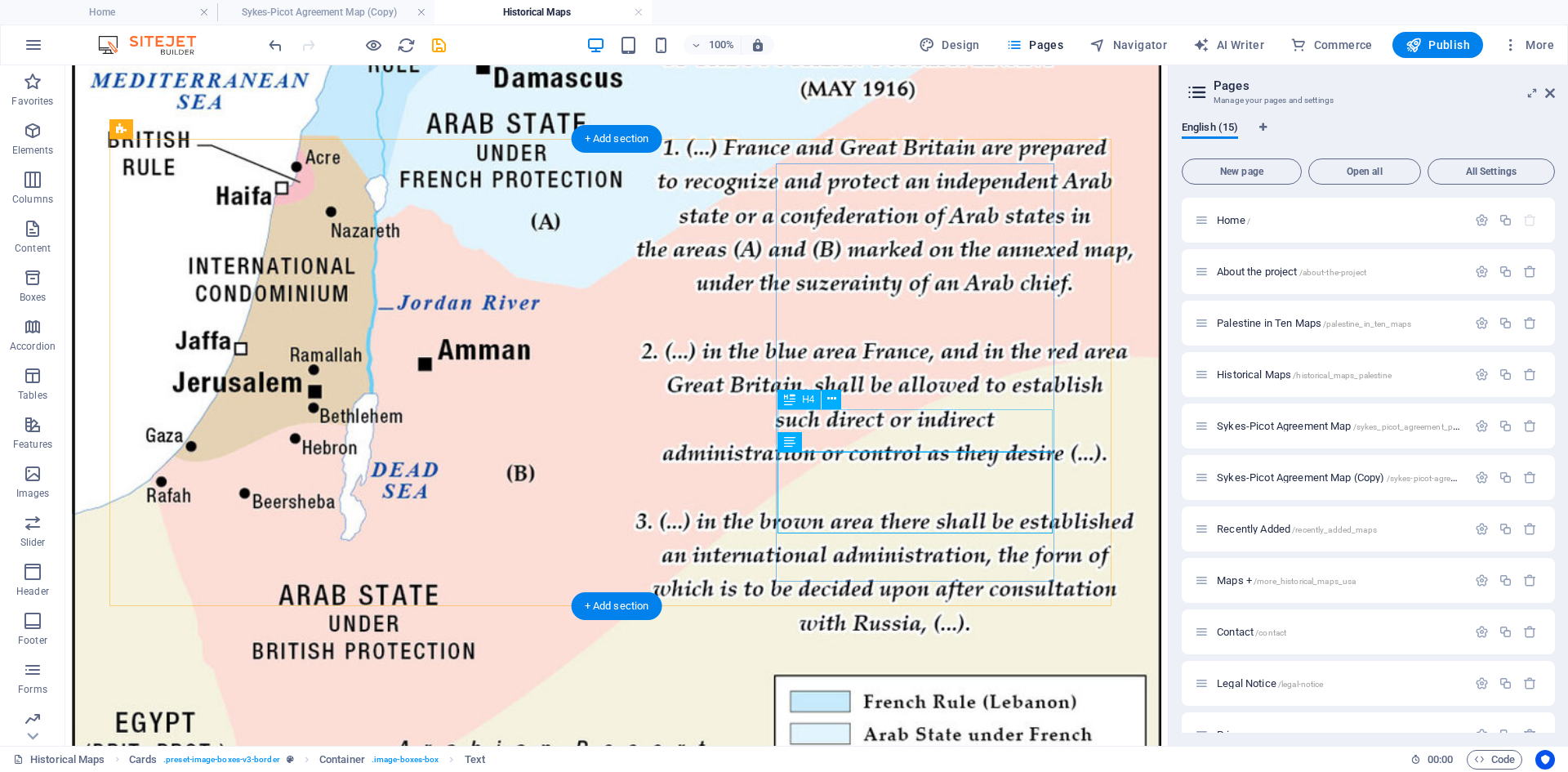 scroll, scrollTop: 490, scrollLeft: 0, axis: vertical 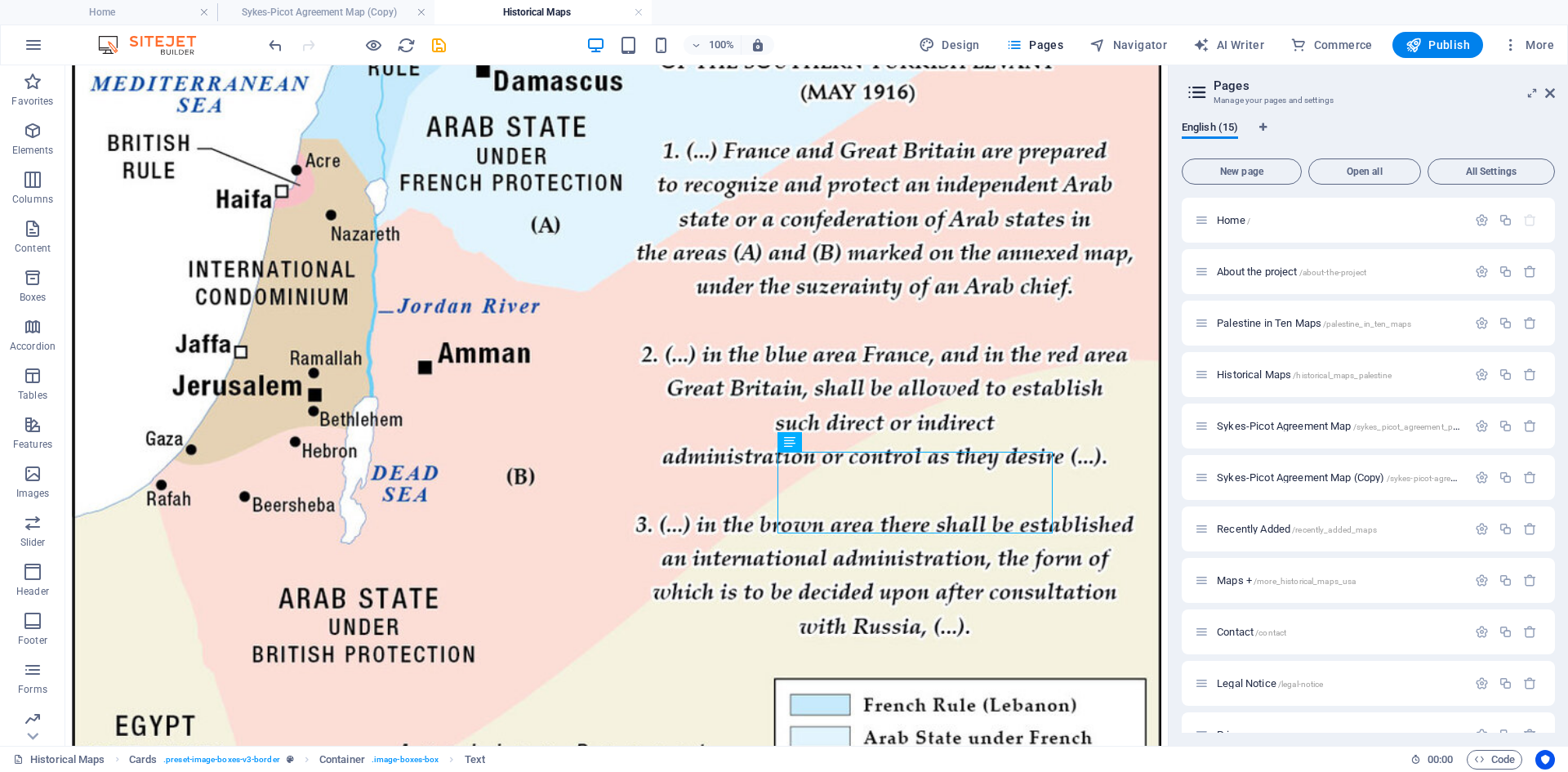 click on "Skip to main content
Home Palestine in Ten Maps Historical Maps Maps + Historical Maps of Israel and Palestine Sykes-Picot Agreement (1916) Lorem ipsum dolor sit amet, consectetuer adipiscing elit. Aenean commodo ligula eget dolor. Lorem ipsum dolor sit amet. [PERSON]'s Plan (1947) Lorem ipsum dolor sit amet, consectetuer adipiscing elit. Aenean commodo ligula eget dolor. Lorem ipsum dolor sit amet. [PERSON]'s Plan (1947) Lorem ipsum dolor sit amet, consectetuer adipiscing elit. Aenean commodo ligula eget dolor. Lorem ipsum dolor sit amet. First Bernadotte Plan (1948) [PERSON]'s June 1948 plan proposed a Palestine-Transjordan union with two autonomous members, one Arab and one Jewish, controlling their own affairs. Second Bernadotte Plan (1948) According to the new [PERSON]'s September 1948 plan, Israel cedes Negev to Arabs and gains Galilee, with Jerusalem becoming an international city. [PERSON]'s Plan (1972) Trump Plan (2020) Maps of Historical Palestine American History Atlas" at bounding box center [617, 9789] 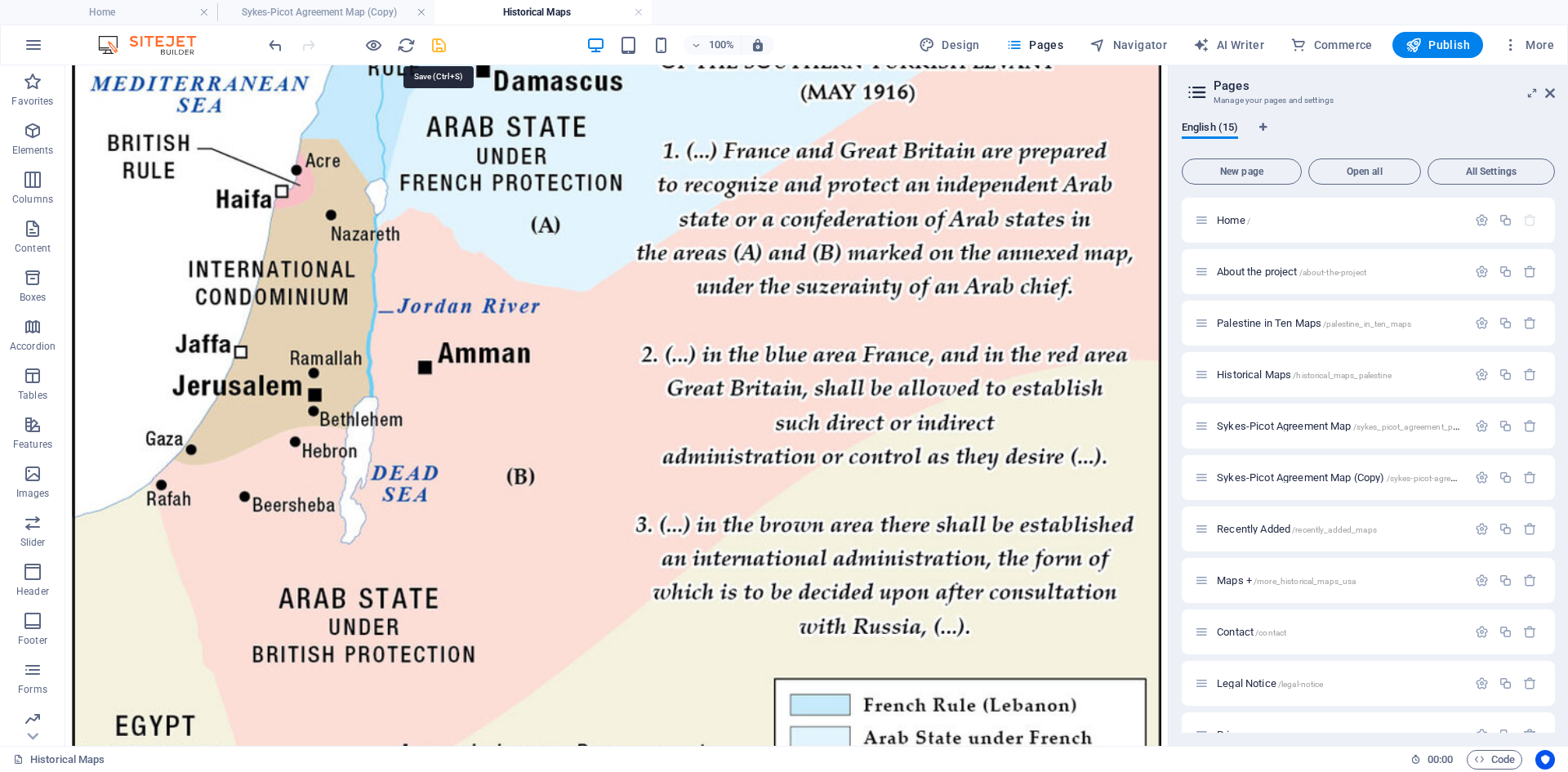 drag, startPoint x: 439, startPoint y: 45, endPoint x: 452, endPoint y: 14, distance: 33.615473 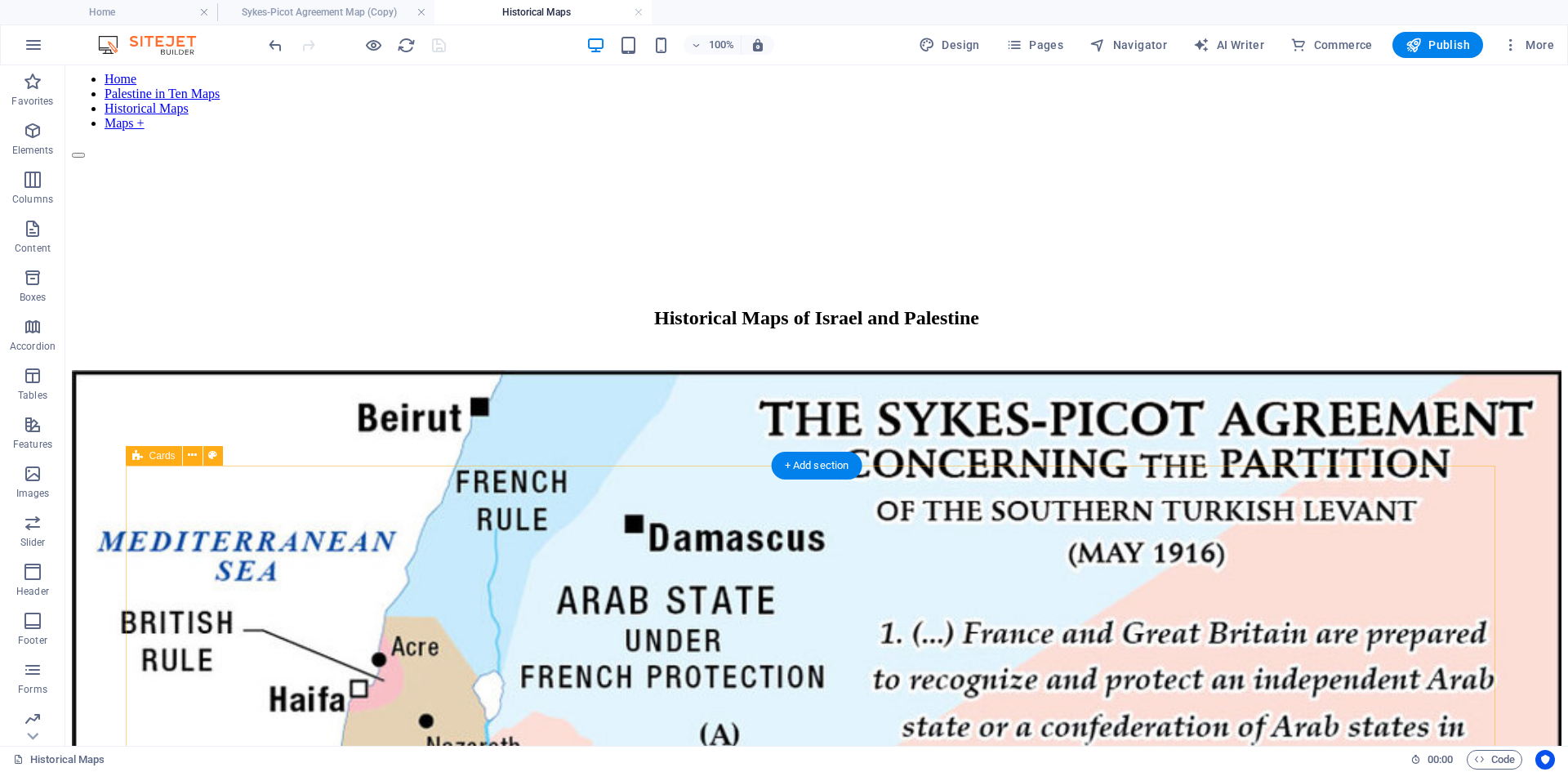 scroll, scrollTop: 0, scrollLeft: 0, axis: both 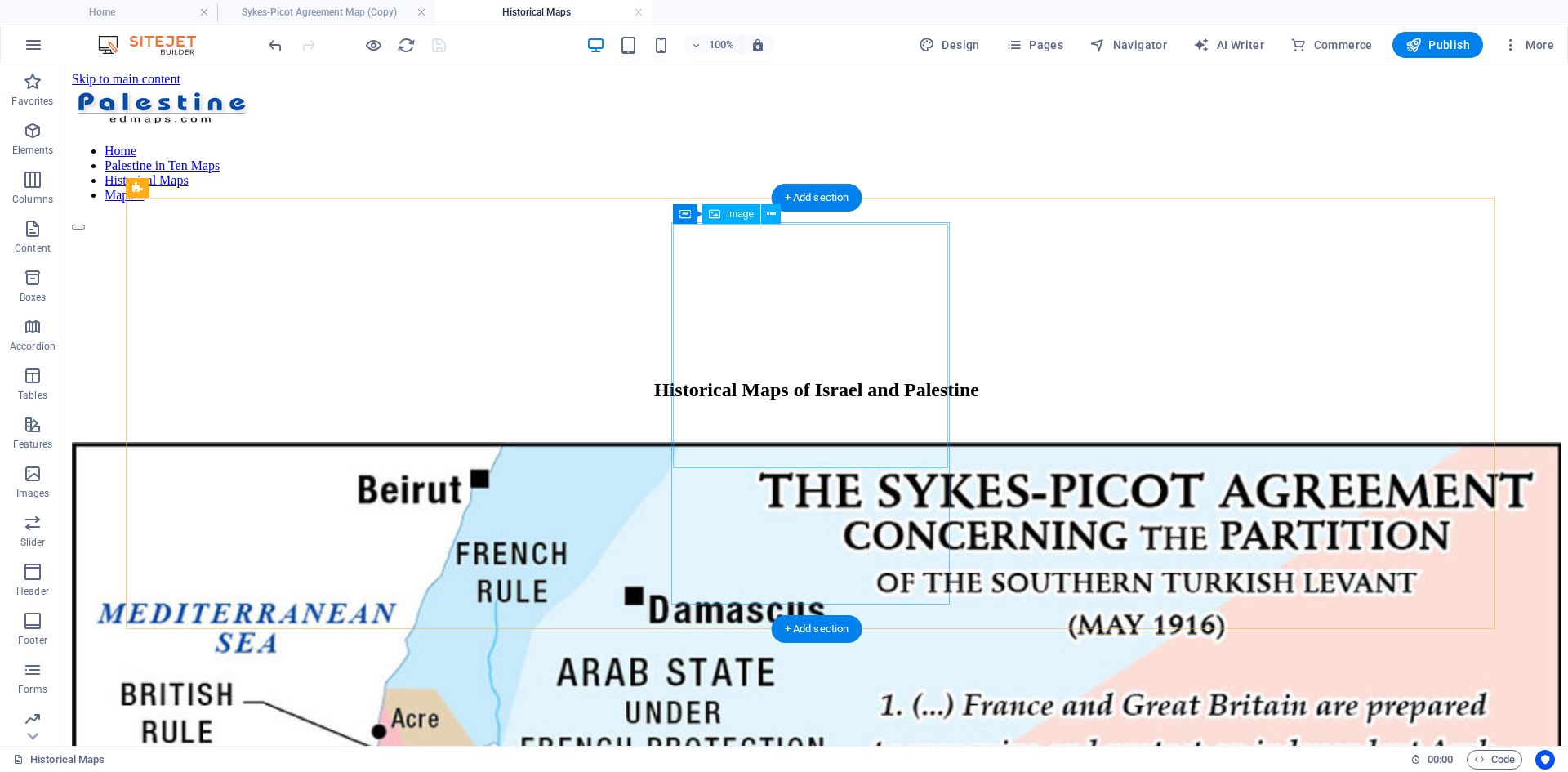 click at bounding box center [817, 2504] 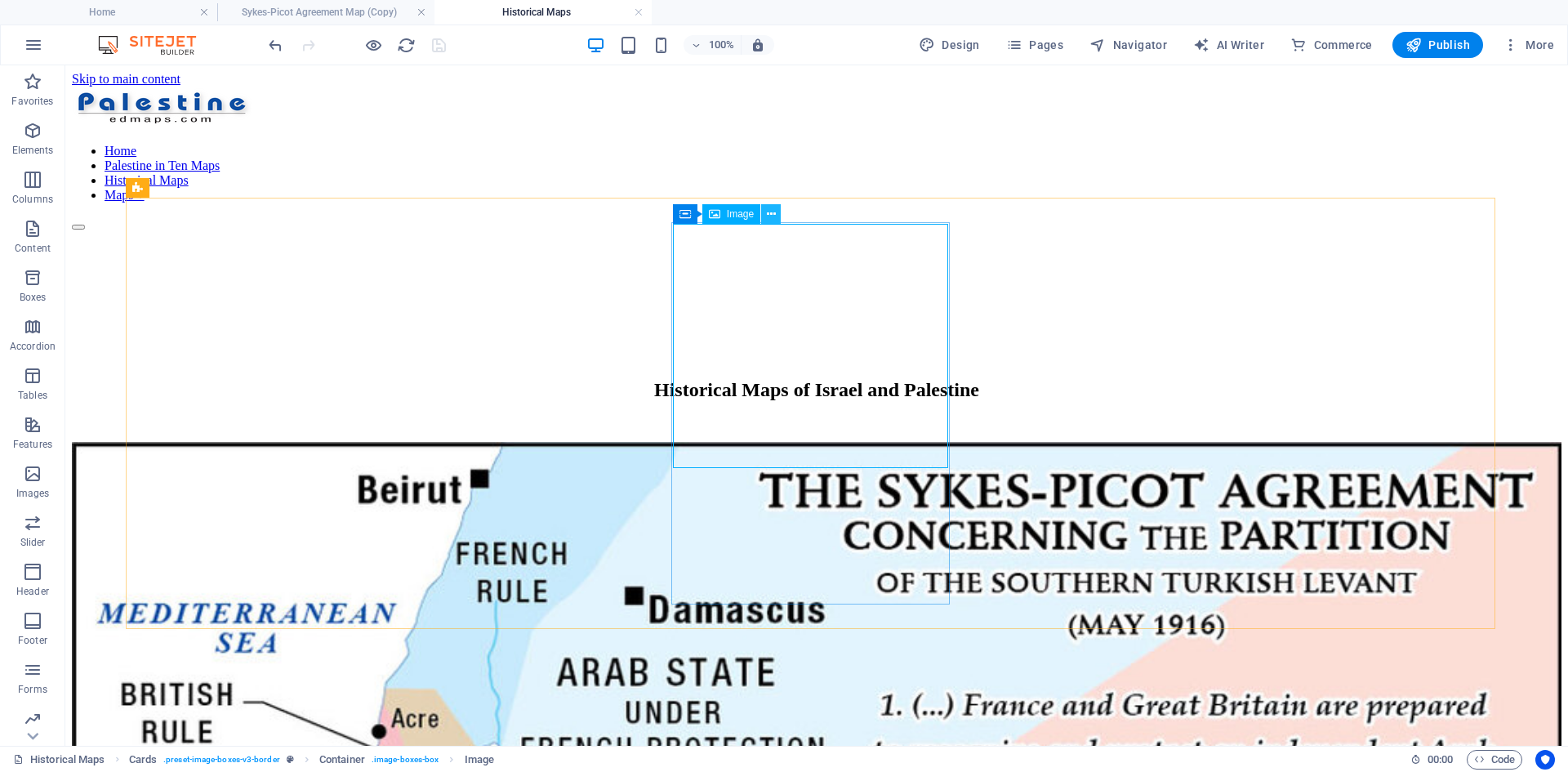 click at bounding box center (771, 214) 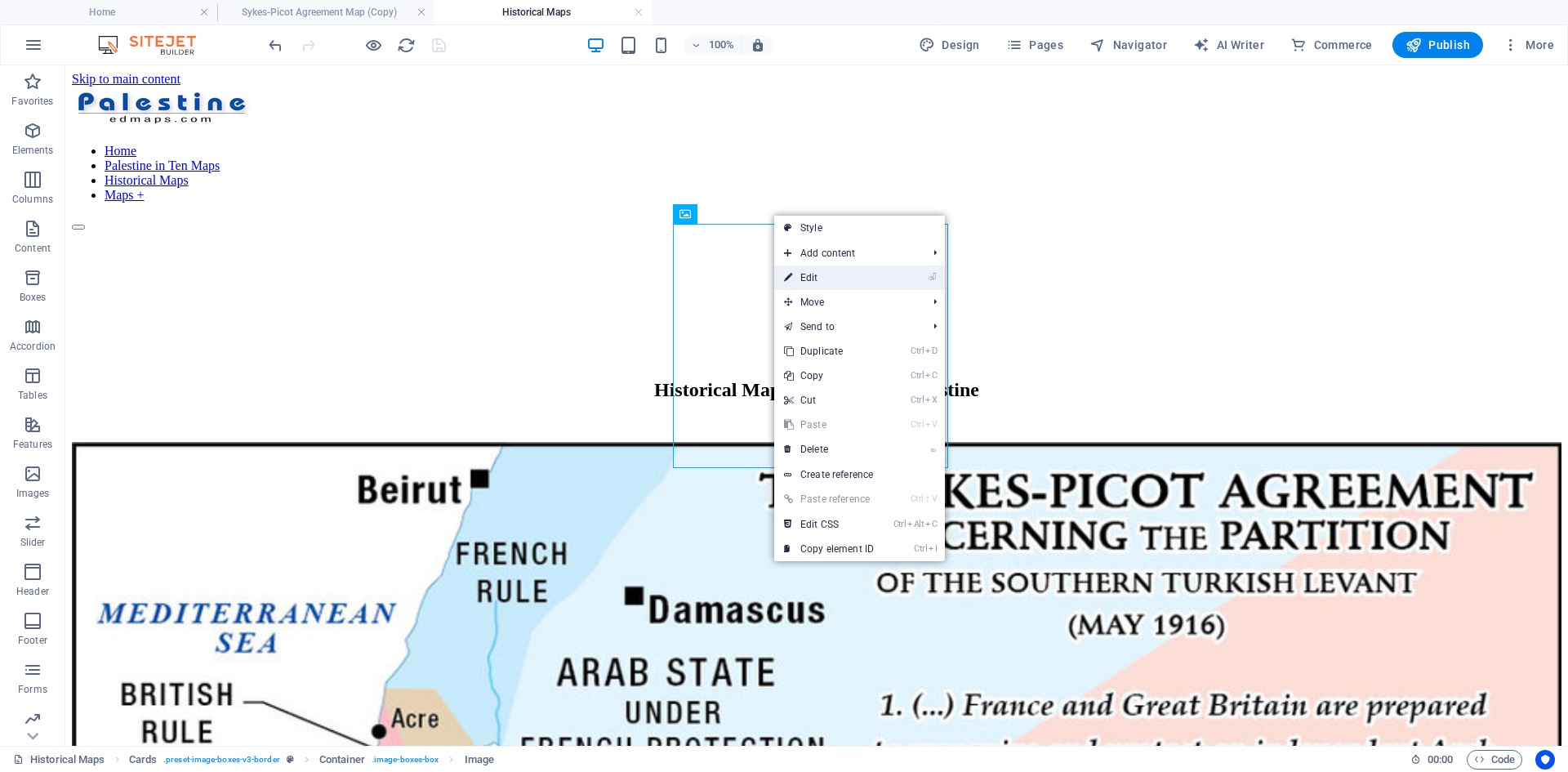 click on "⏎  Edit" at bounding box center [829, 278] 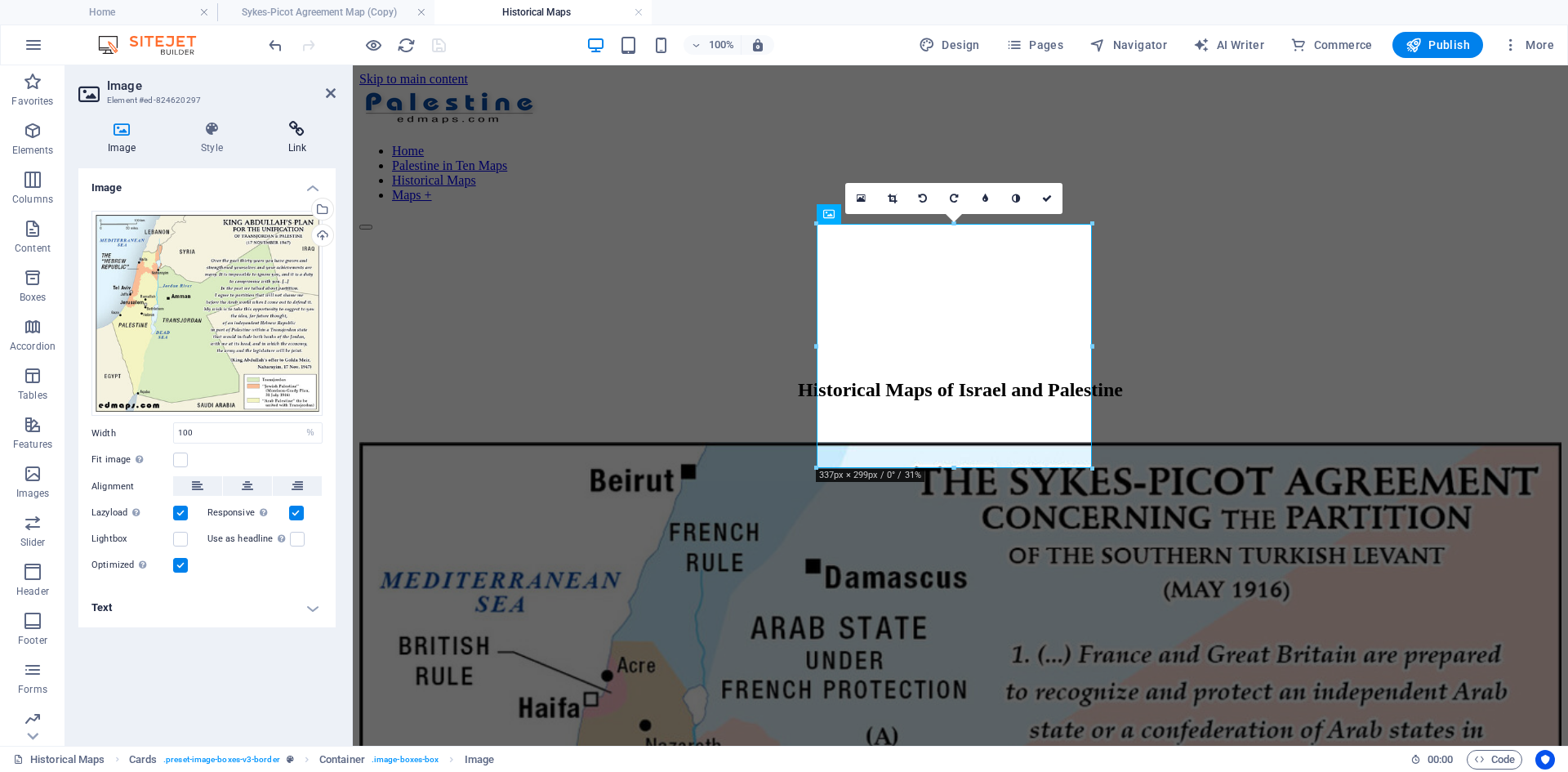 click at bounding box center (297, 129) 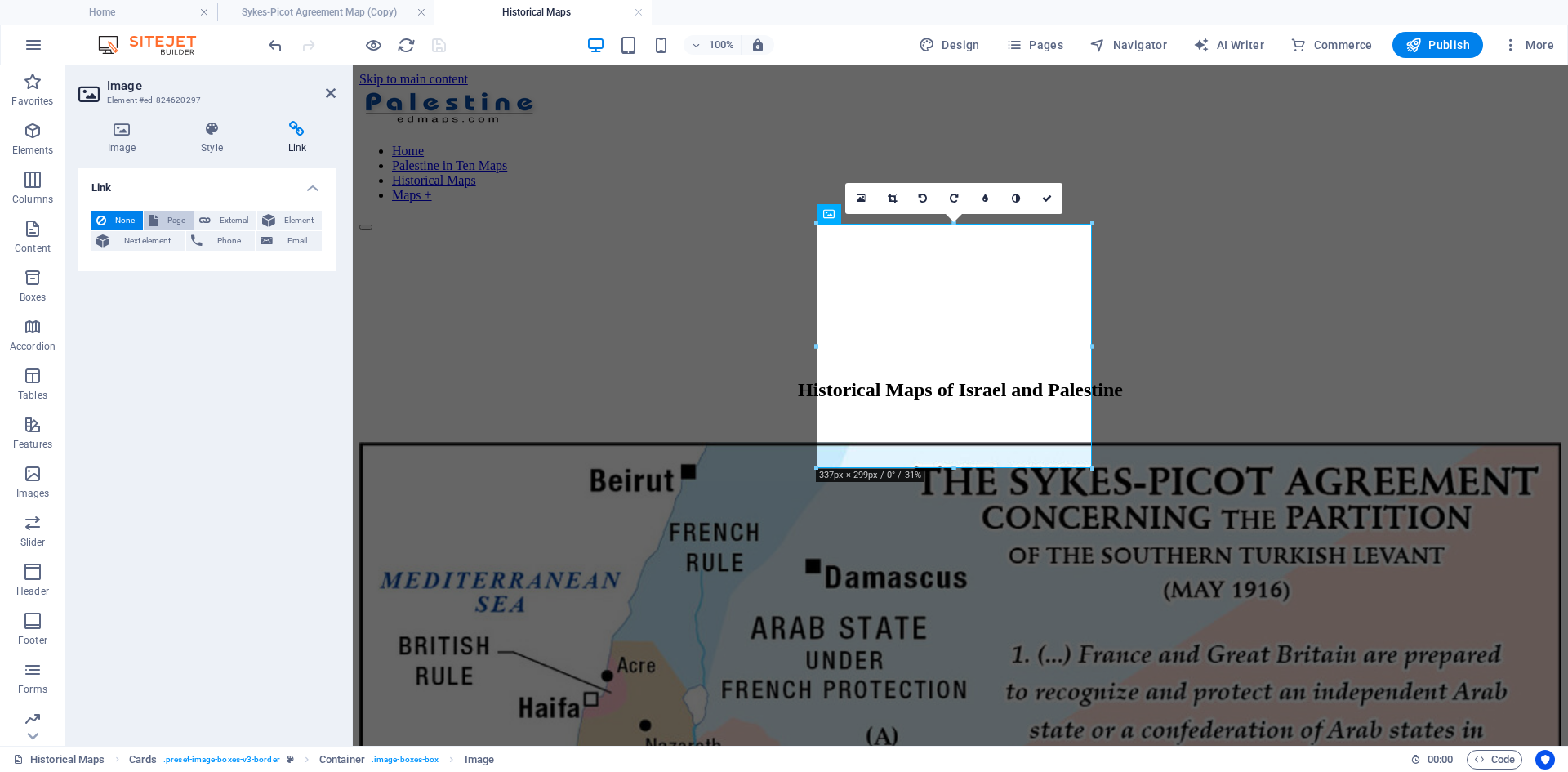click on "Page" at bounding box center (176, 221) 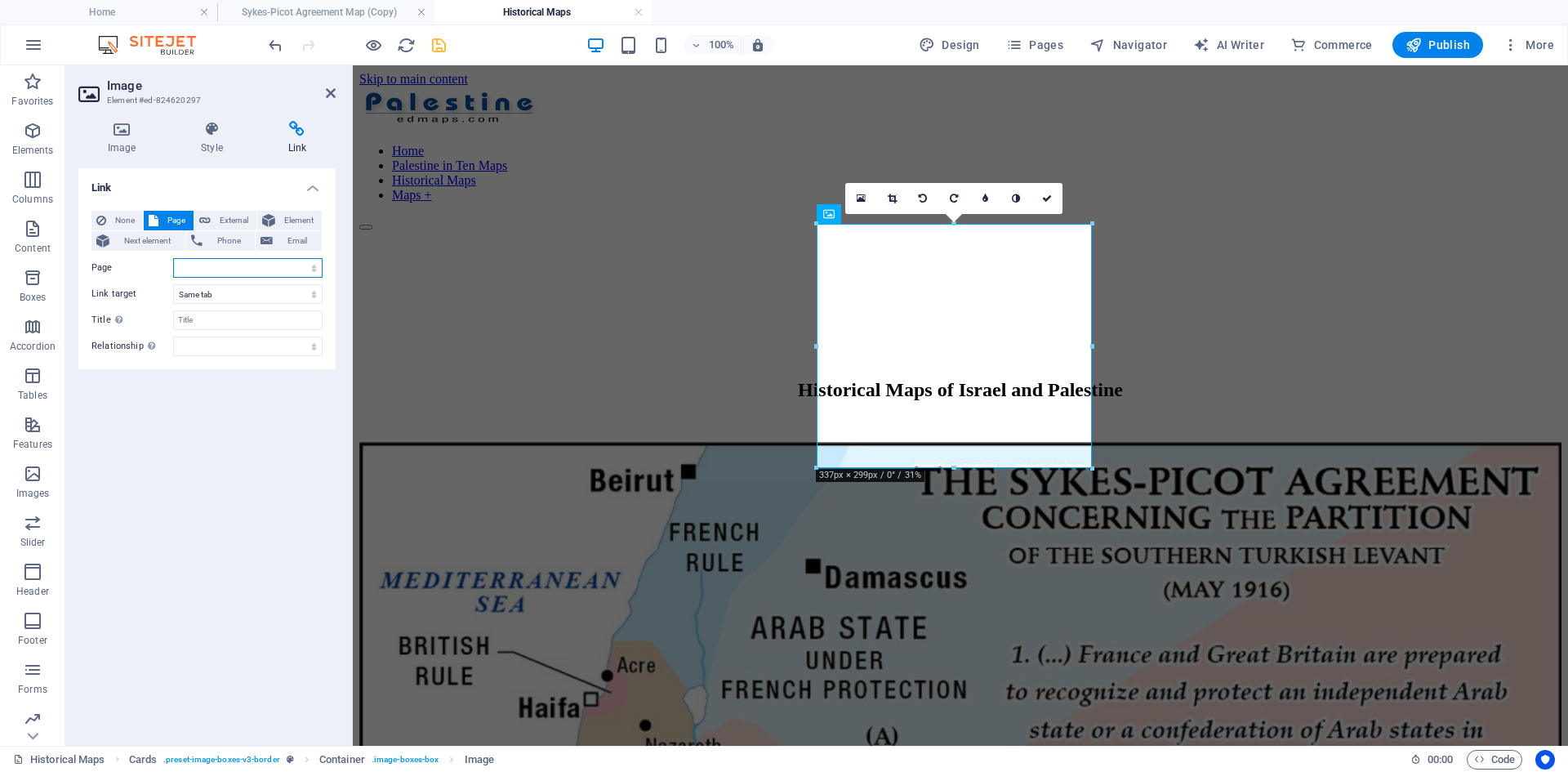 click on "Home About the project Palestine in Ten Maps Historical Maps Sykes-Picot Agreement Map Sykes-Picot Agreement Map (Copy) Recently Added Maps + Contact Legal Notice Privacy Resources New France in 1697 New France in 1713 New France in 1697: More Maps" at bounding box center (247, 268) 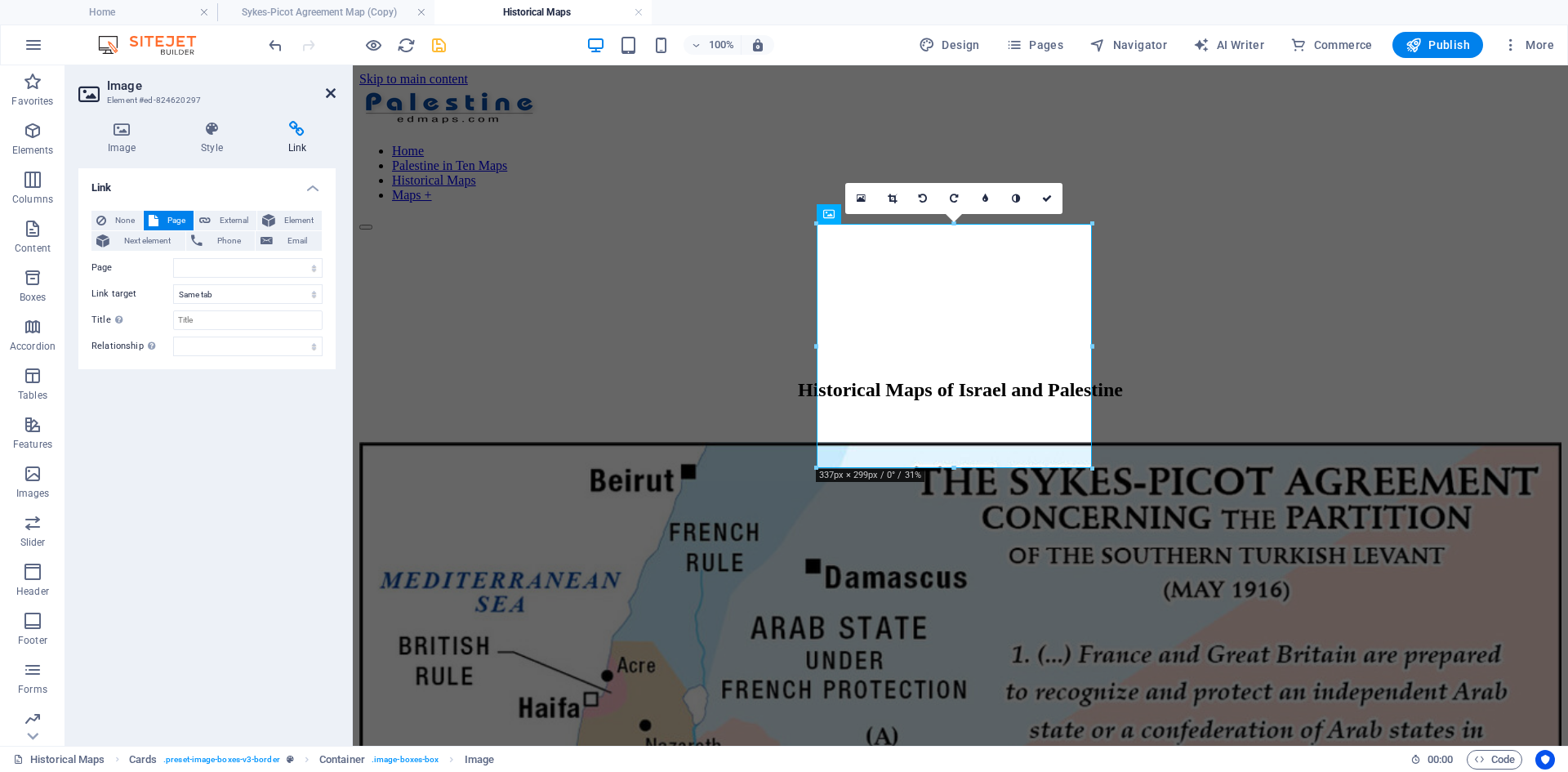 click at bounding box center [331, 93] 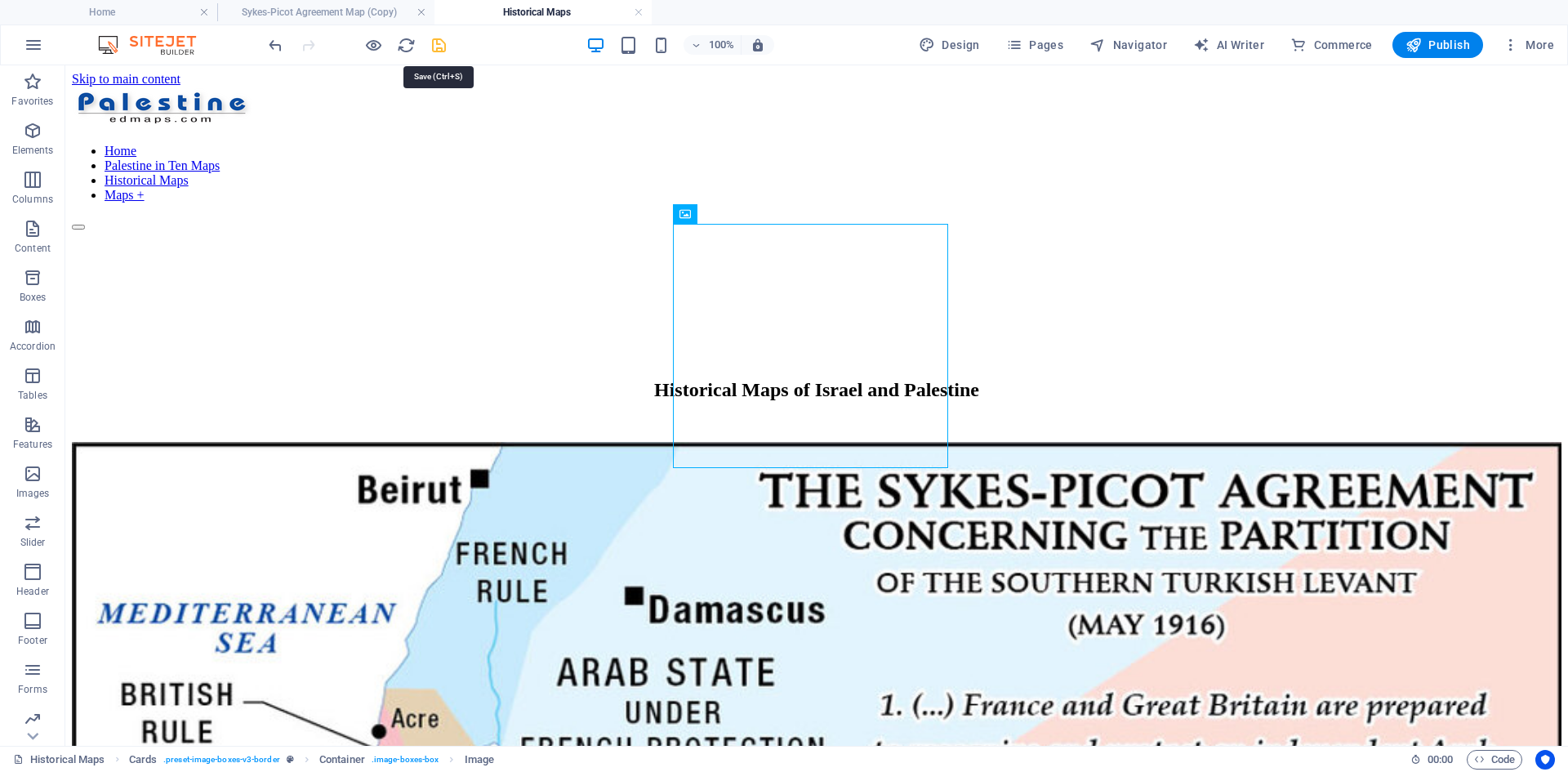 click at bounding box center (439, 45) 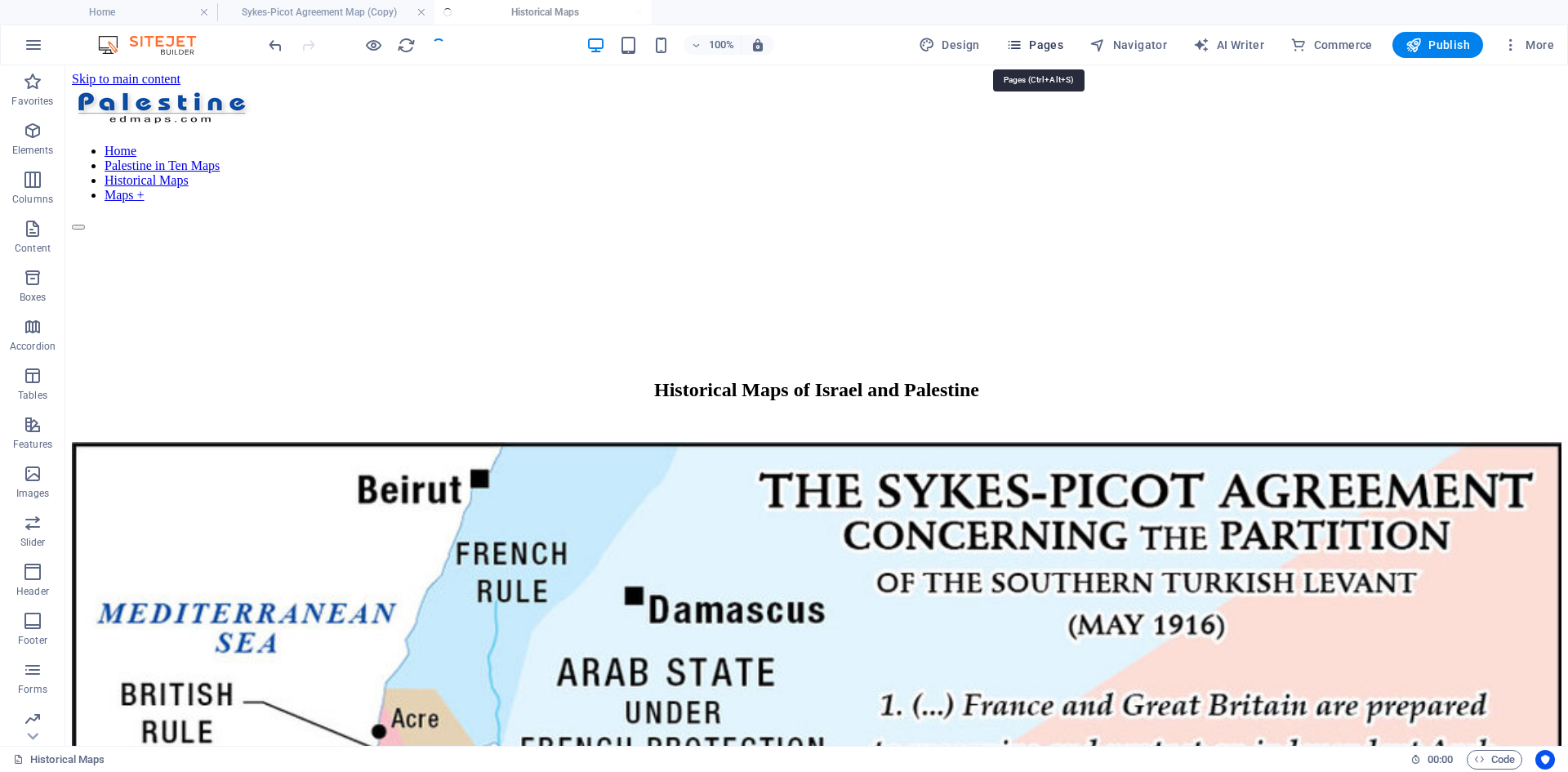 click on "Pages" at bounding box center (1035, 45) 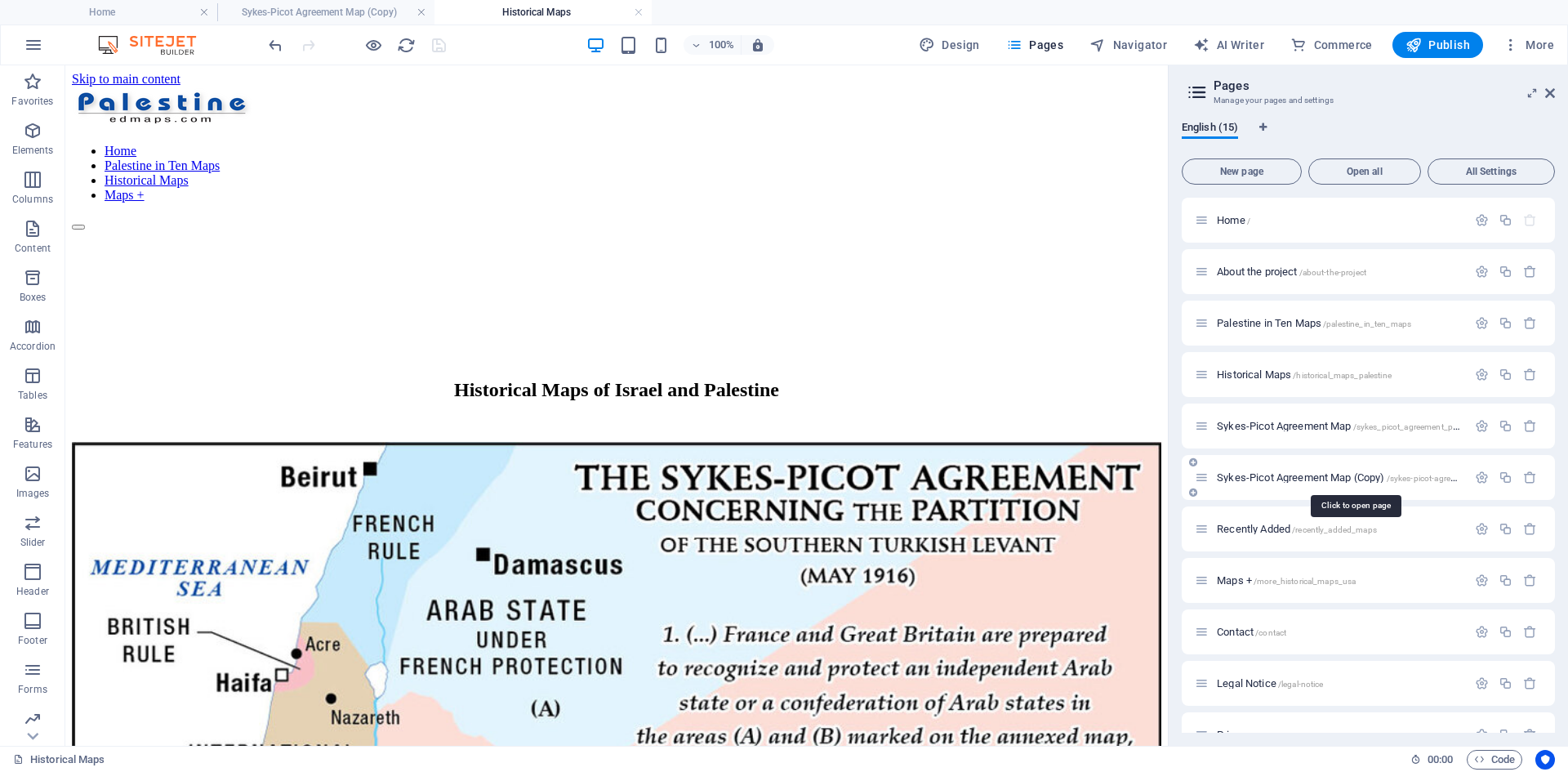 click on "Sykes-Picot Agreement Map (Copy) /sykes-picot-agreement-map" at bounding box center (1355, 477) 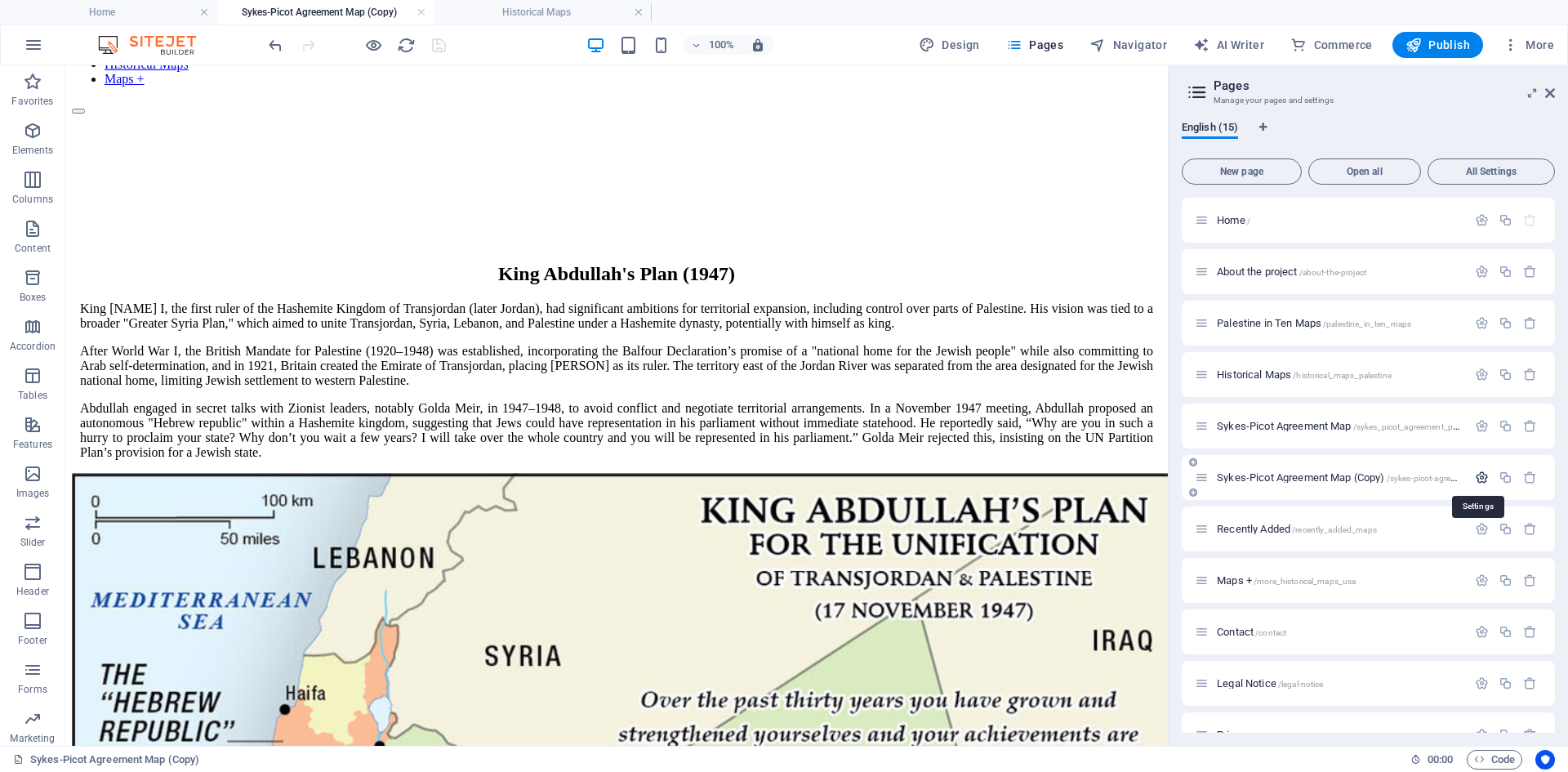 click at bounding box center [1481, 477] 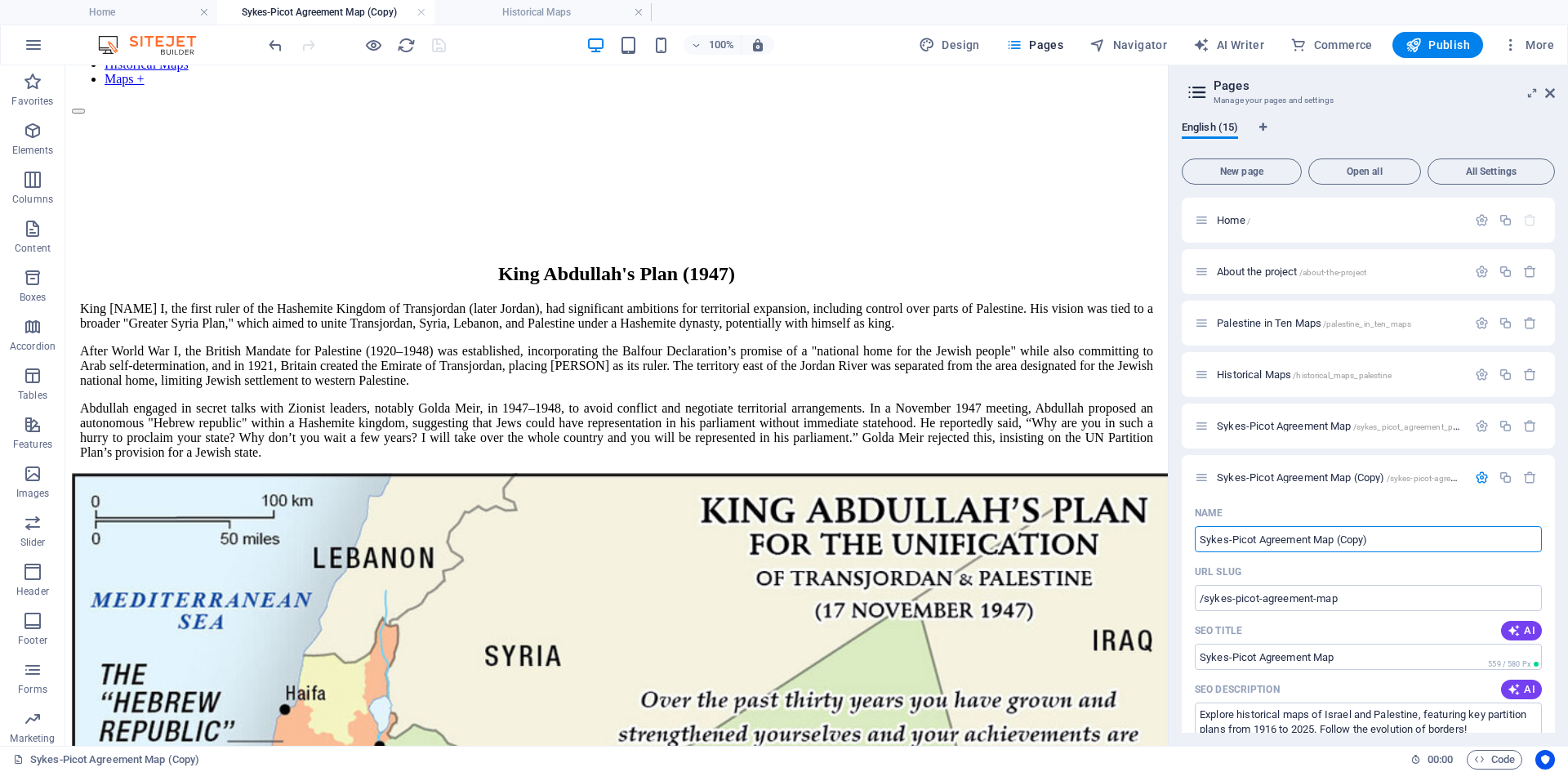 drag, startPoint x: 1442, startPoint y: 607, endPoint x: 1160, endPoint y: 544, distance: 288.9516 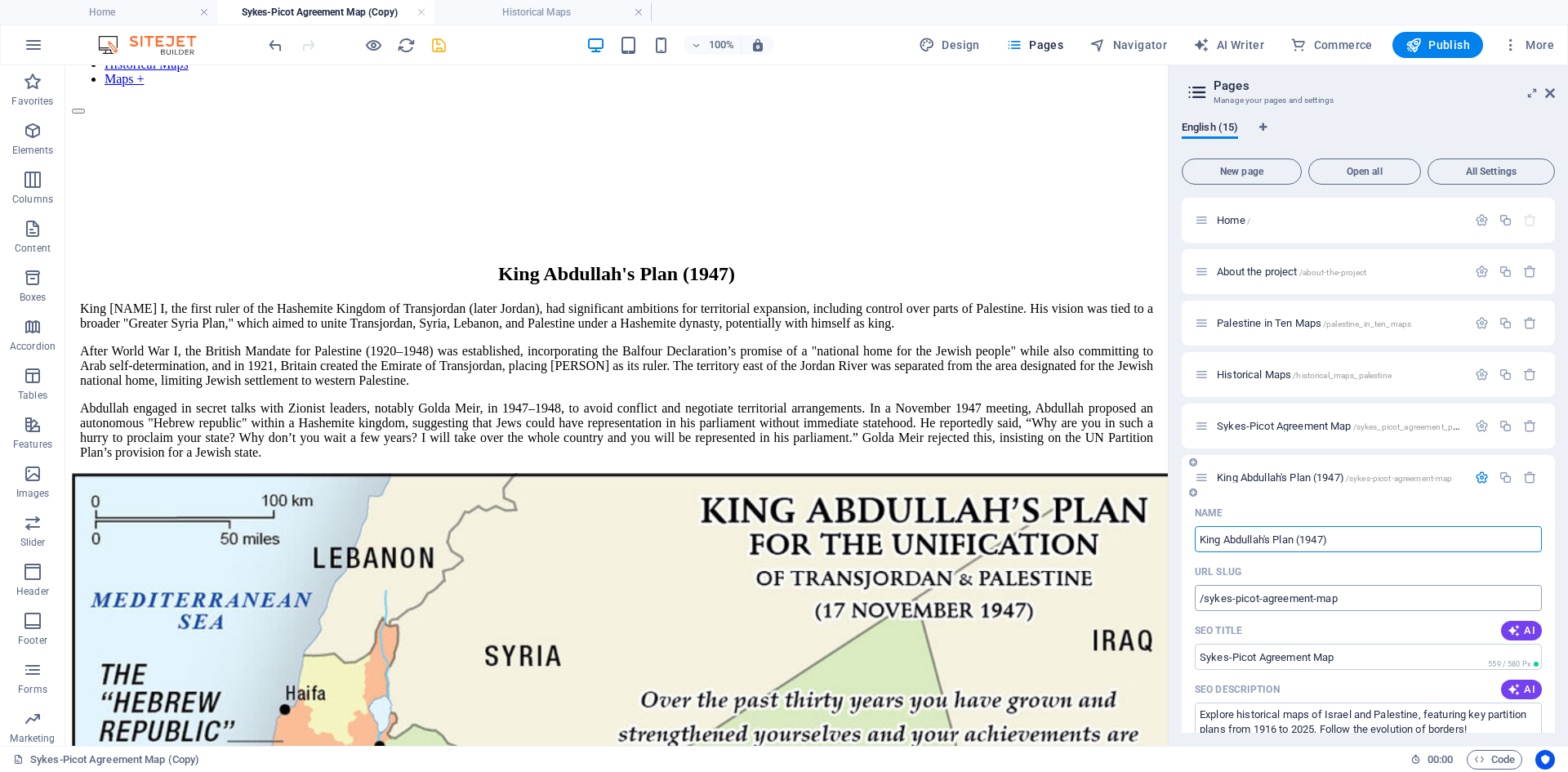 type on "King Abdullah's Plan (1947)" 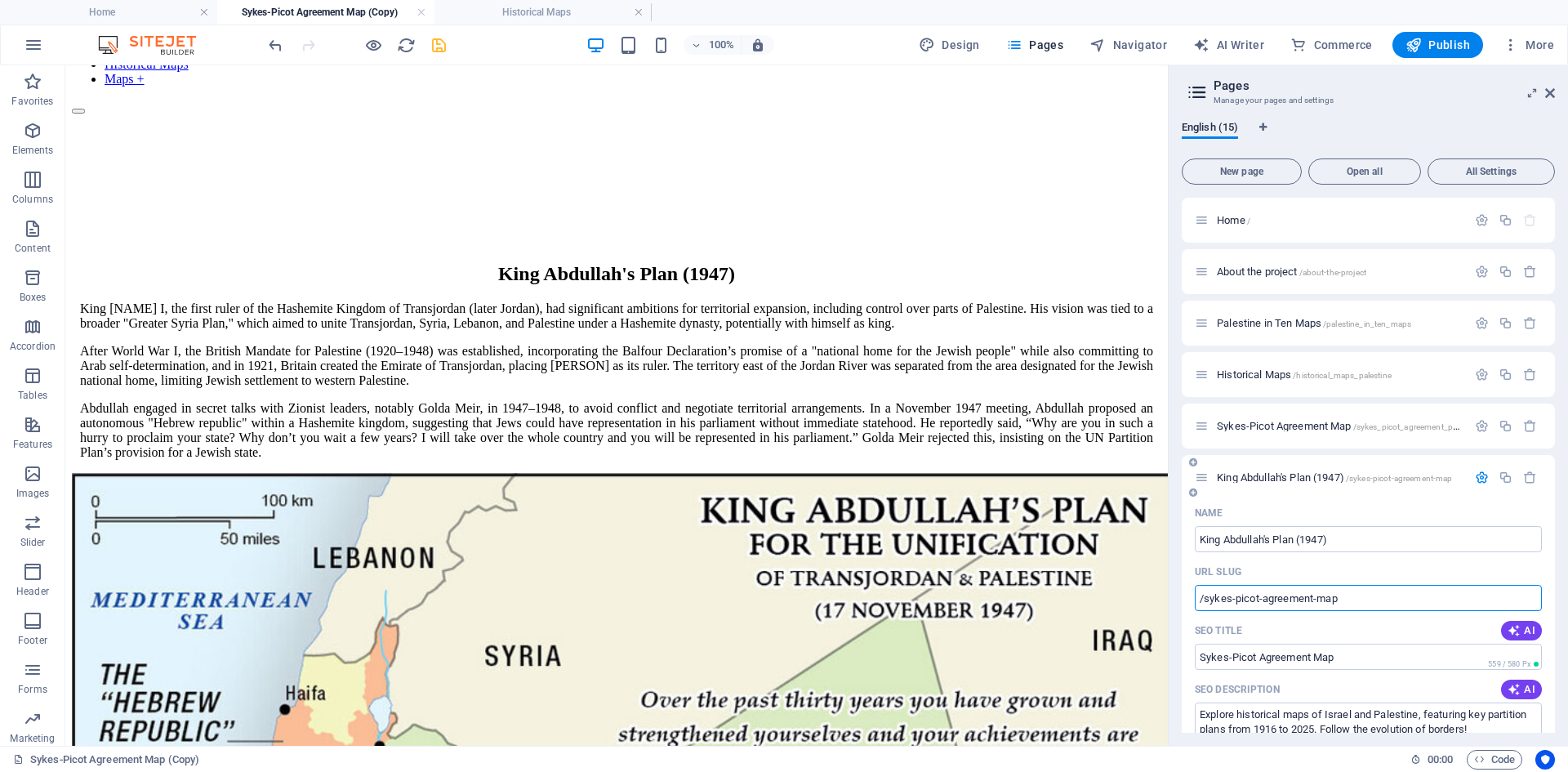 click on "/sykes-picot-agreement-map" at bounding box center (1368, 598) 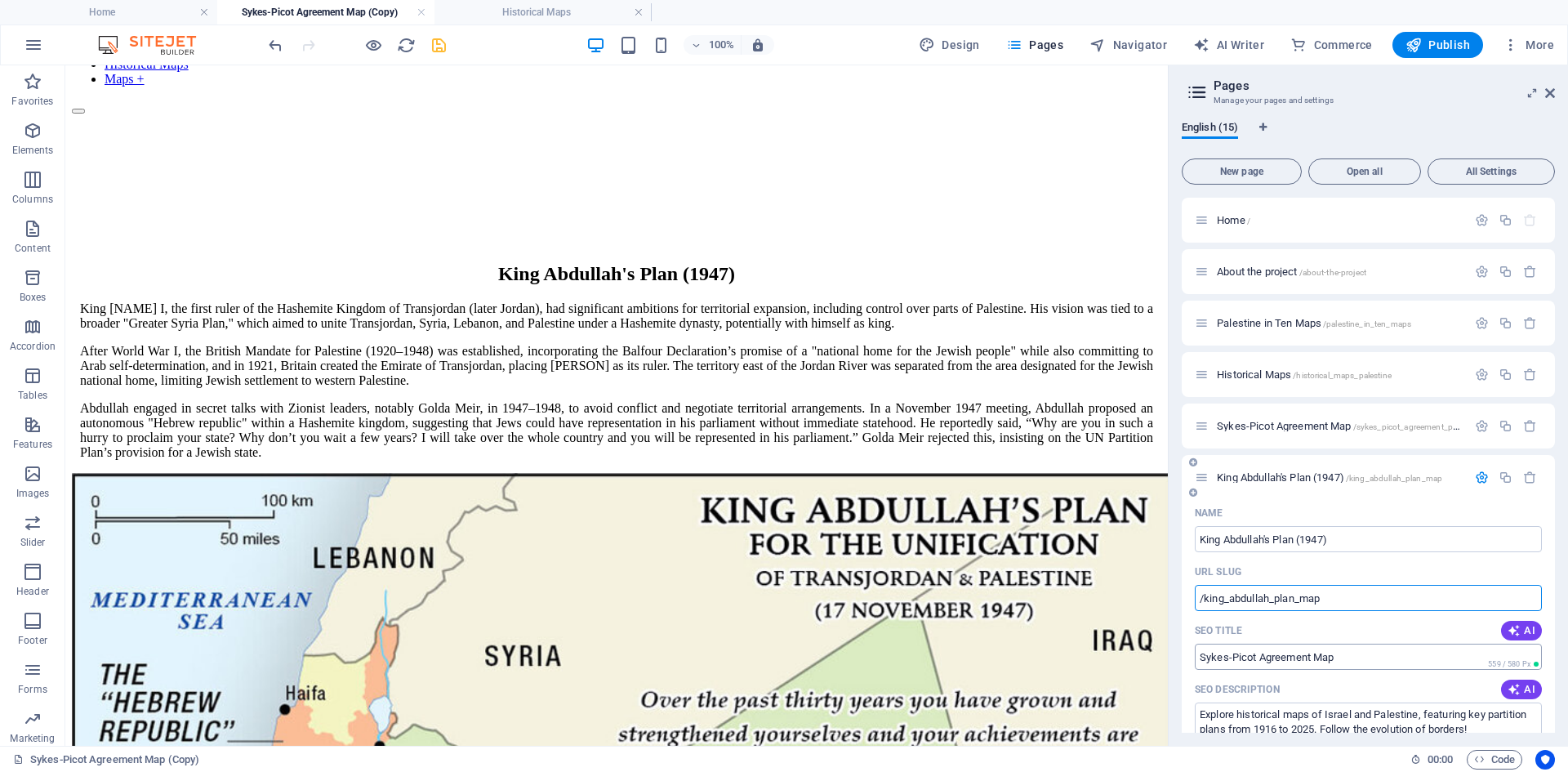type on "/king_abdullah_plan_map" 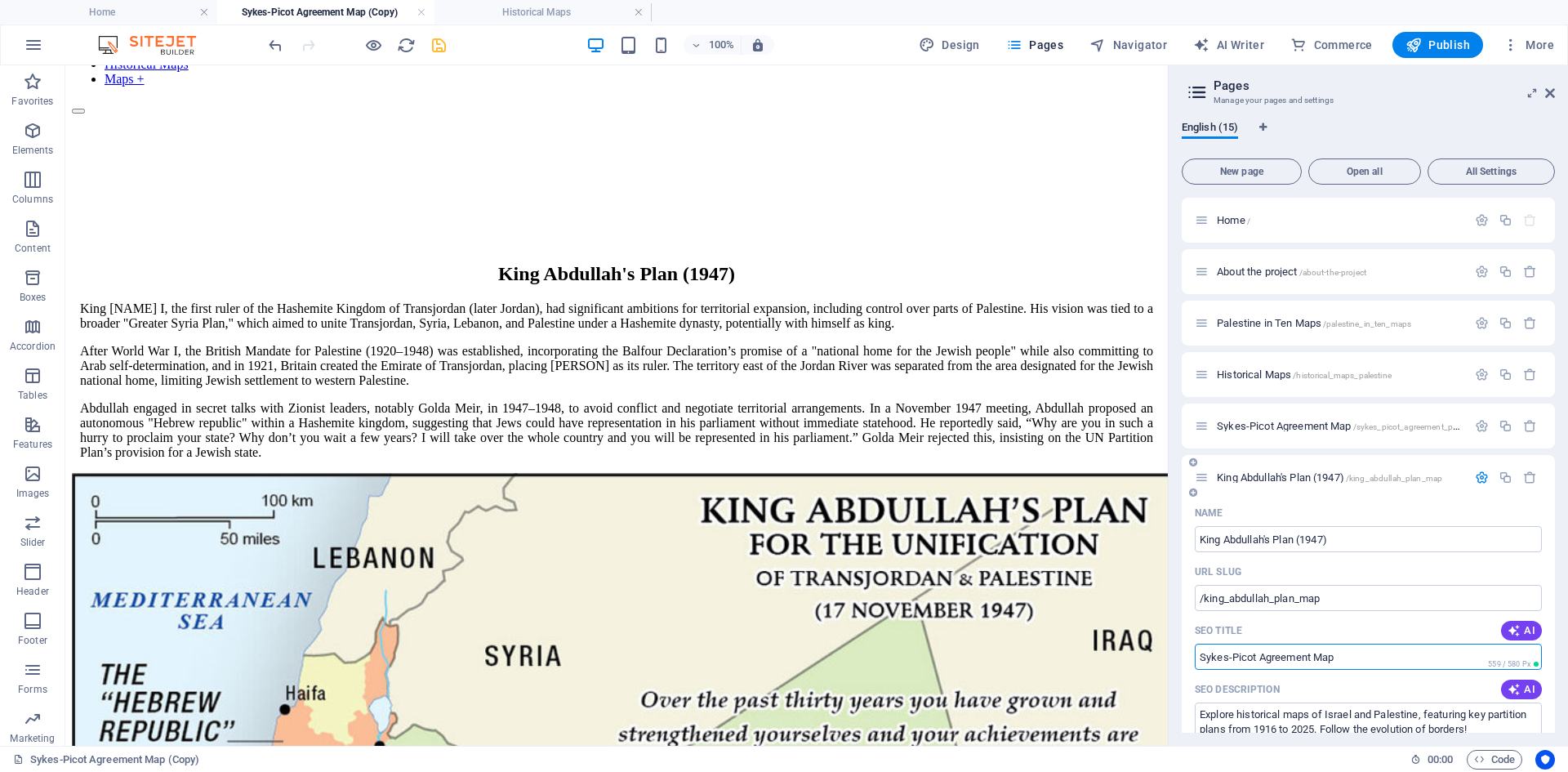click on "Sykes-Picot Agreement Map" at bounding box center [1368, 657] 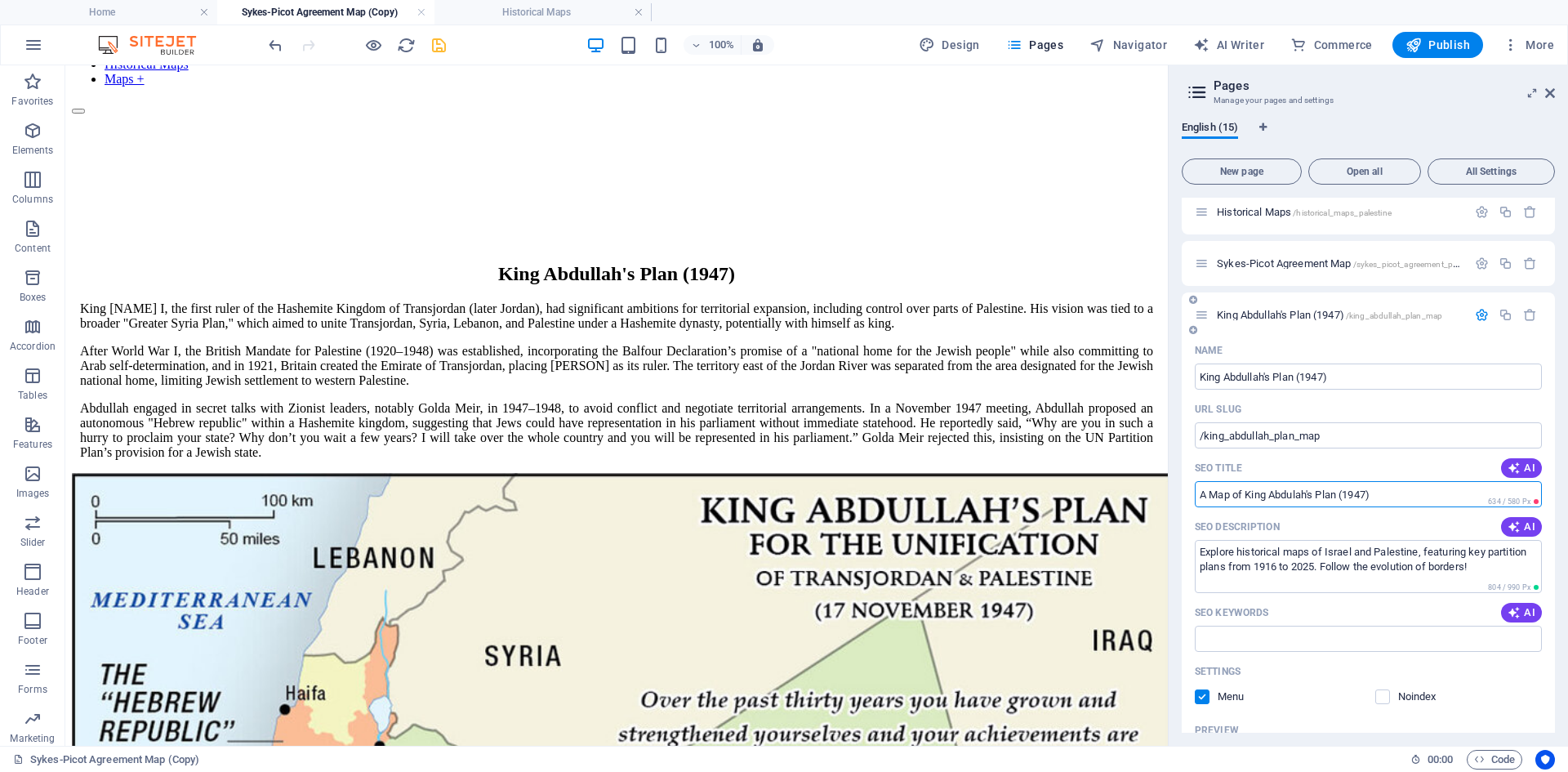 scroll, scrollTop: 163, scrollLeft: 0, axis: vertical 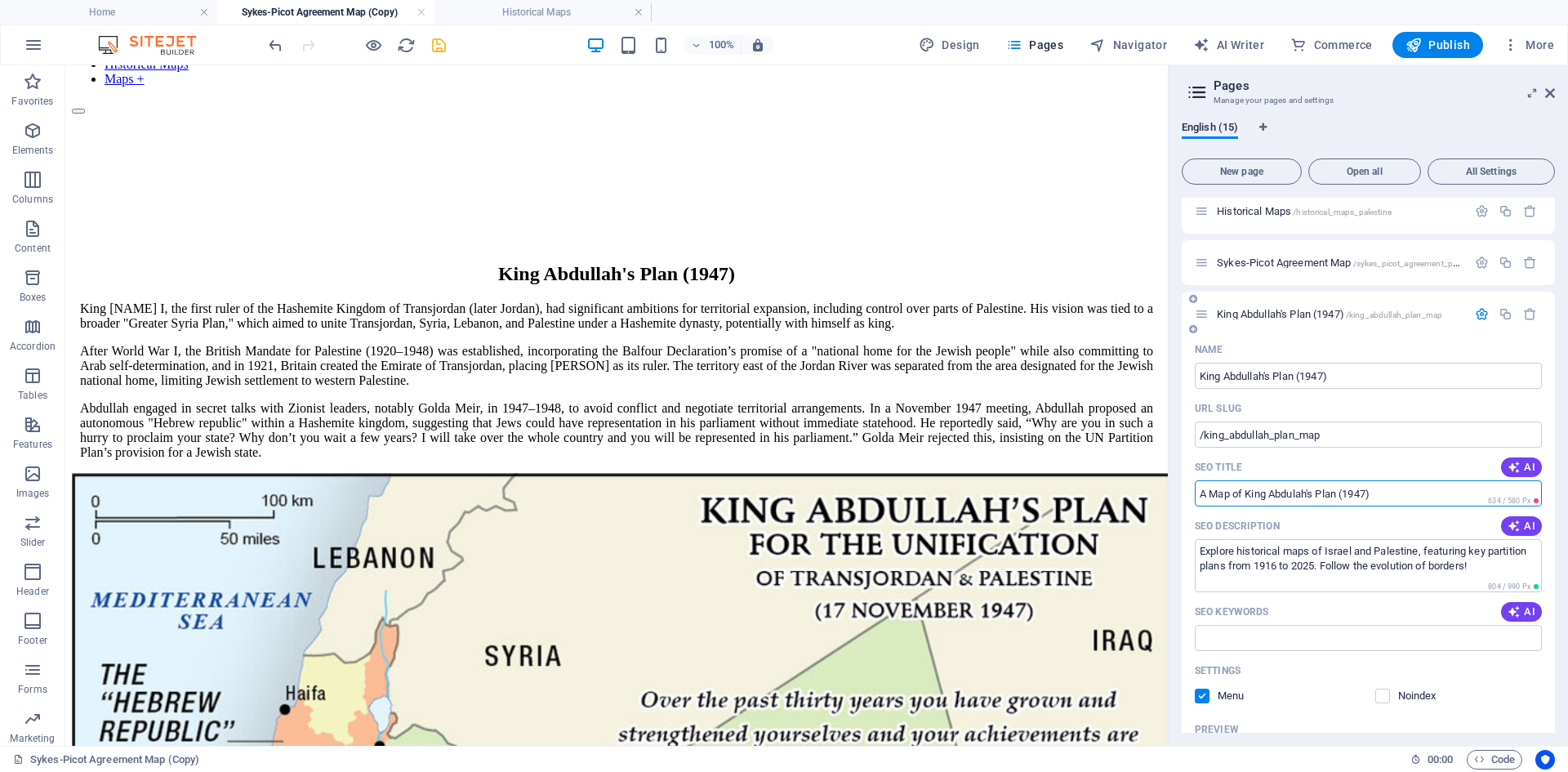 drag, startPoint x: 1200, startPoint y: 493, endPoint x: 1390, endPoint y: 496, distance: 190.02368 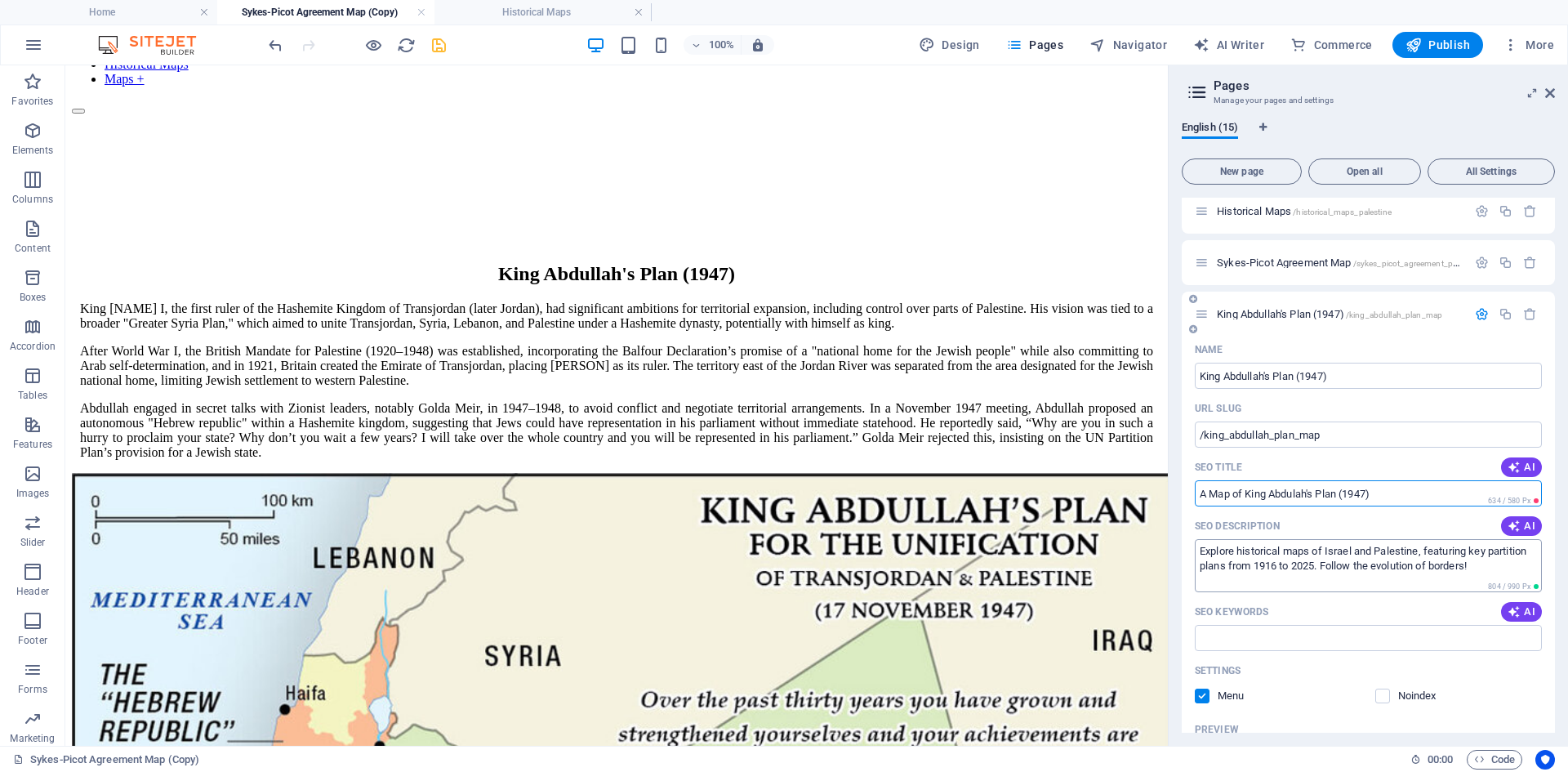 type on "A Map of King Abdulah's Plan (1947)" 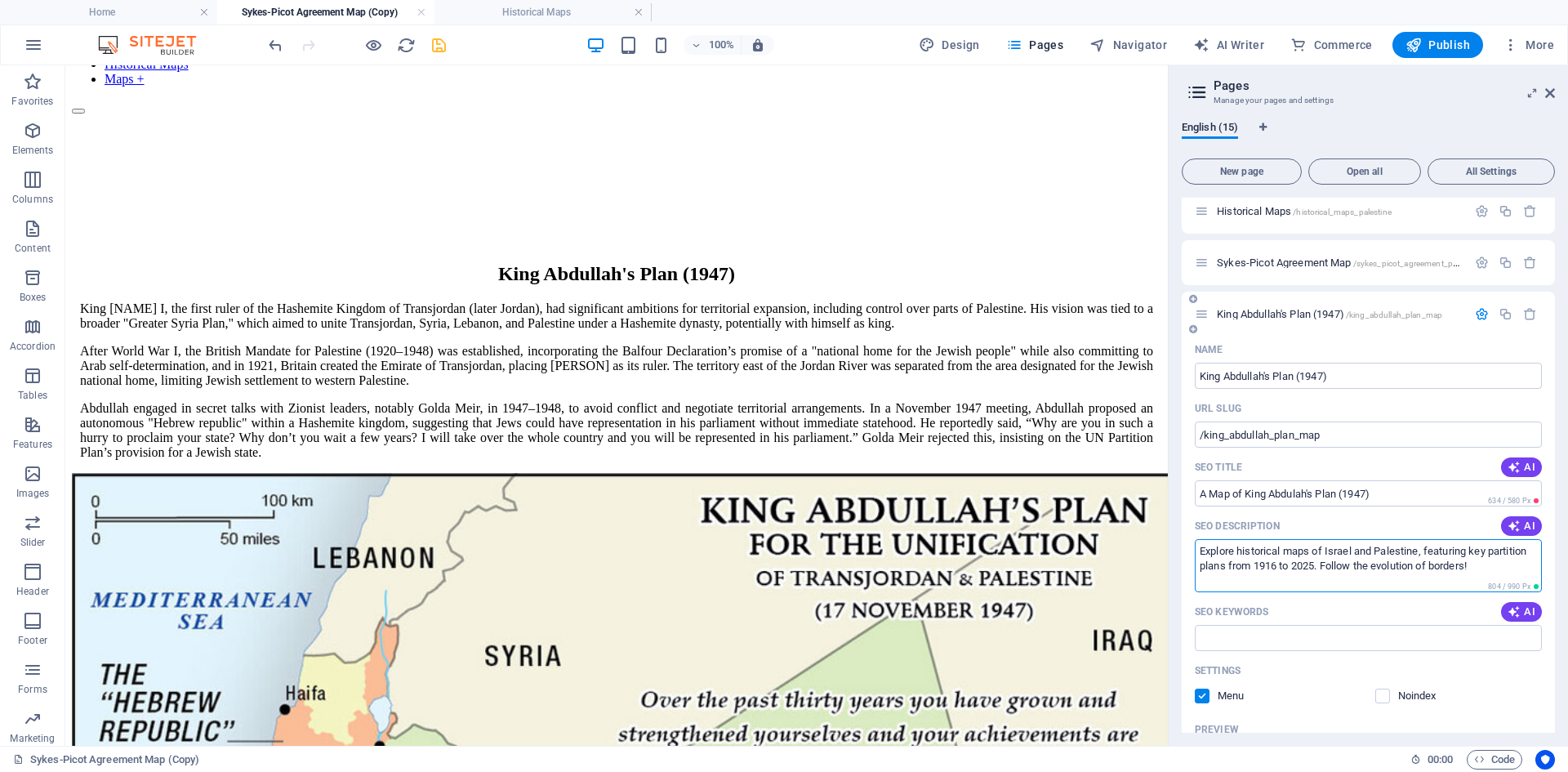 click on "Explore historical maps of Israel and Palestine, featuring key partition plans from 1916 to 2025. Follow the evolution of borders!" at bounding box center (1368, 565) 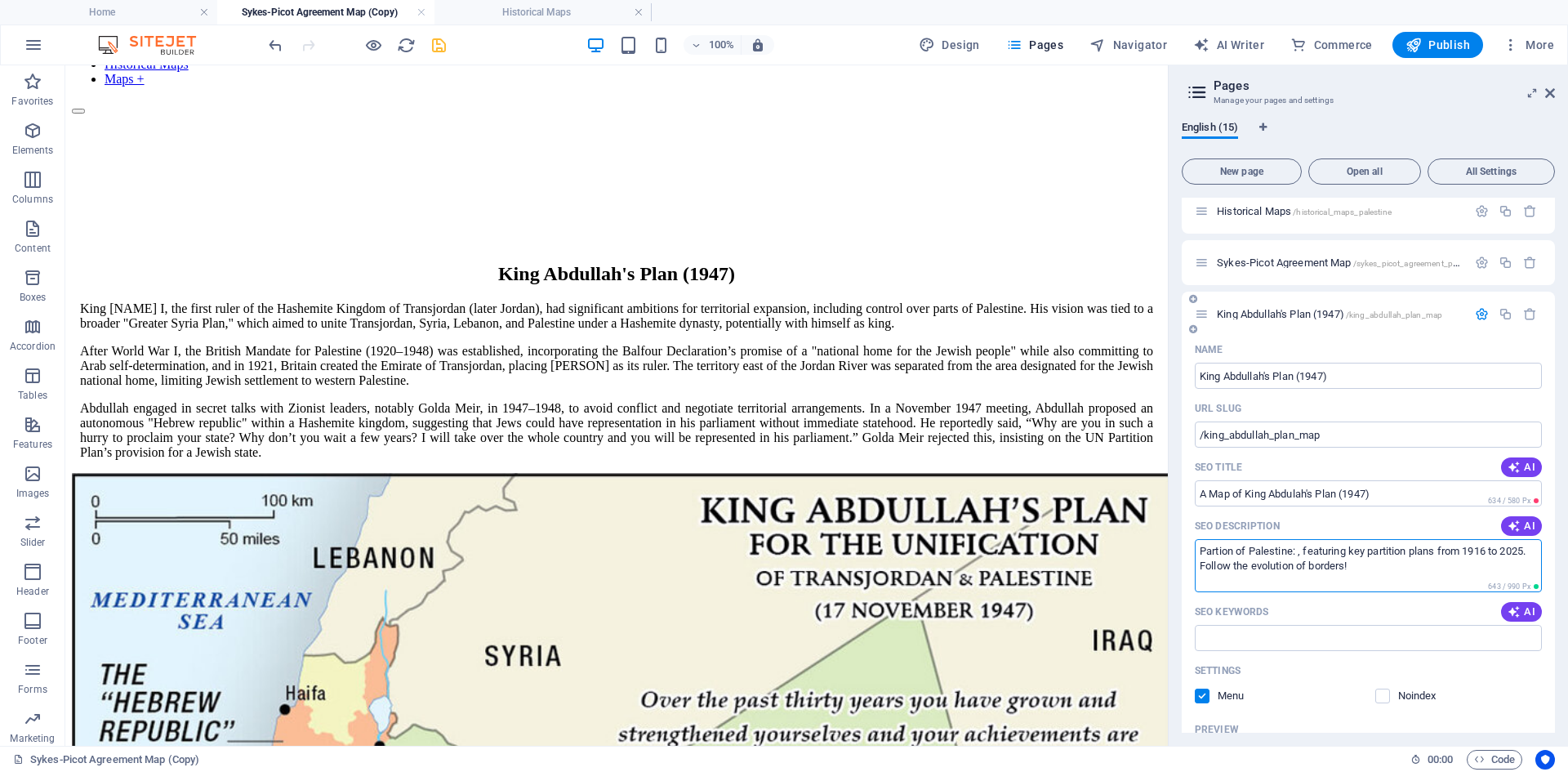 paste on "A Map of King Abdulah's Plan (1947)" 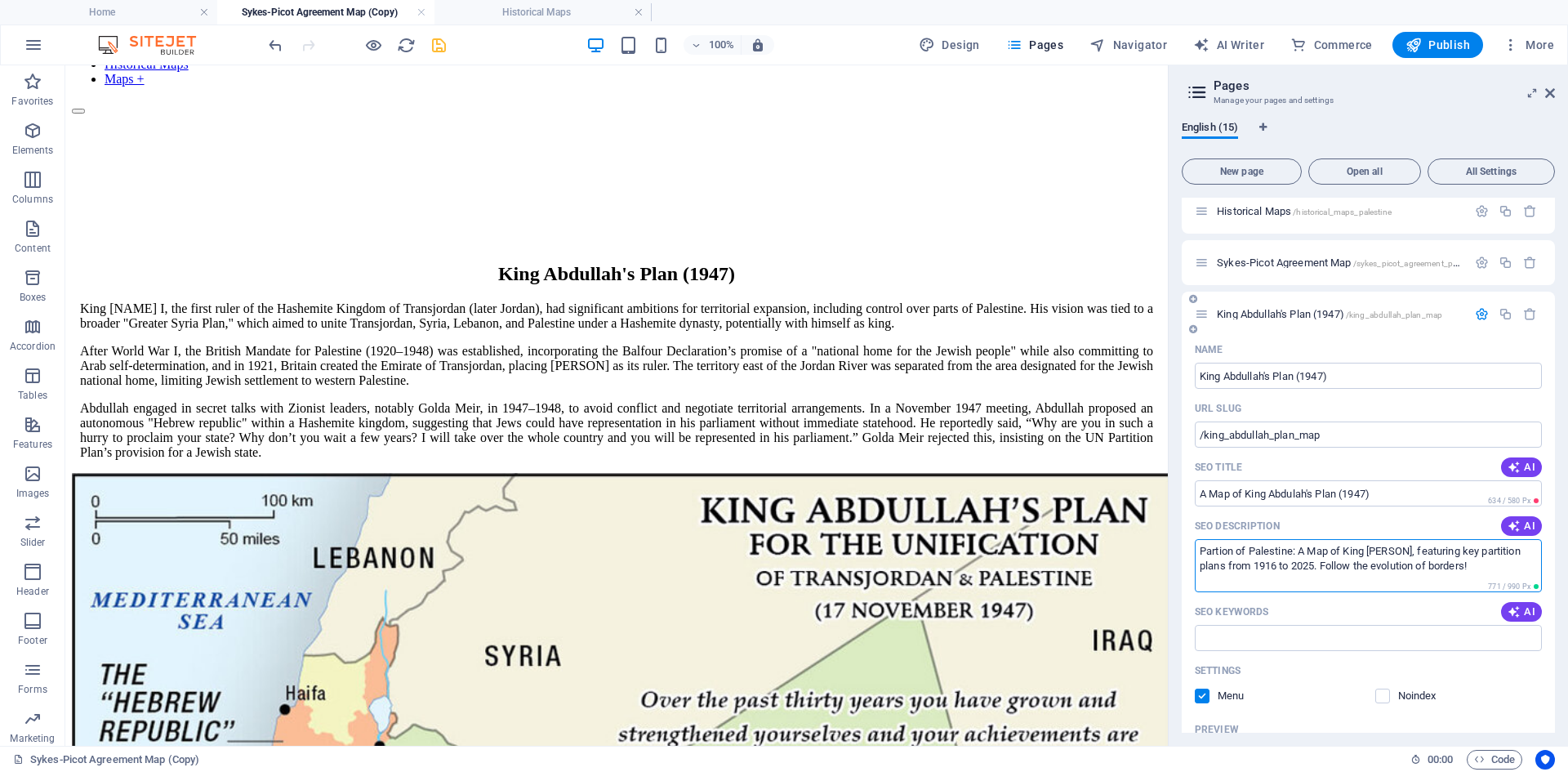 drag, startPoint x: 1300, startPoint y: 550, endPoint x: 1519, endPoint y: 579, distance: 220.9117 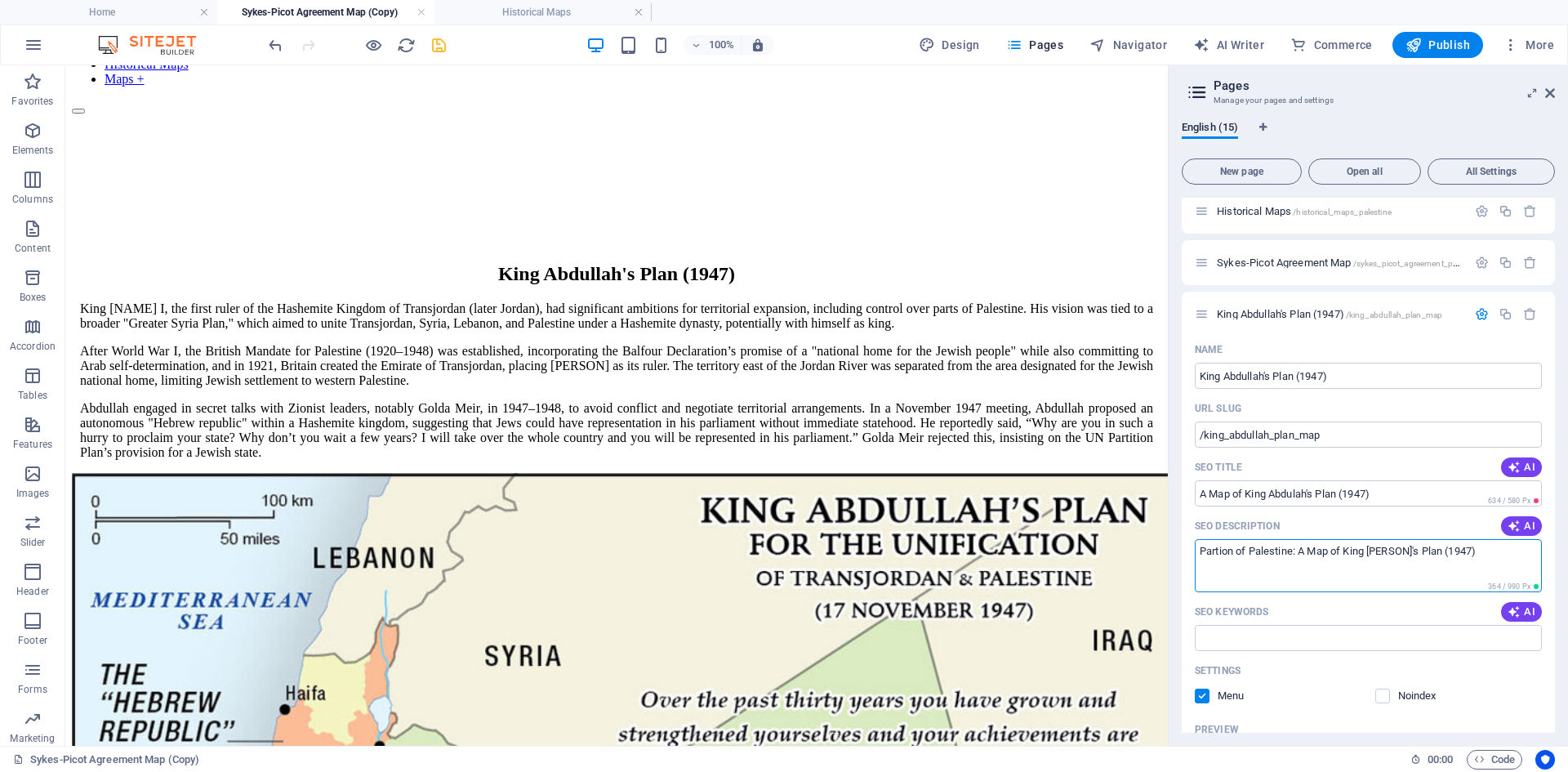 click on "Partition" at bounding box center [0, 0] 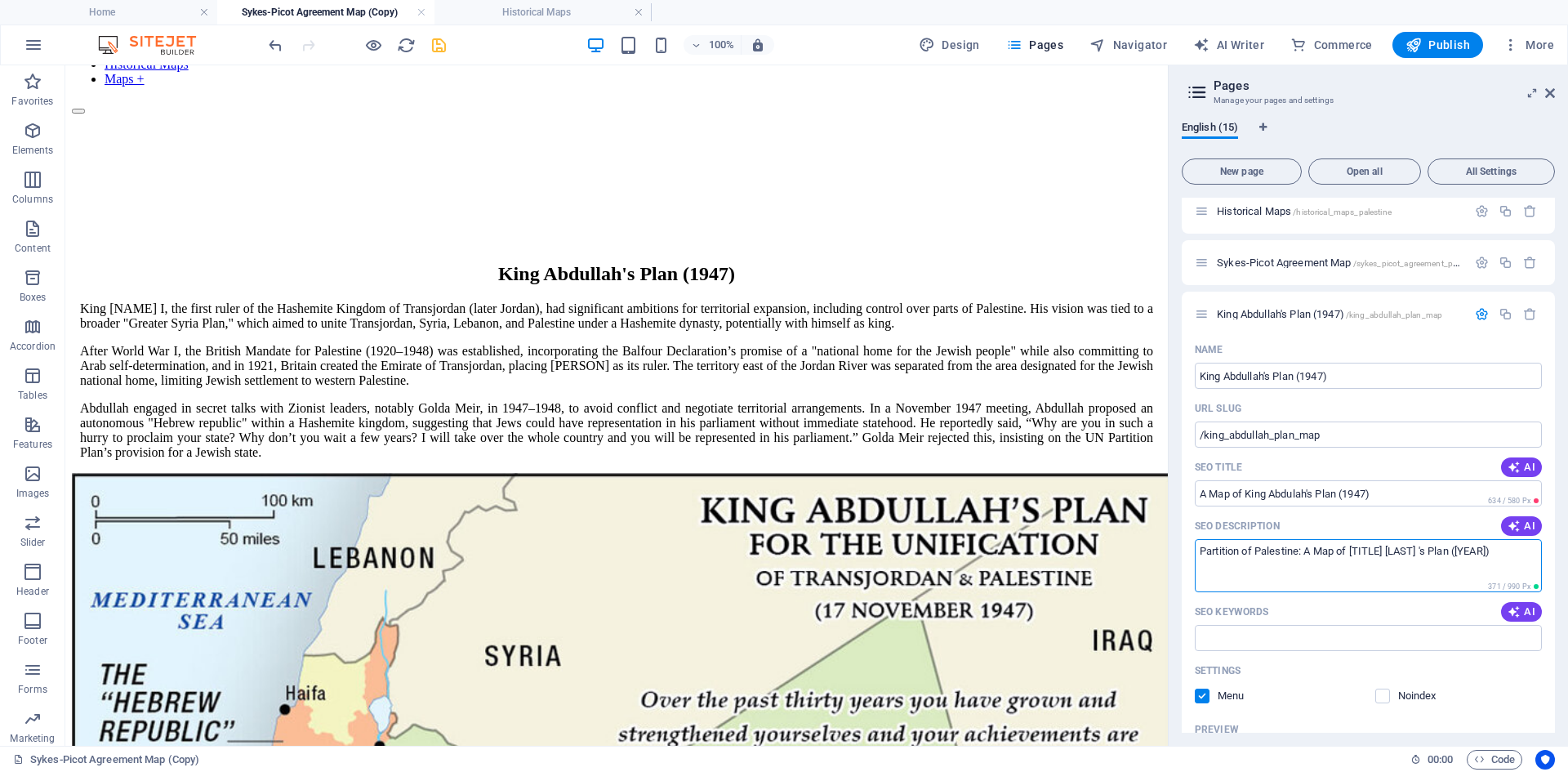 type on "Partition of Palestine: A Map of [TITLE] [LAST] 's Plan ([YEAR])" 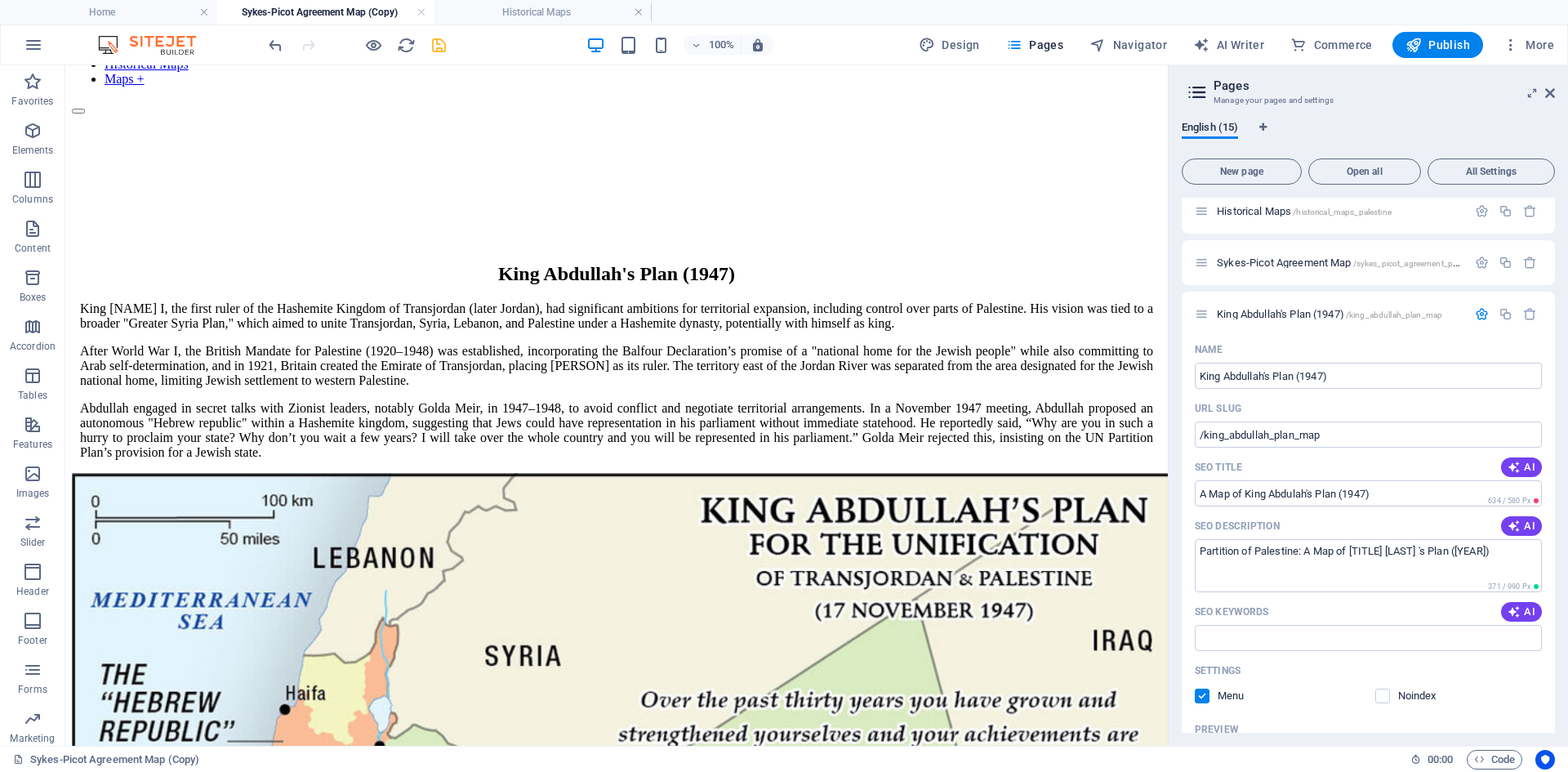 click on "Skip to main content
Home Palestine in Ten Maps Historical Maps Maps + King [PERSON]'s Plan (1947) King [PERSON], the first ruler of the Hashemite Kingdom of Transjordan (later Jordan), had significant ambitions for territorial expansion, including control over parts of Palestine. His vision was tied to a broader "Greater Syria Plan," which aimed to unite Transjordan, Syria, Lebanon, and Palestine under a Hashemite dynasty, potentially with himself as king.
After World War I, the British Mandate for Palestine (1920–1948) was established, incorporating the Balfour Declaration’s promise of a "national home for the Jewish people" while also committing to Arab self-determination, and in 1921, Britain created the Emirate of Transjordan, placing [PERSON] as its ruler. The territory east of the Jordan River was separated from the area designated for the Jewish national home, limiting Jewish settlement to western Palestine.
Home About the Project Legal Notice Privacy Contact" at bounding box center (617, 745) 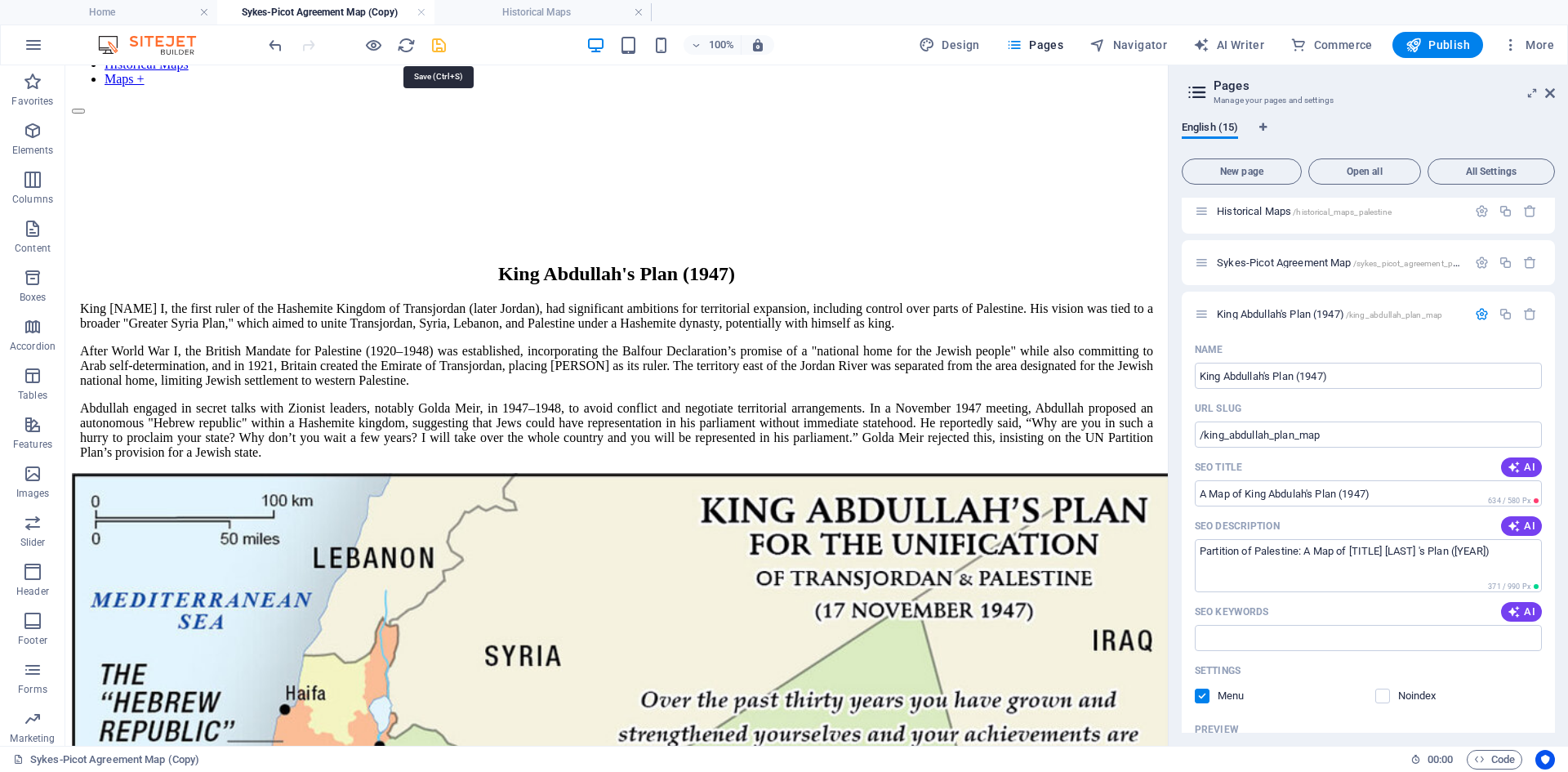 click at bounding box center (439, 45) 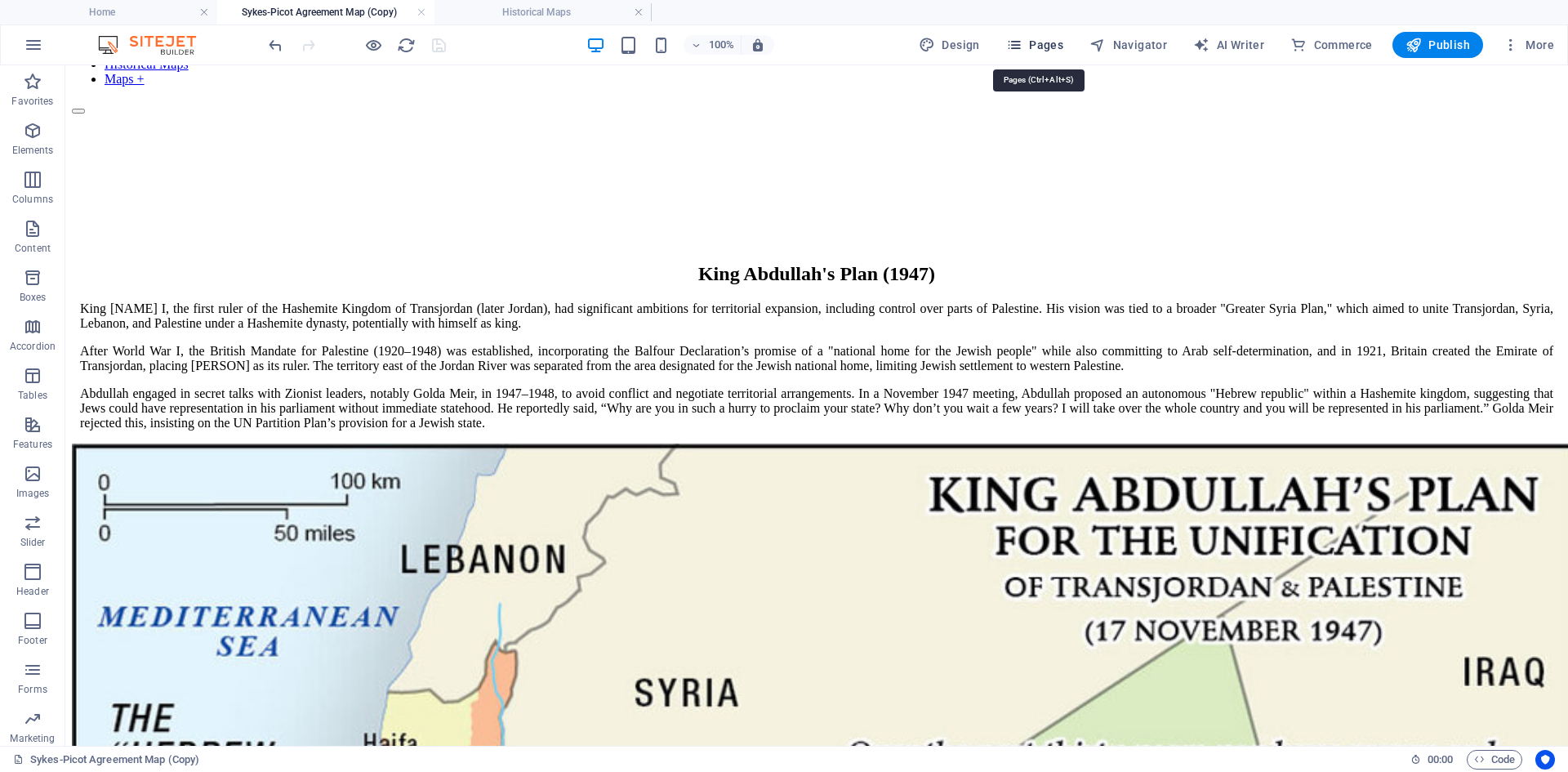 click on "Pages" at bounding box center [1035, 45] 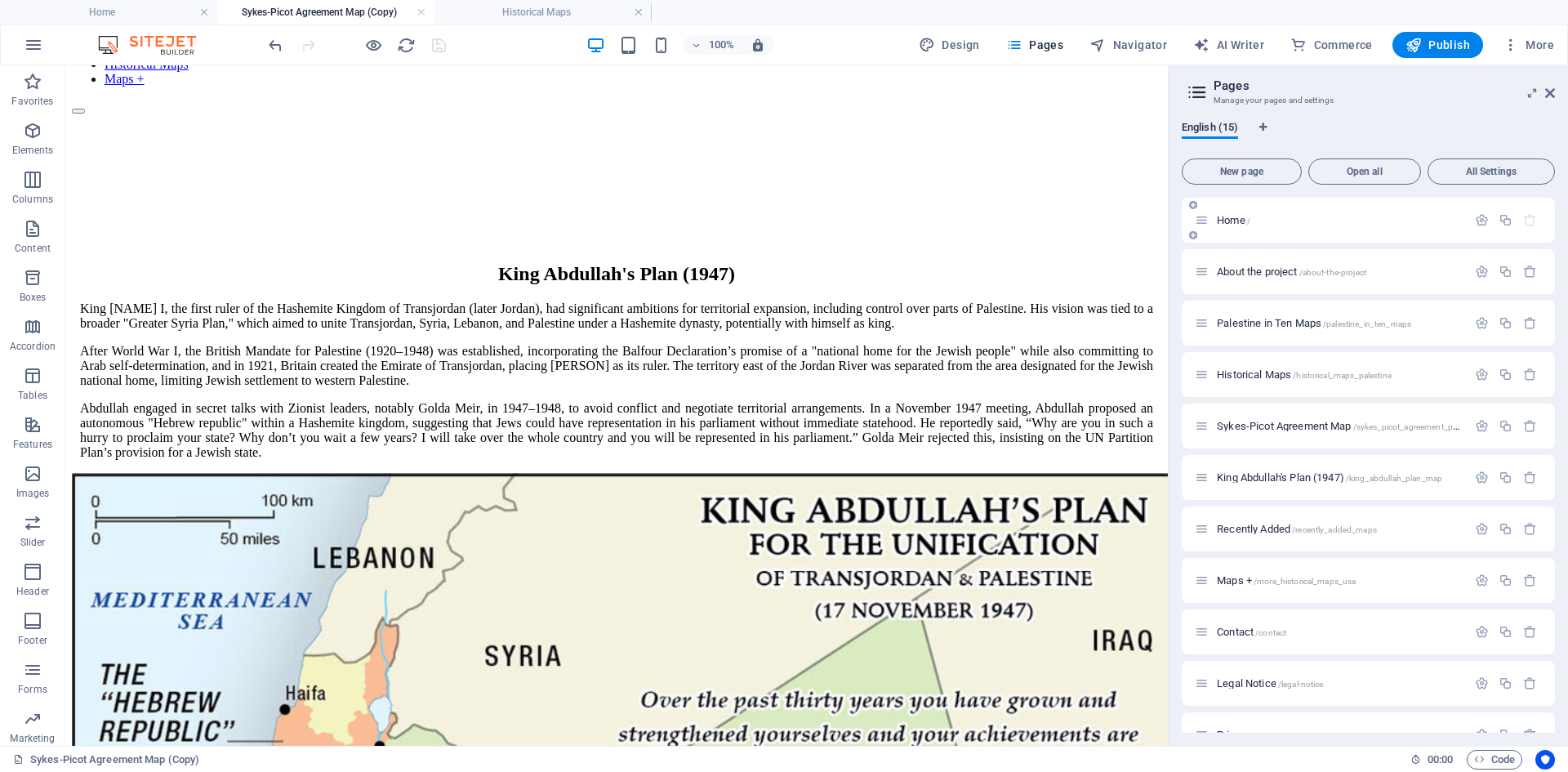 click on "Home /" at bounding box center (1233, 220) 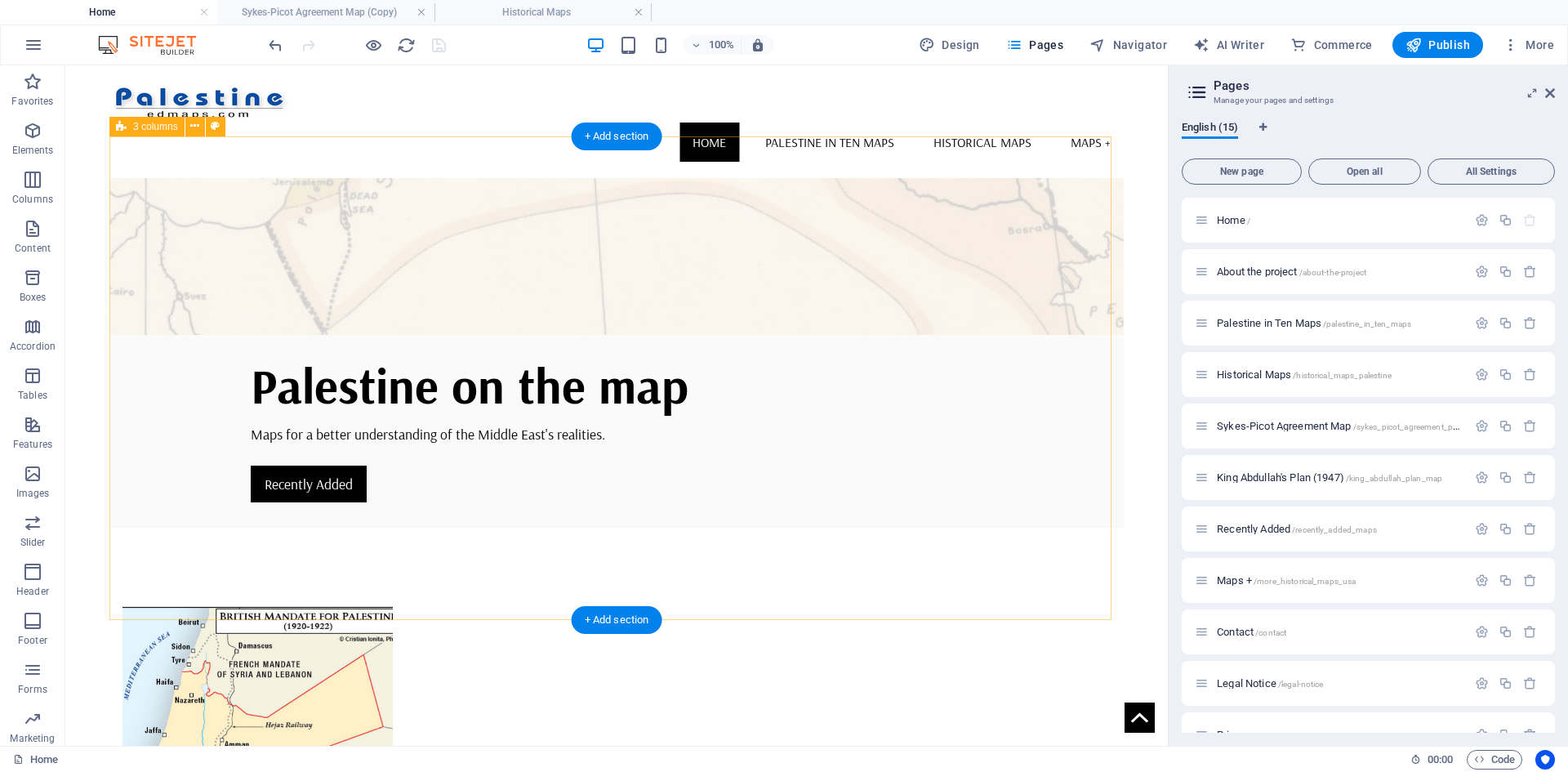 scroll, scrollTop: 378, scrollLeft: 0, axis: vertical 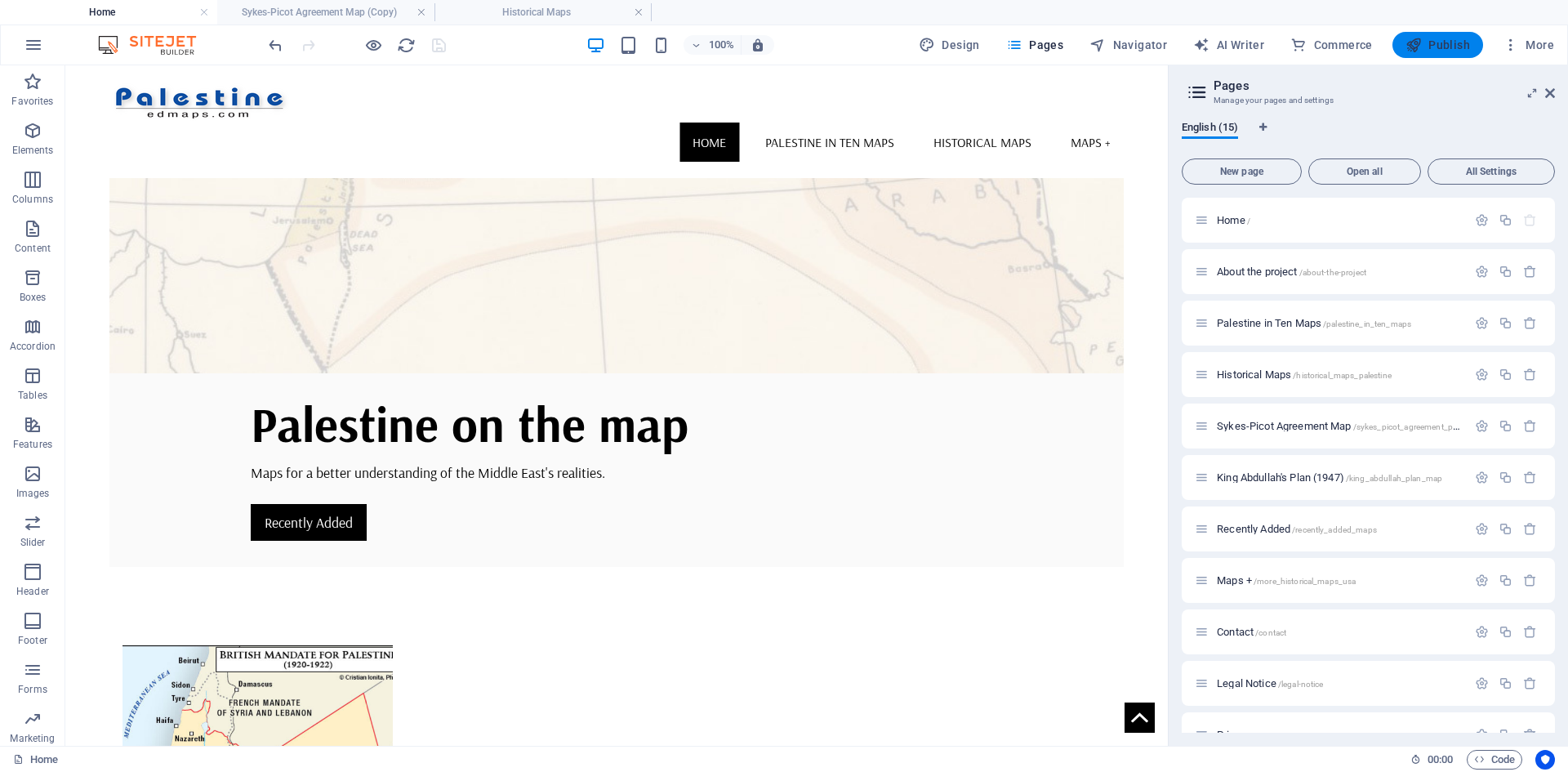 click on "Publish" at bounding box center (1437, 45) 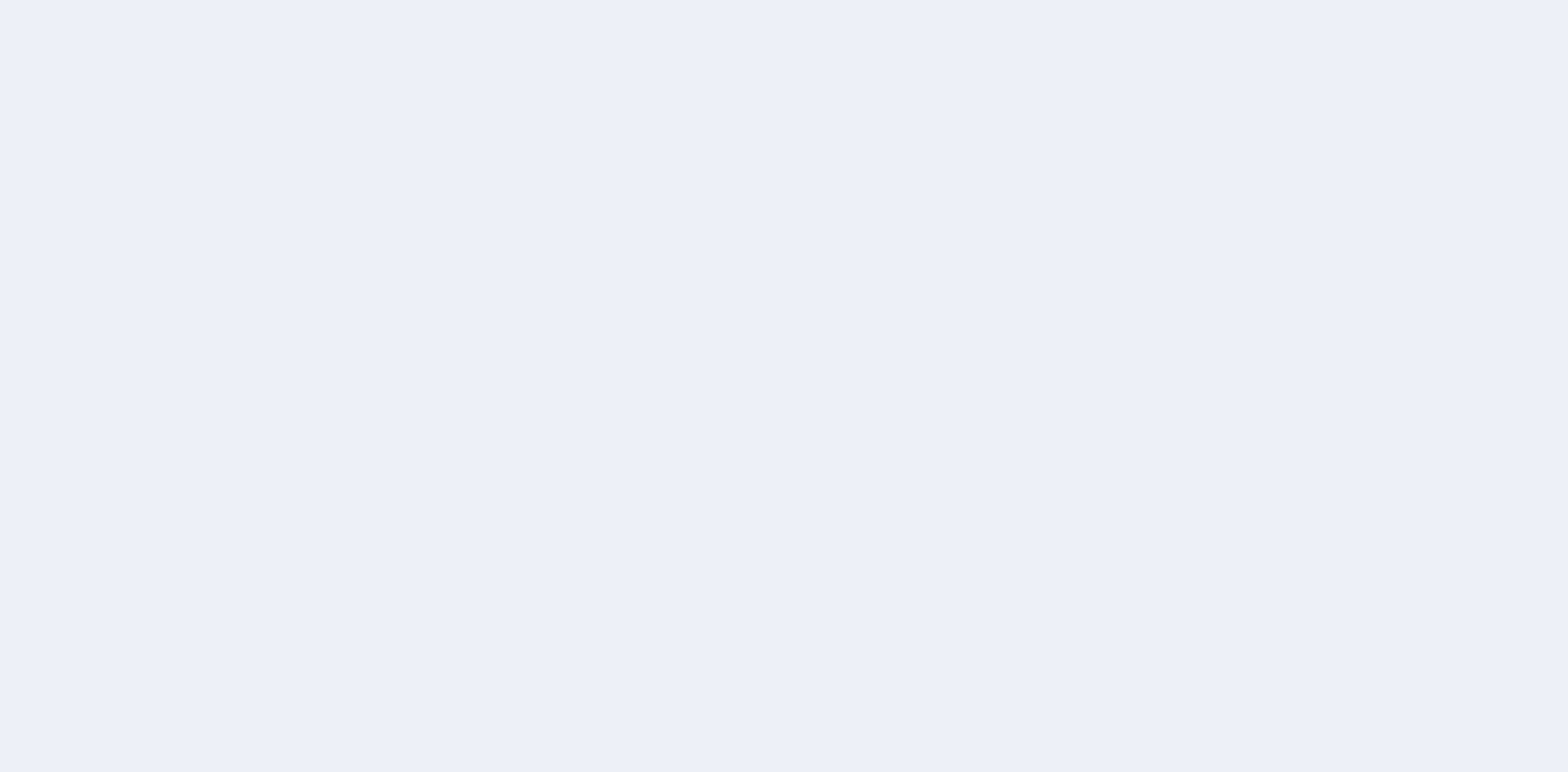 scroll, scrollTop: 0, scrollLeft: 0, axis: both 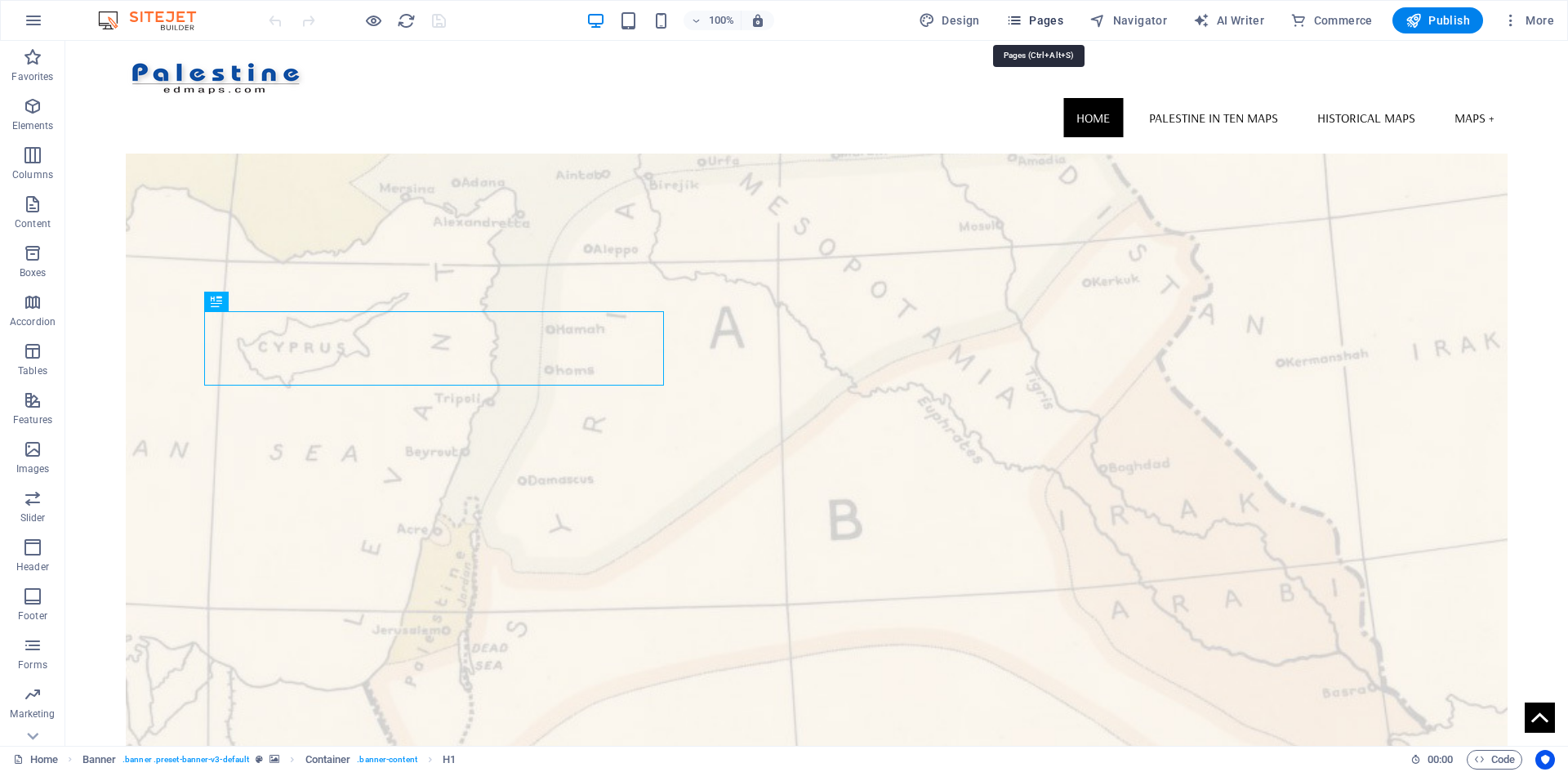 click on "Pages" at bounding box center [1035, 20] 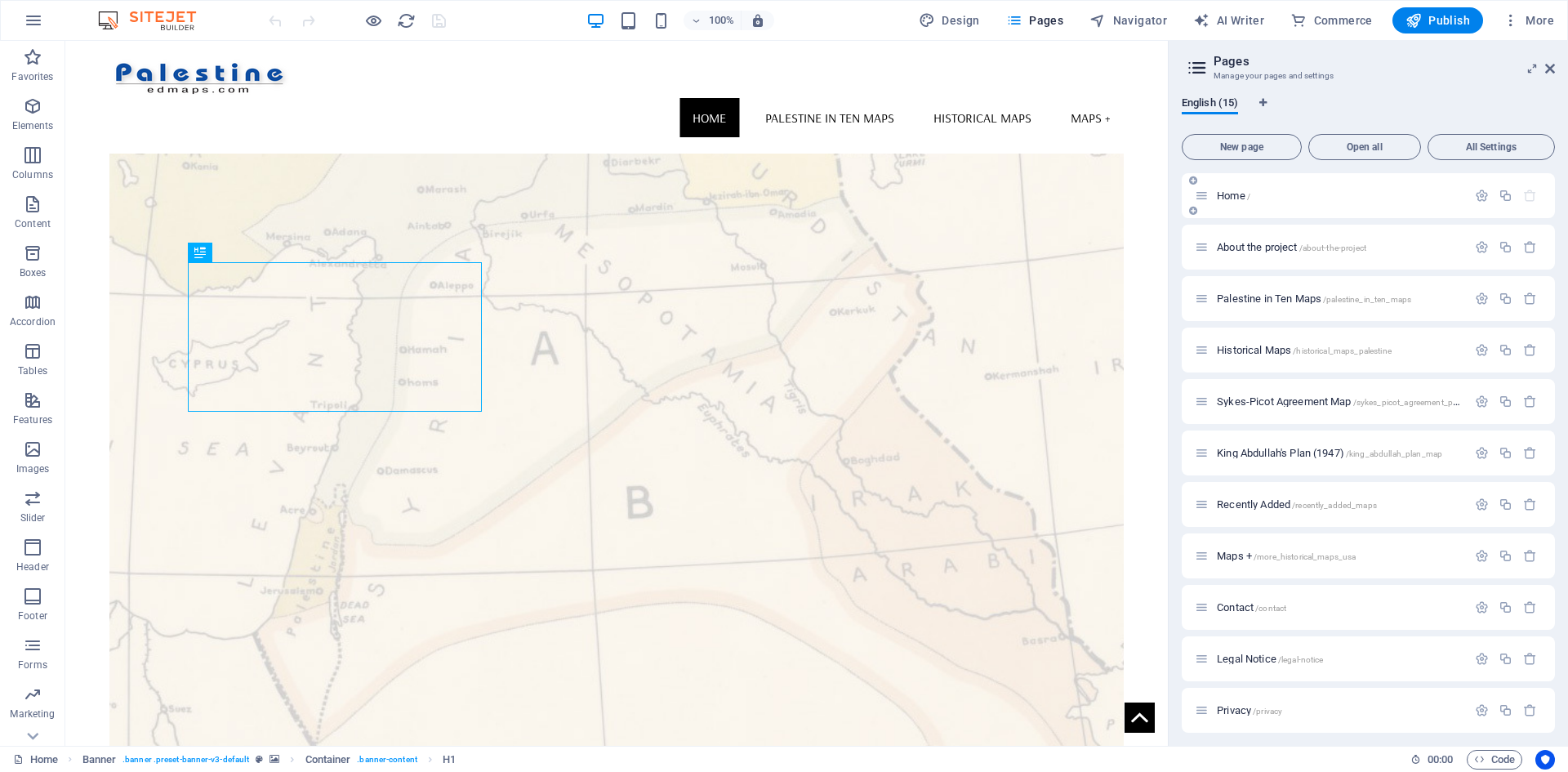 click on "Home /" at bounding box center (1233, 195) 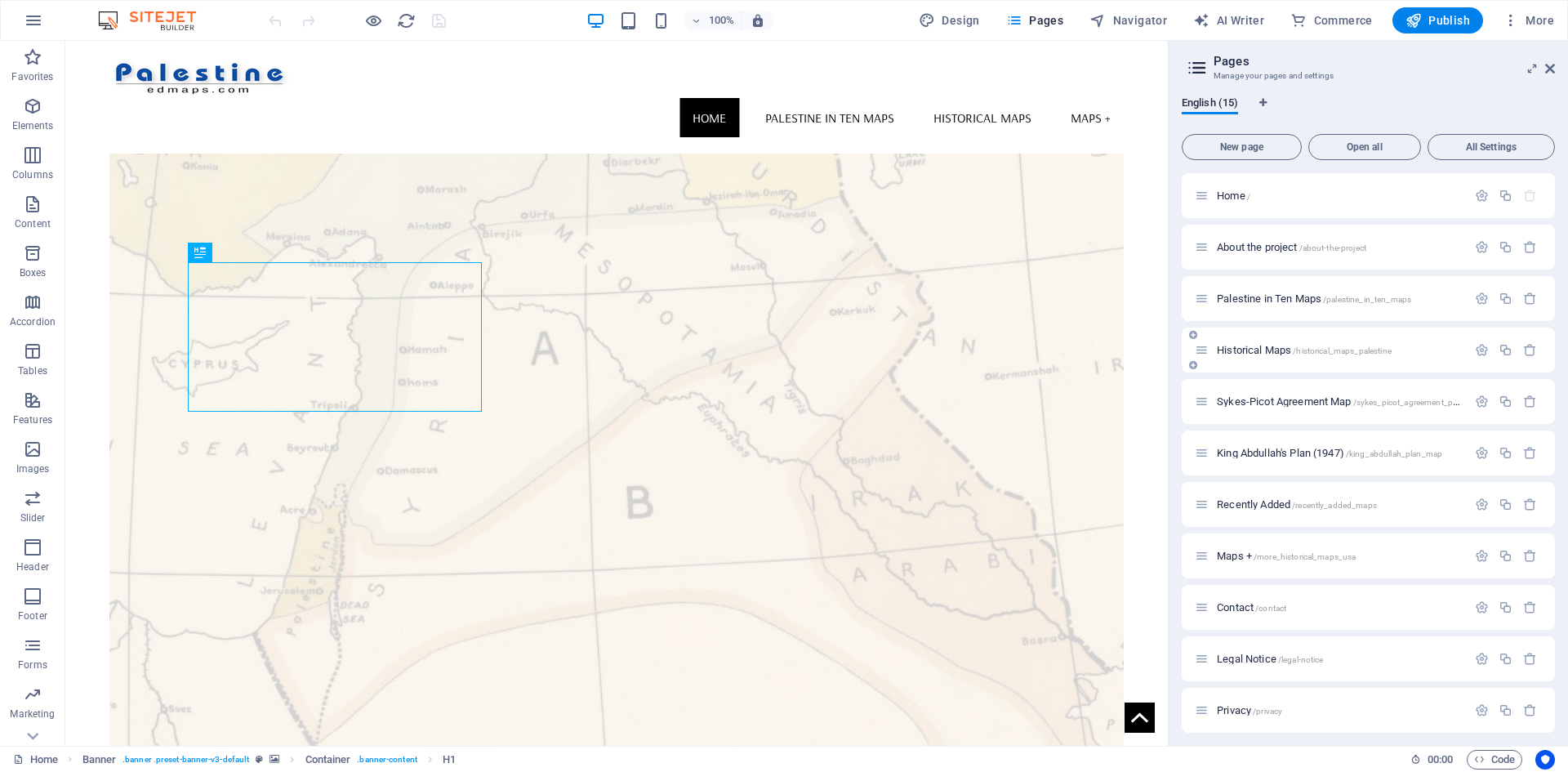 click on "Historical Maps /historical_maps_palestine" at bounding box center [1304, 350] 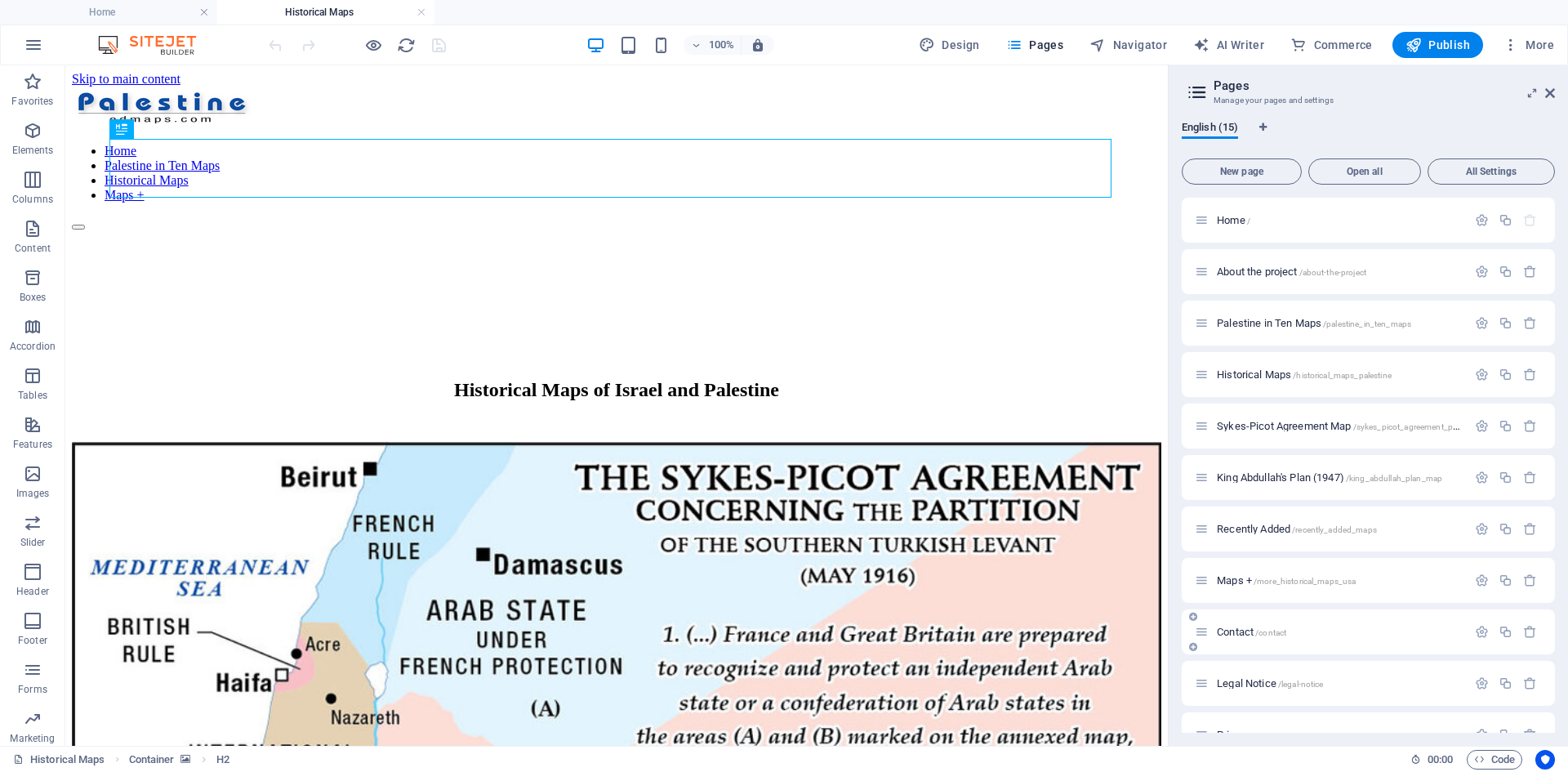 scroll, scrollTop: 0, scrollLeft: 0, axis: both 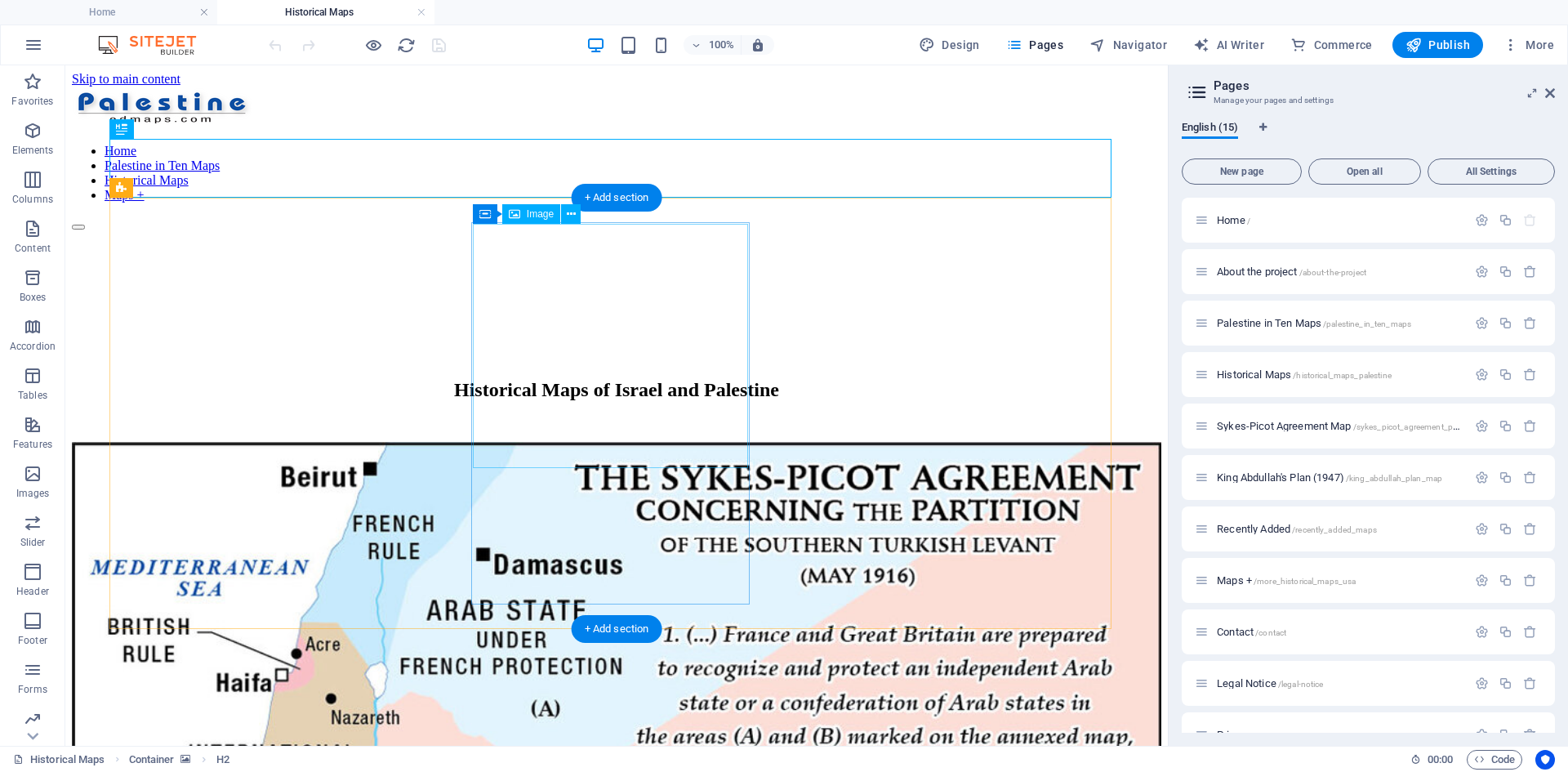 click at bounding box center (617, 1972) 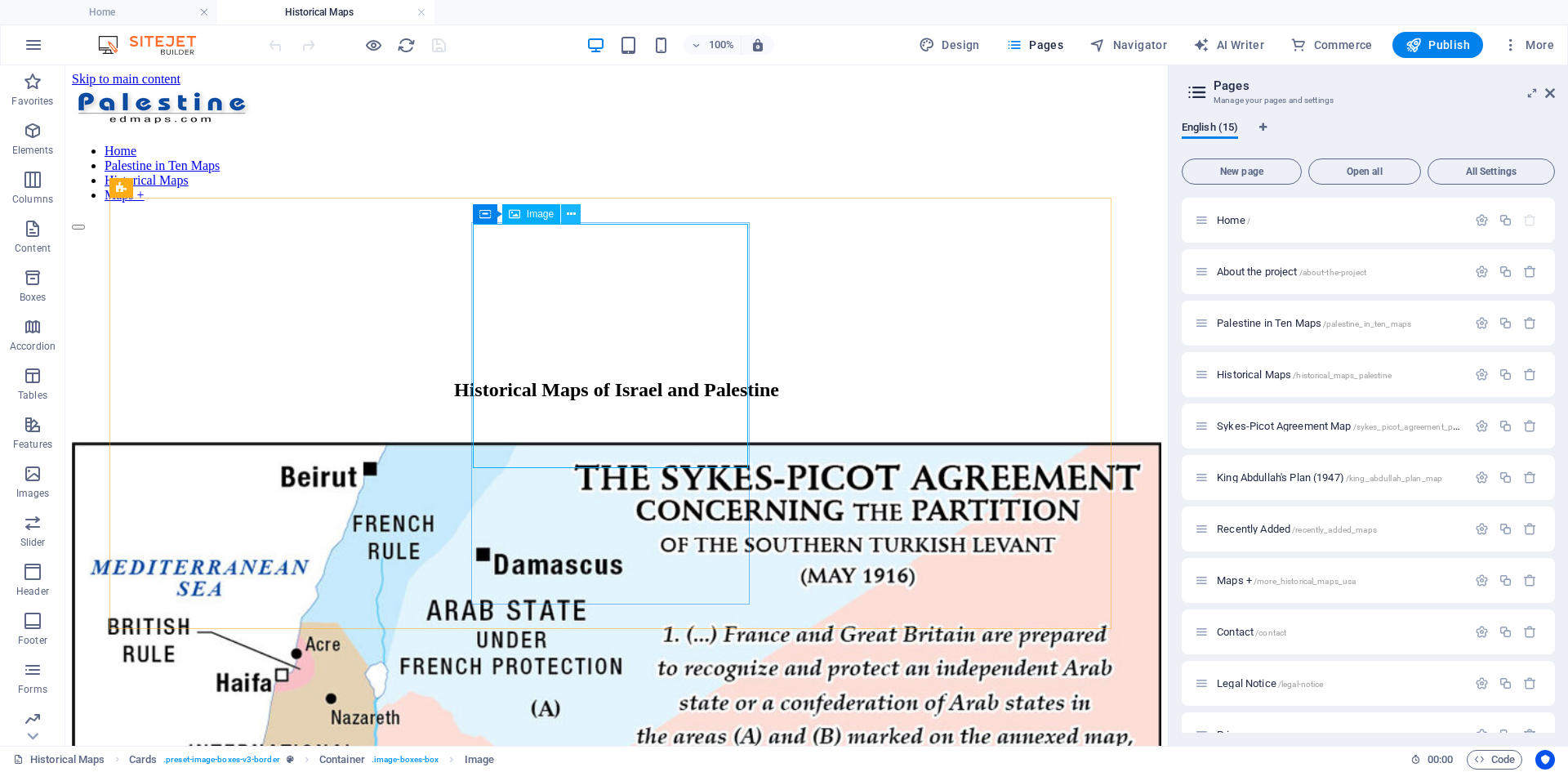 click at bounding box center (571, 214) 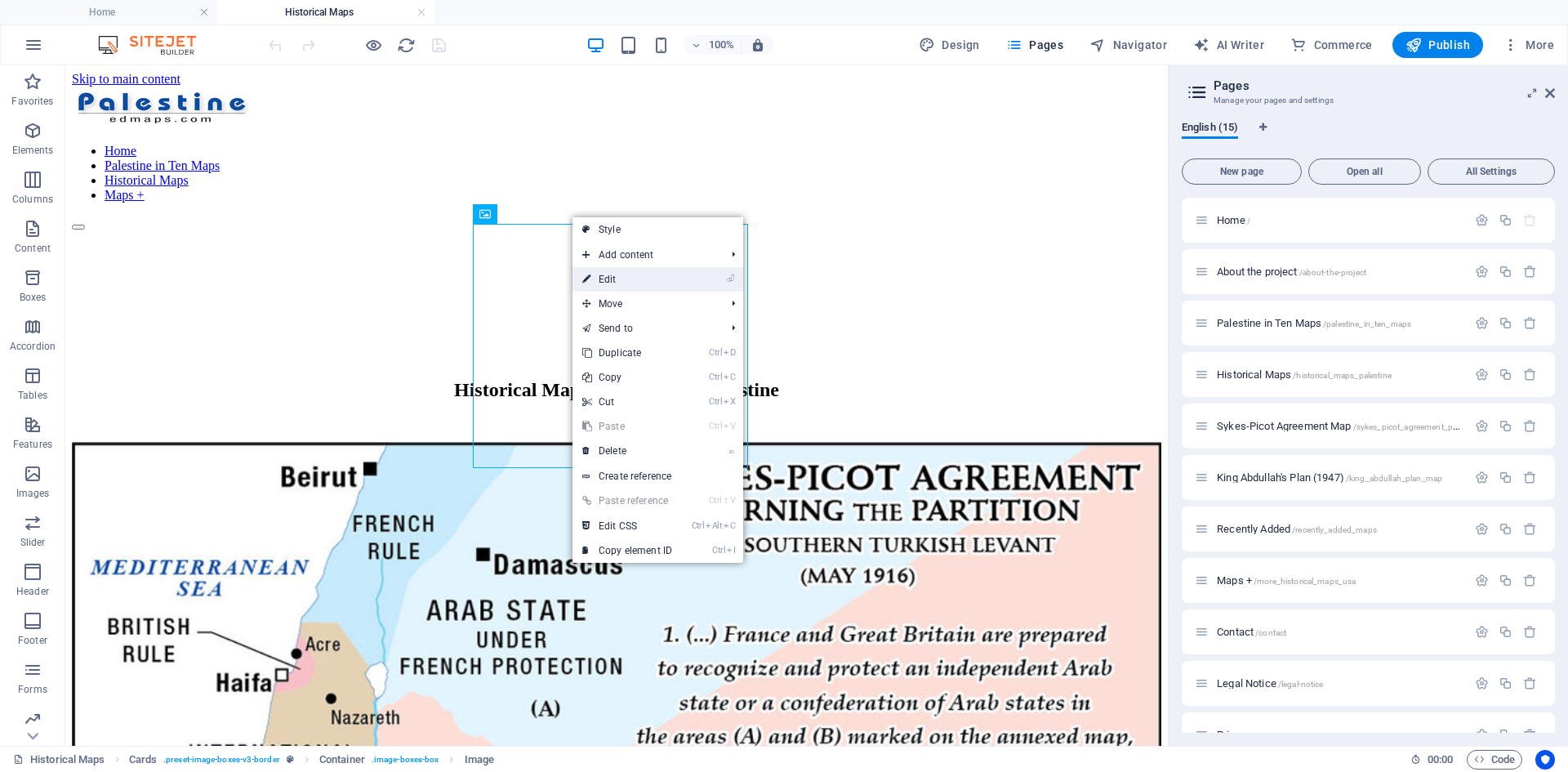 click on "⏎  Edit" at bounding box center (627, 279) 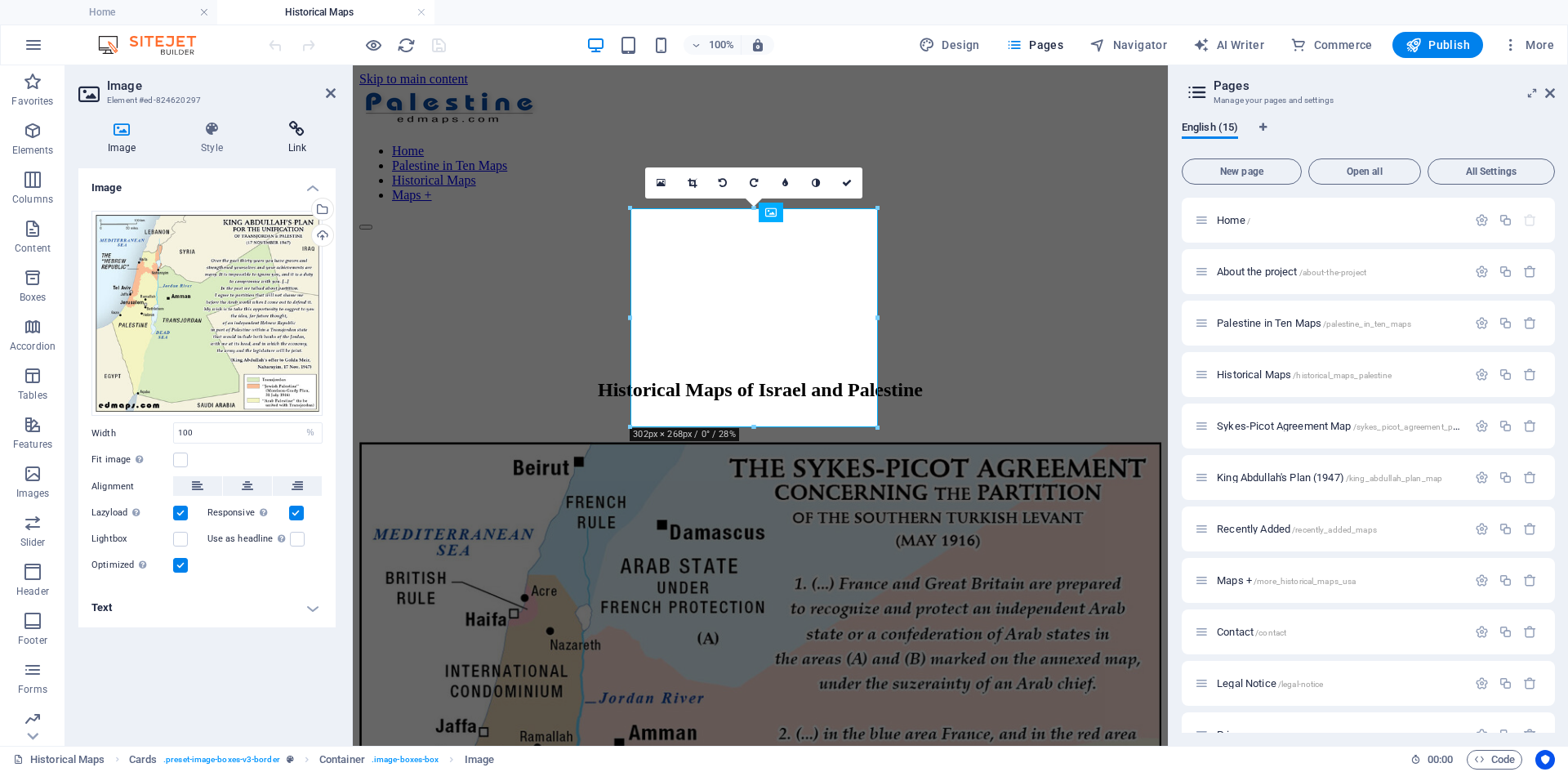 click at bounding box center [297, 129] 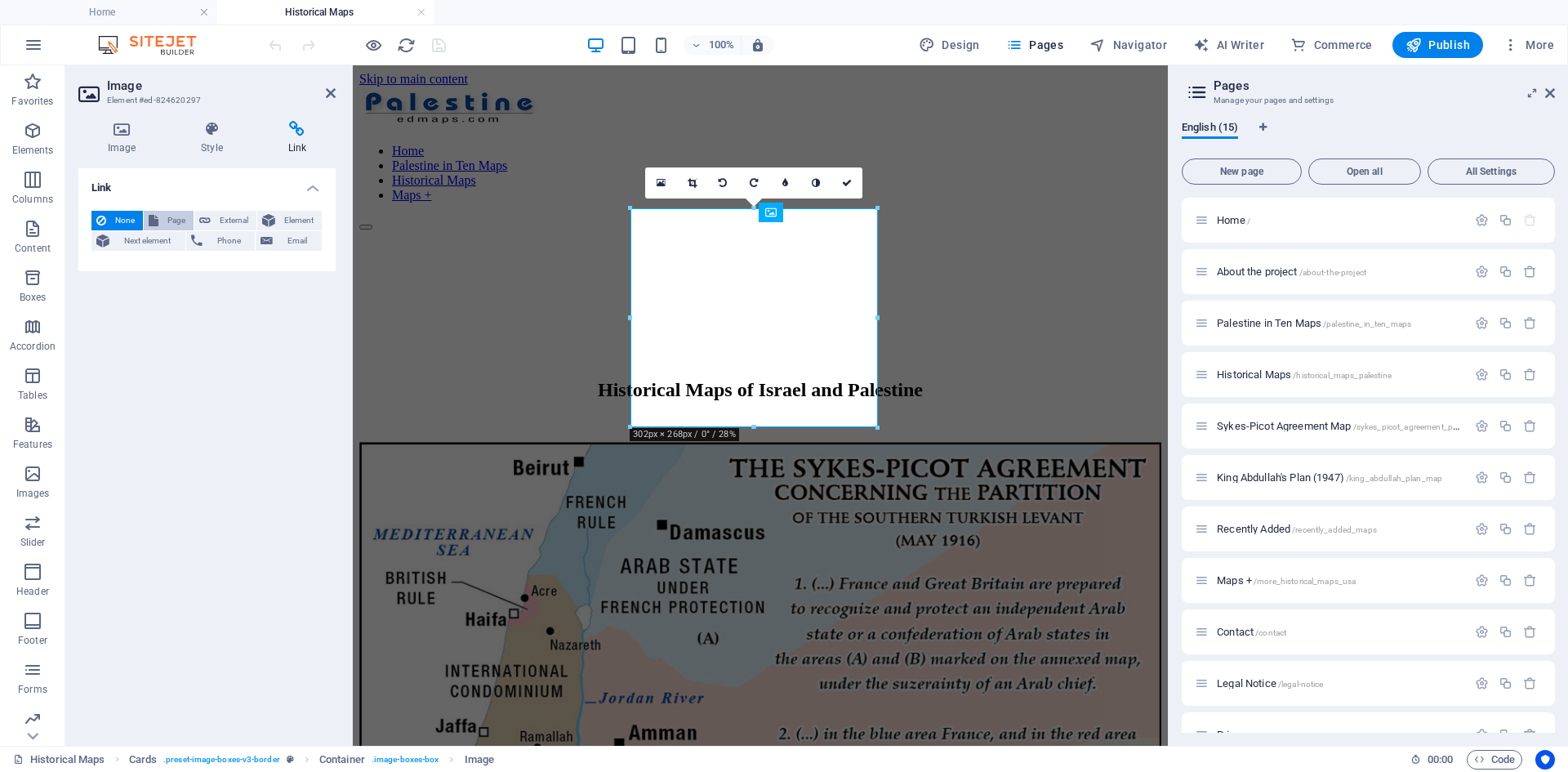 click on "Page" at bounding box center (176, 221) 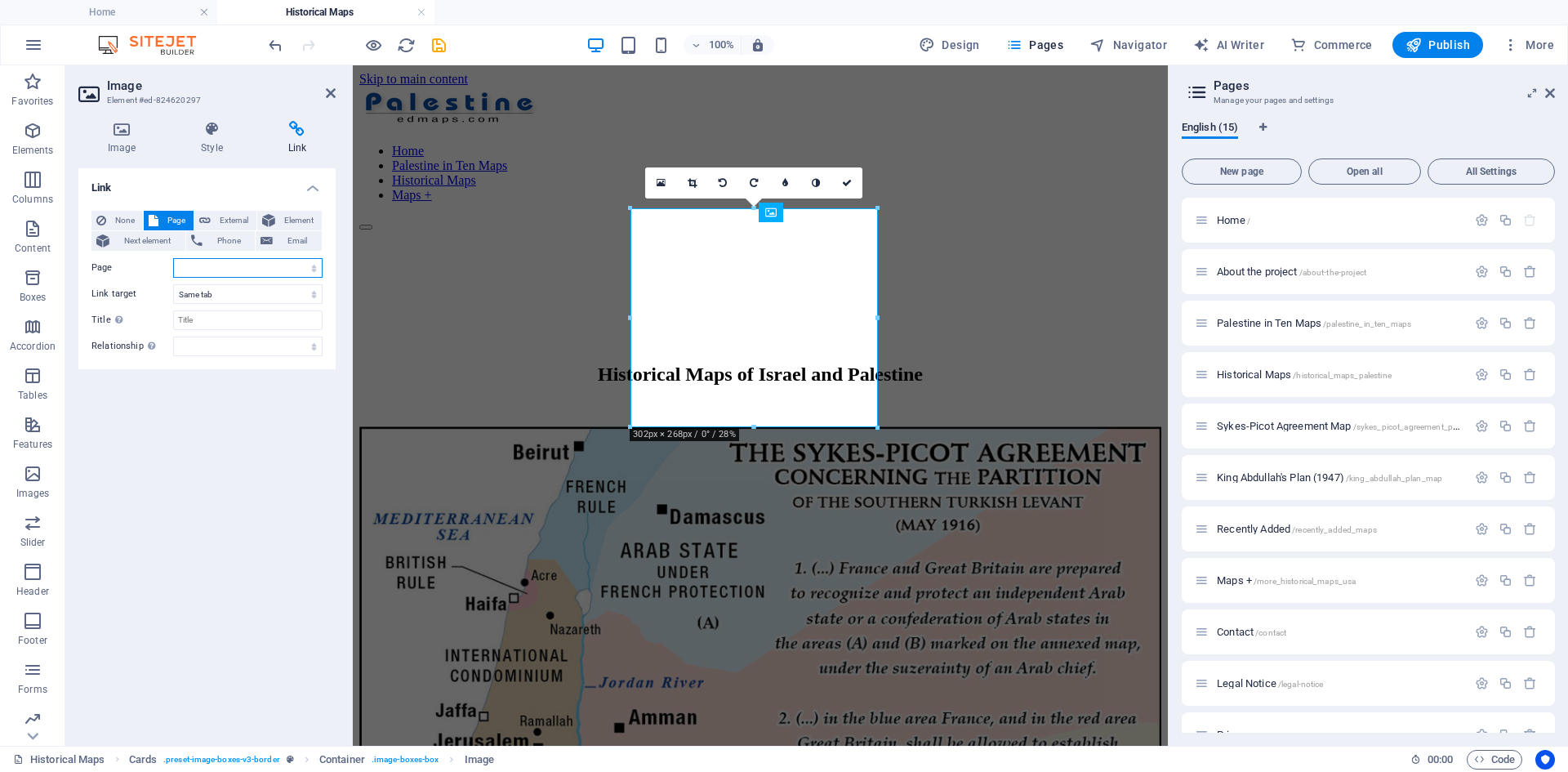 click on "Home About the project Palestine in Ten Maps Historical Maps Sykes-Picot Agreement Map King Abdullah&#39;s Plan (1947) Recently Added Maps + Contact Legal Notice Privacy Resources New France in 1697 New France in 1713 New France in 1697: More Maps" at bounding box center (247, 268) 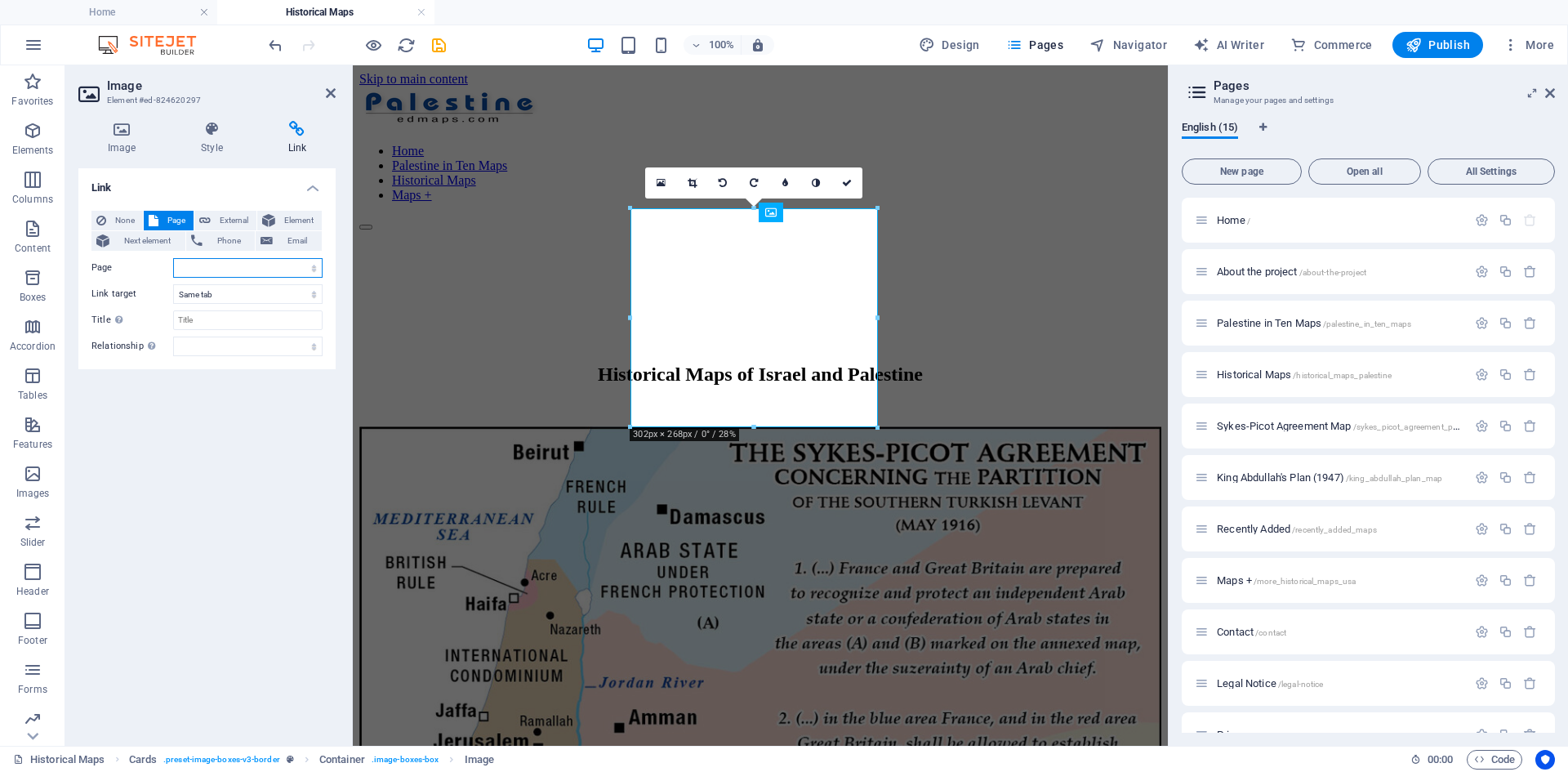 select on "5" 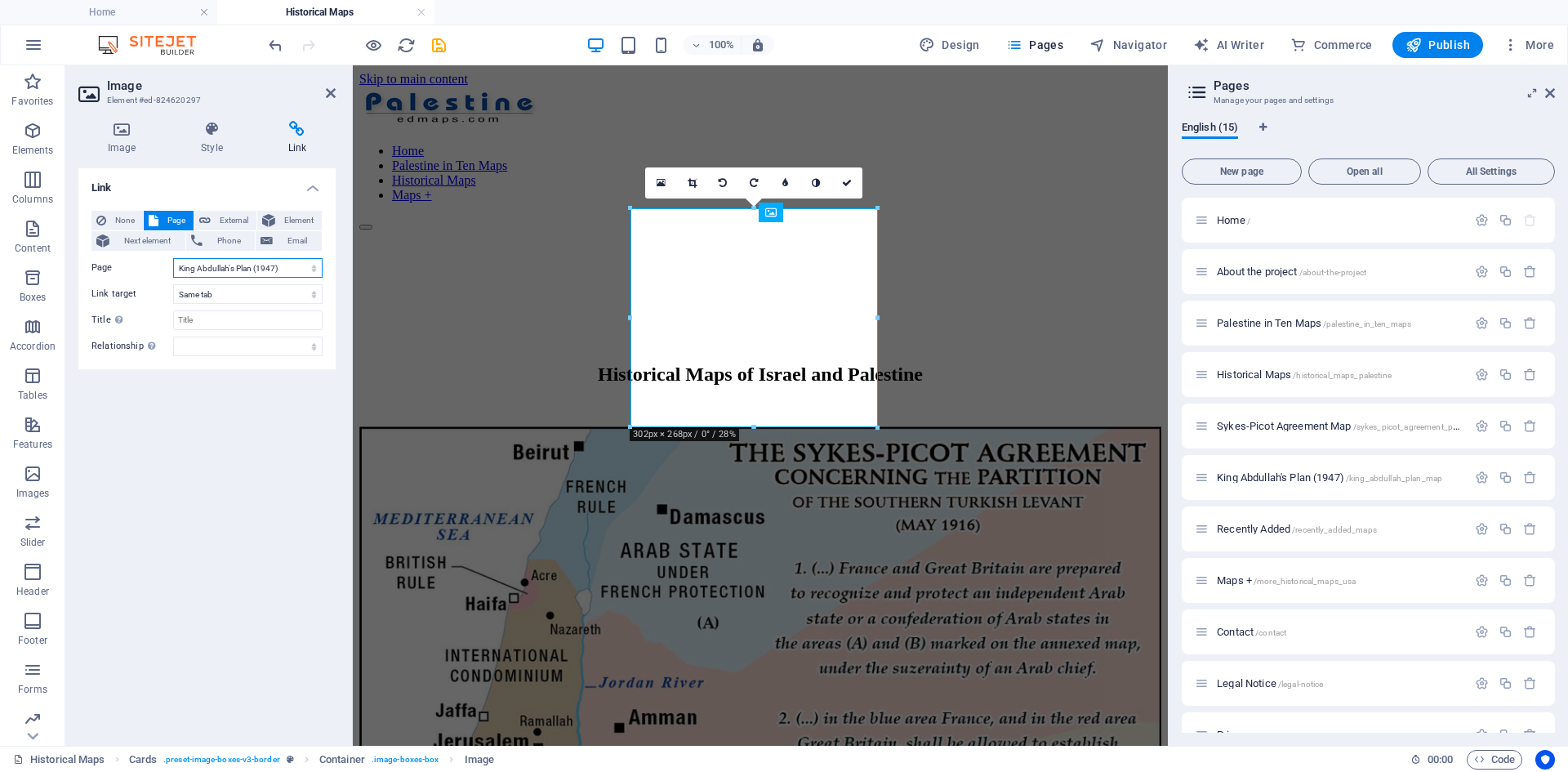 click on "Home About the project Palestine in Ten Maps Historical Maps Sykes-Picot Agreement Map King Abdullah&#39;s Plan (1947) Recently Added Maps + Contact Legal Notice Privacy Resources New France in 1697 New France in 1713 New France in 1697: More Maps" at bounding box center (247, 268) 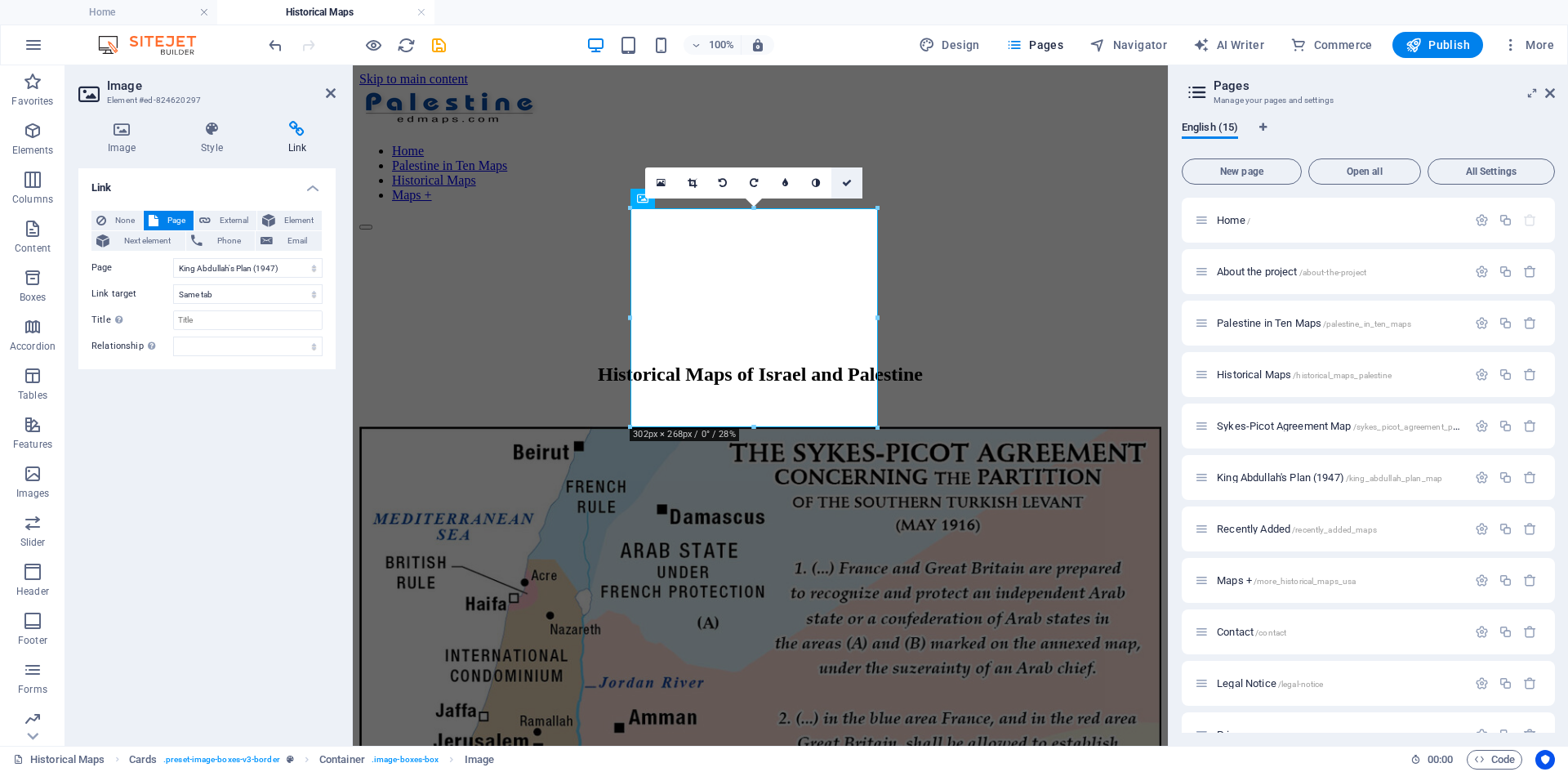 drag, startPoint x: 783, startPoint y: 117, endPoint x: 849, endPoint y: 182, distance: 92.633687 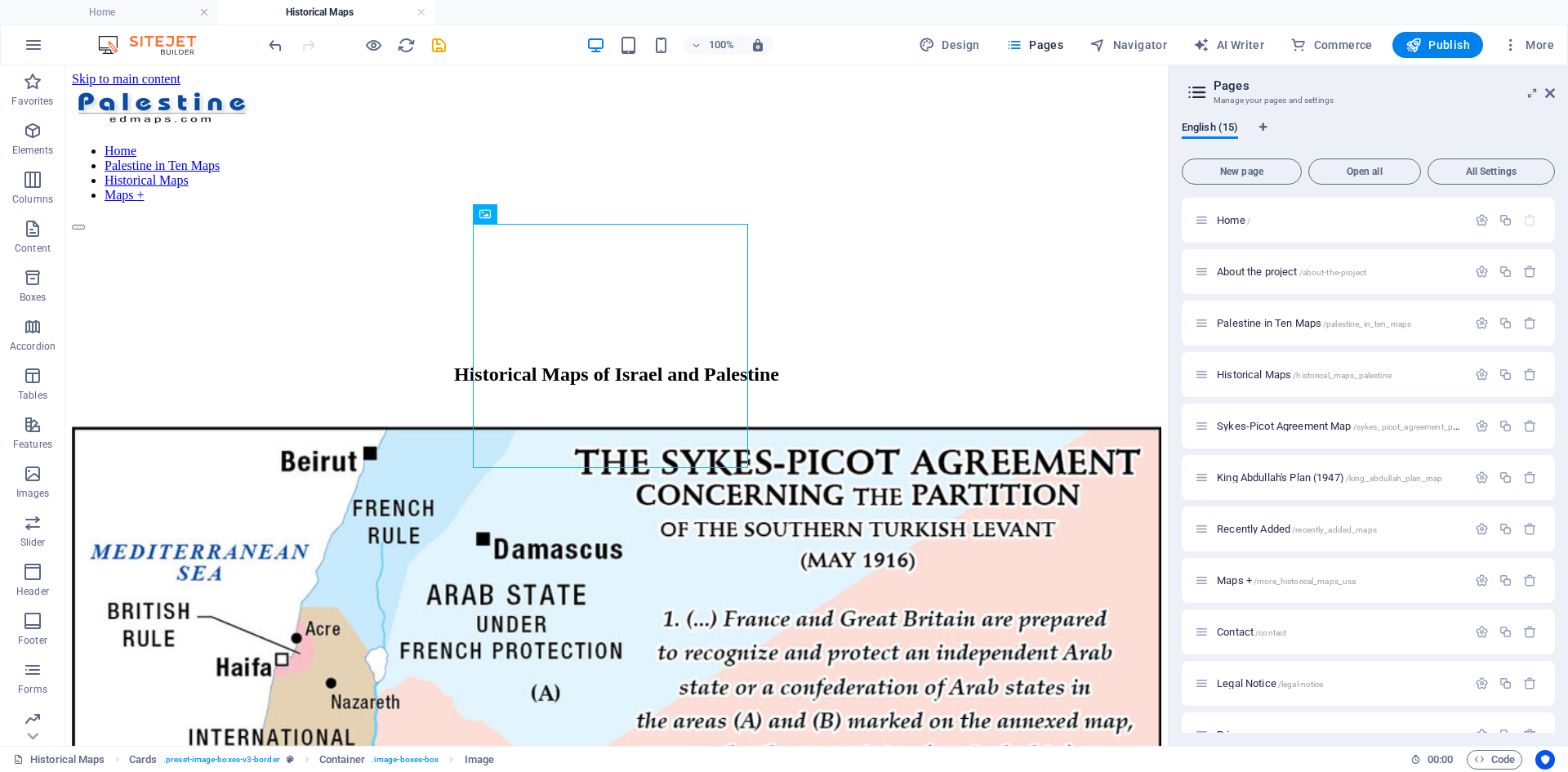 click on "Skip to main content
Home Palestine in Ten Maps Historical Maps Maps + Historical Maps of Israel and Palestine Sykes-Picot Agreement (1916) Lorem ipsum dolor sit amet, consectetuer adipiscing elit. Aenean commodo ligula eget dolor. Lorem ipsum dolor sit amet. [PERSON]'s Plan (1947) Lorem ipsum dolor sit amet, consectetuer adipiscing elit. Aenean commodo ligula eget dolor. Lorem ipsum dolor sit amet. [PERSON]'s Plan (1947) Lorem ipsum dolor sit amet, consectetuer adipiscing elit. Aenean commodo ligula eget dolor. Lorem ipsum dolor sit amet. First Bernadotte Plan (1948) [PERSON]'s June 1948 plan proposed a Palestine-Transjordan union with two autonomous members, one Arab and one Jewish, controlling their own affairs. Second Bernadotte Plan (1948) According to the new [PERSON]'s September 1948 plan, Israel cedes Negev to Arabs and gains Galilee, with Jerusalem becoming an international city. [PERSON]'s Plan (1972) Trump Plan (2020) Maps of Historical Palestine American History Atlas" at bounding box center (617, 10269) 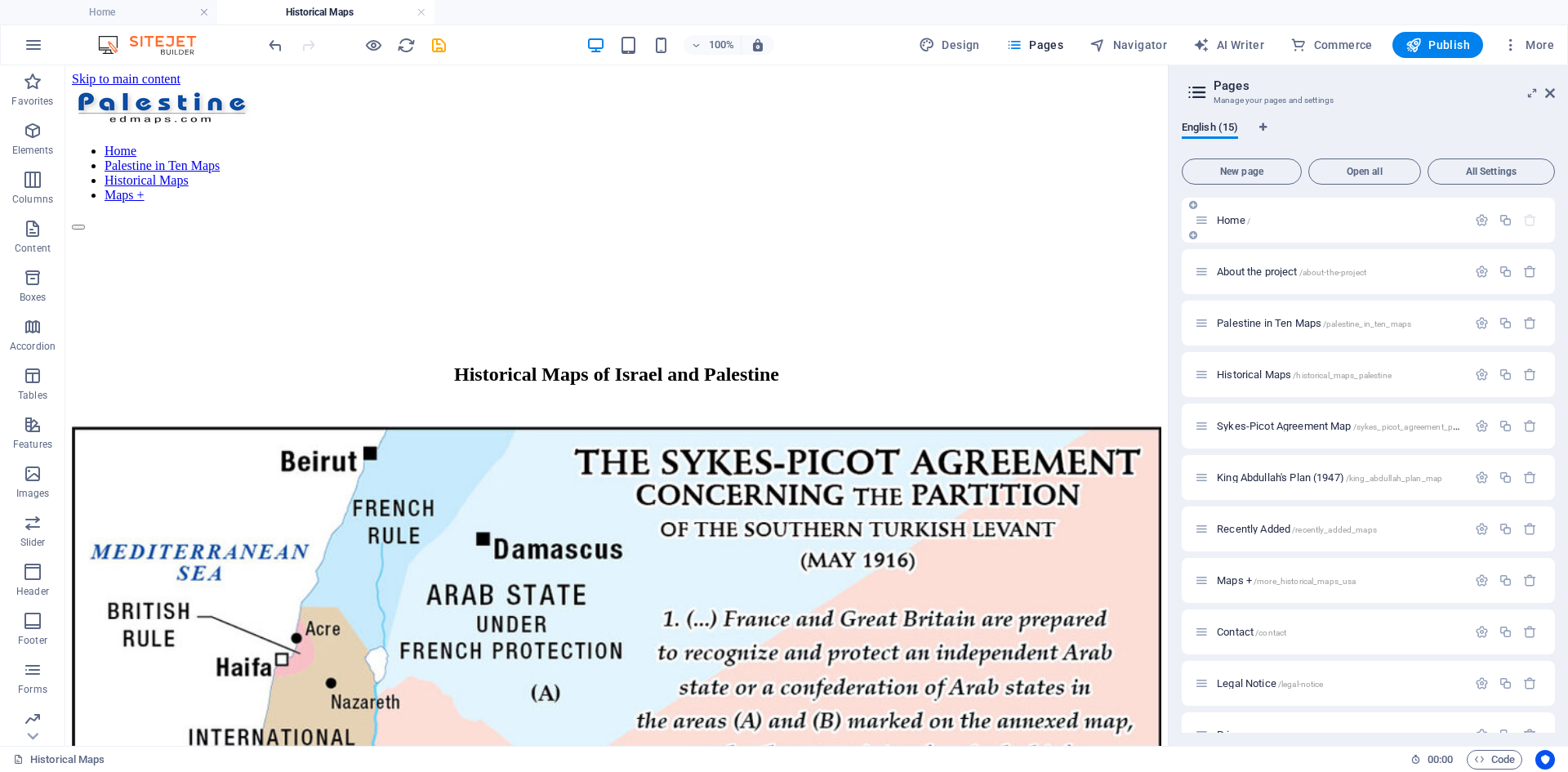 click on "Home /" at bounding box center [1233, 220] 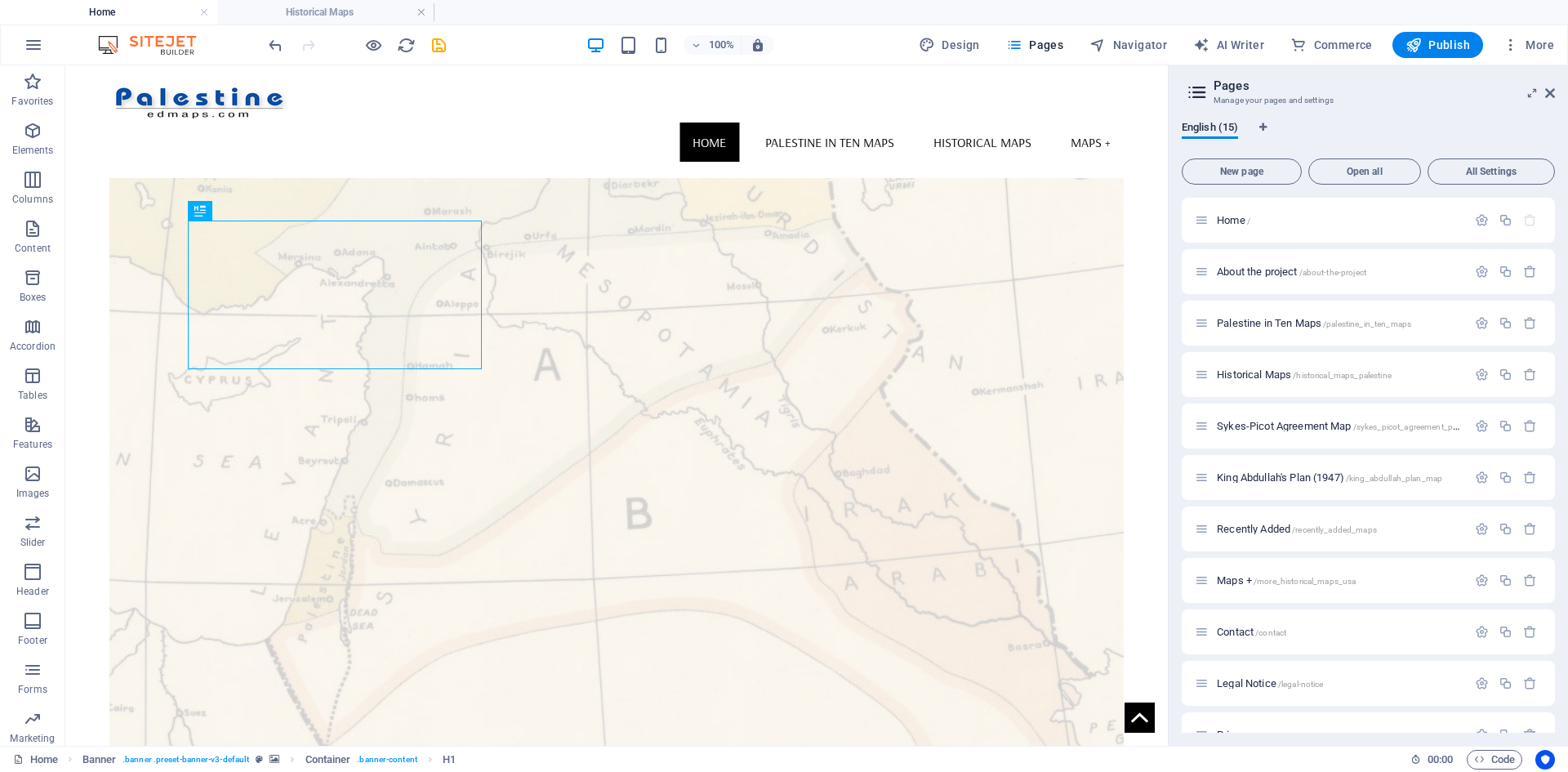 scroll, scrollTop: 327, scrollLeft: 0, axis: vertical 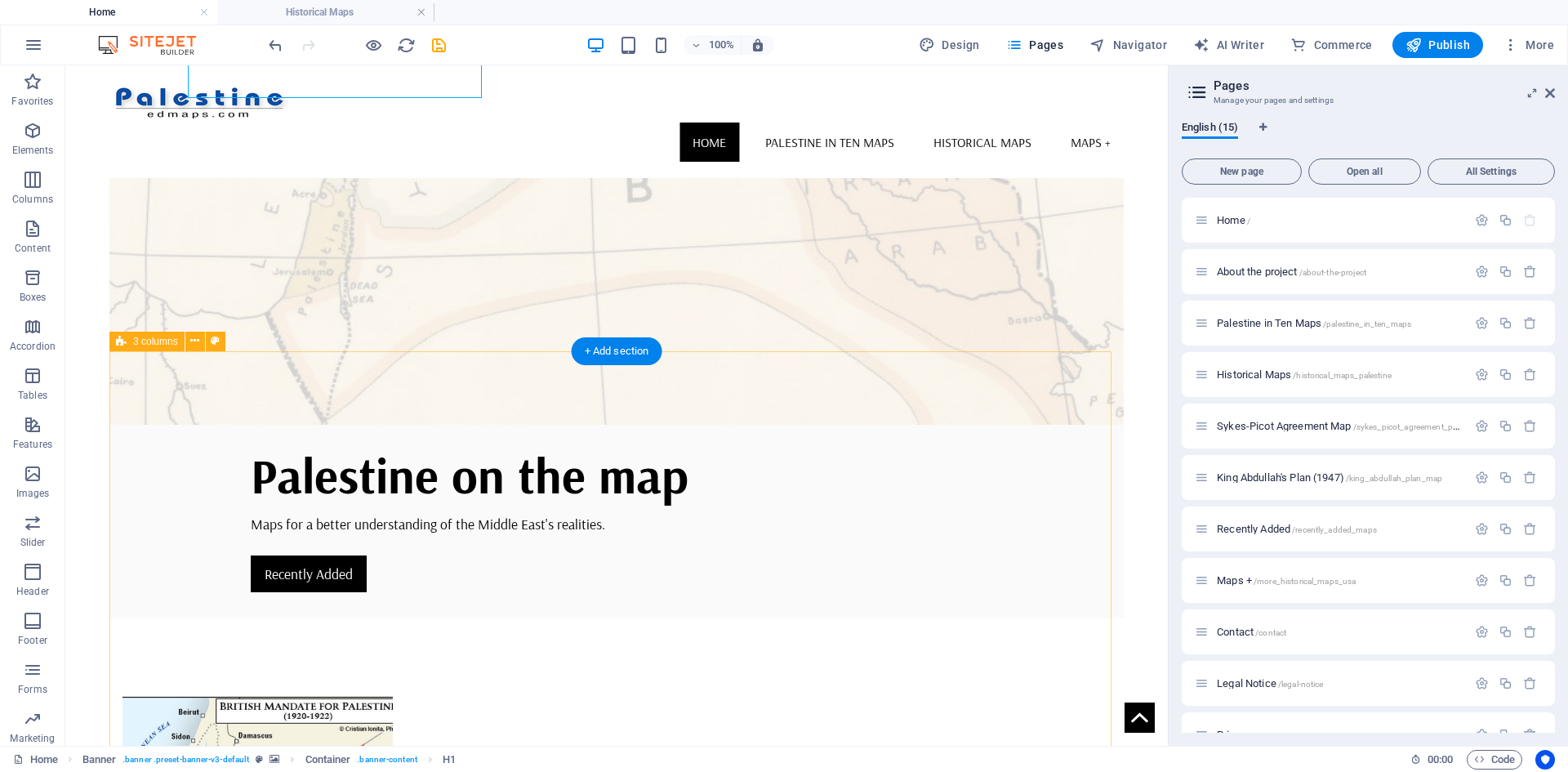 click at bounding box center [257, 860] 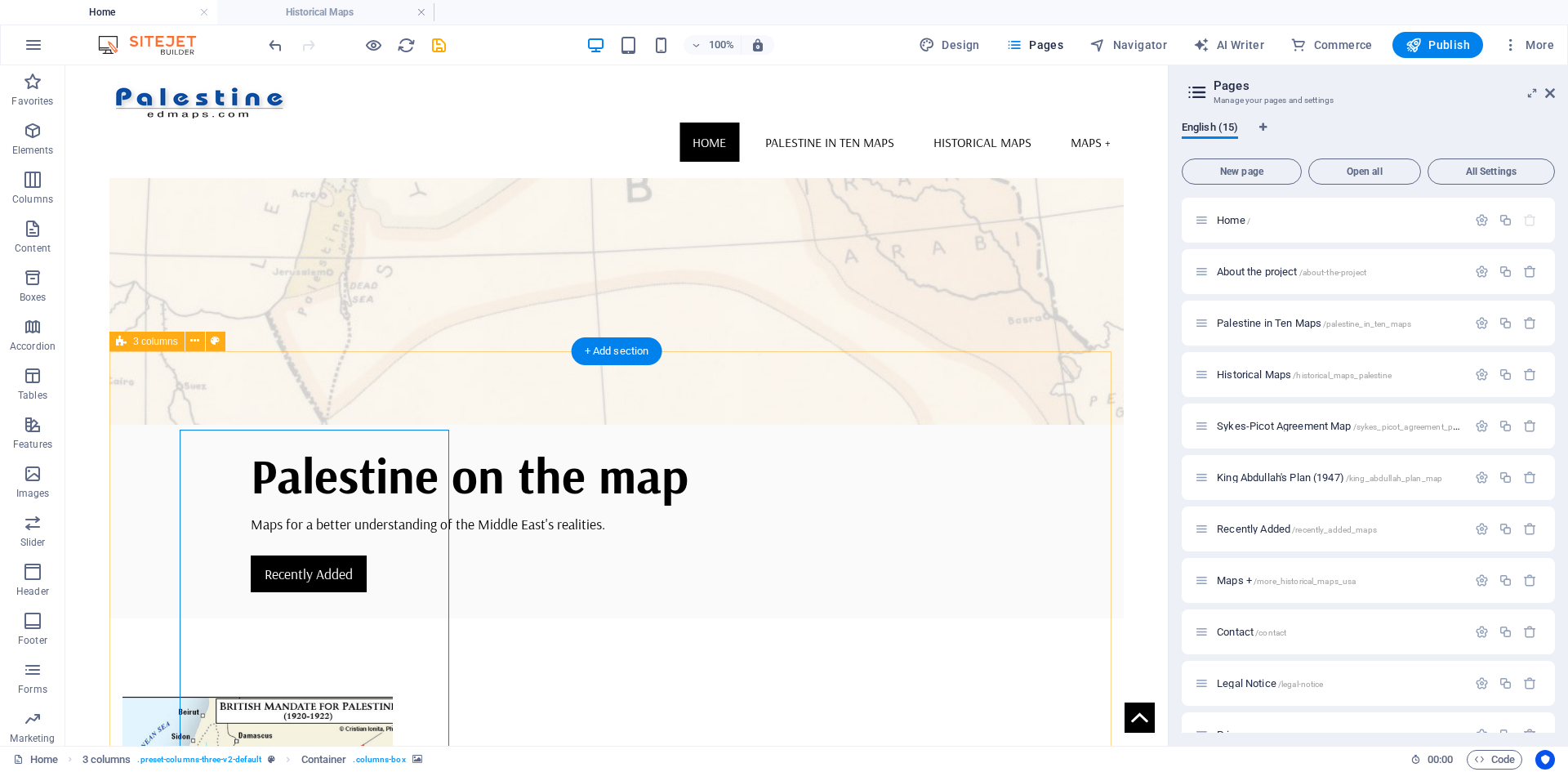 click at bounding box center [257, 860] 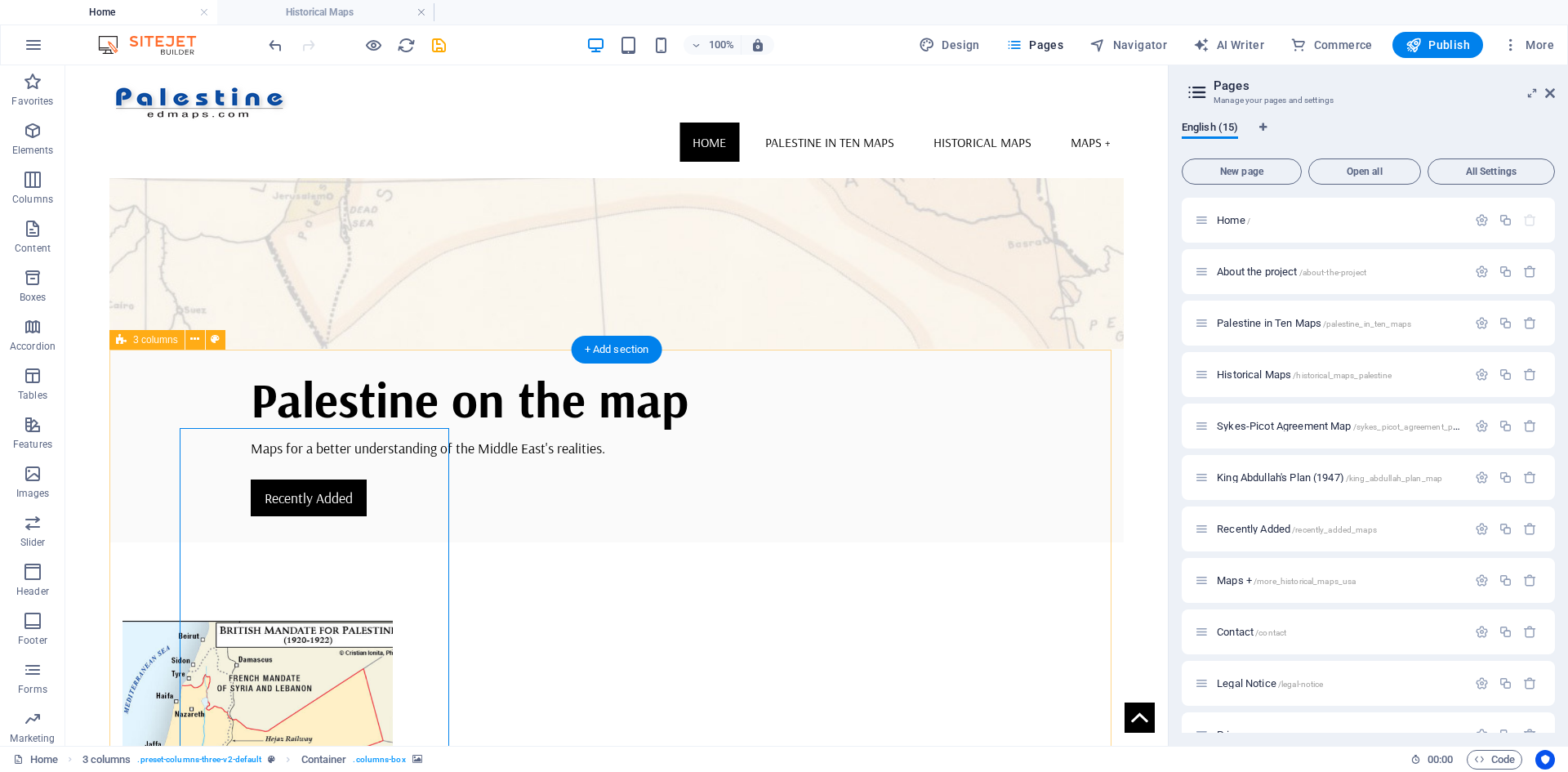 scroll, scrollTop: 490, scrollLeft: 0, axis: vertical 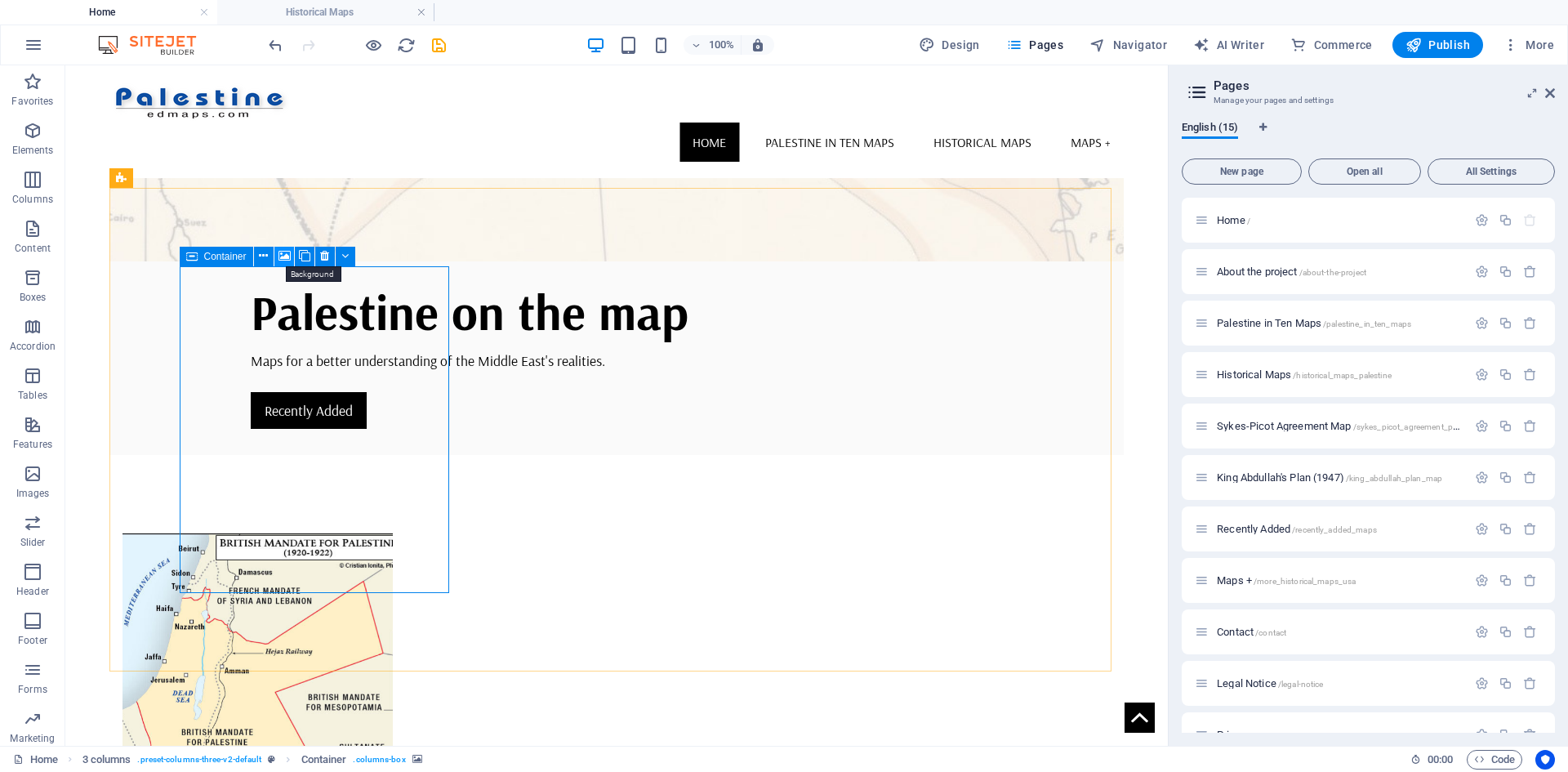 click at bounding box center [284, 256] 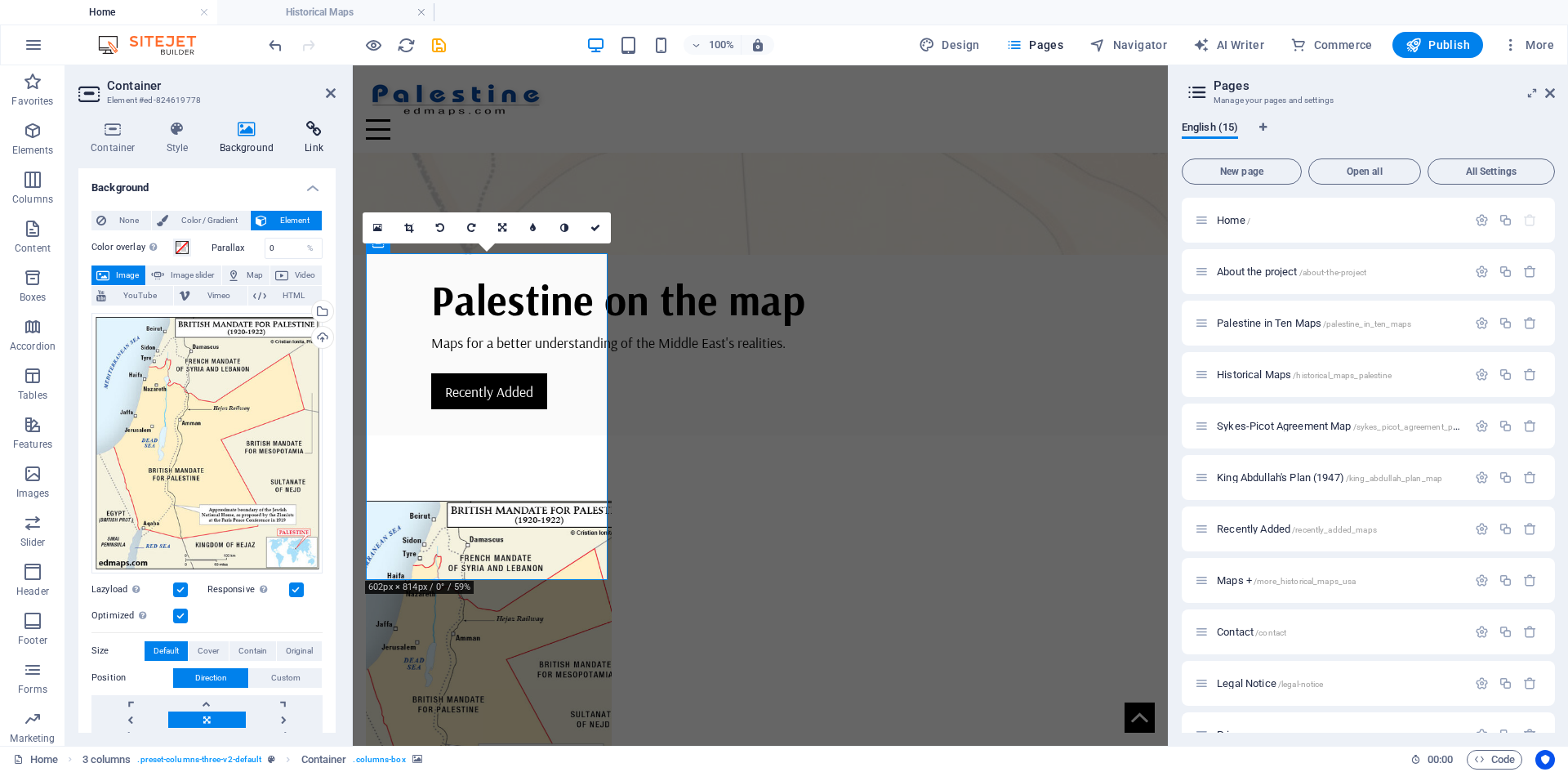 click at bounding box center (314, 129) 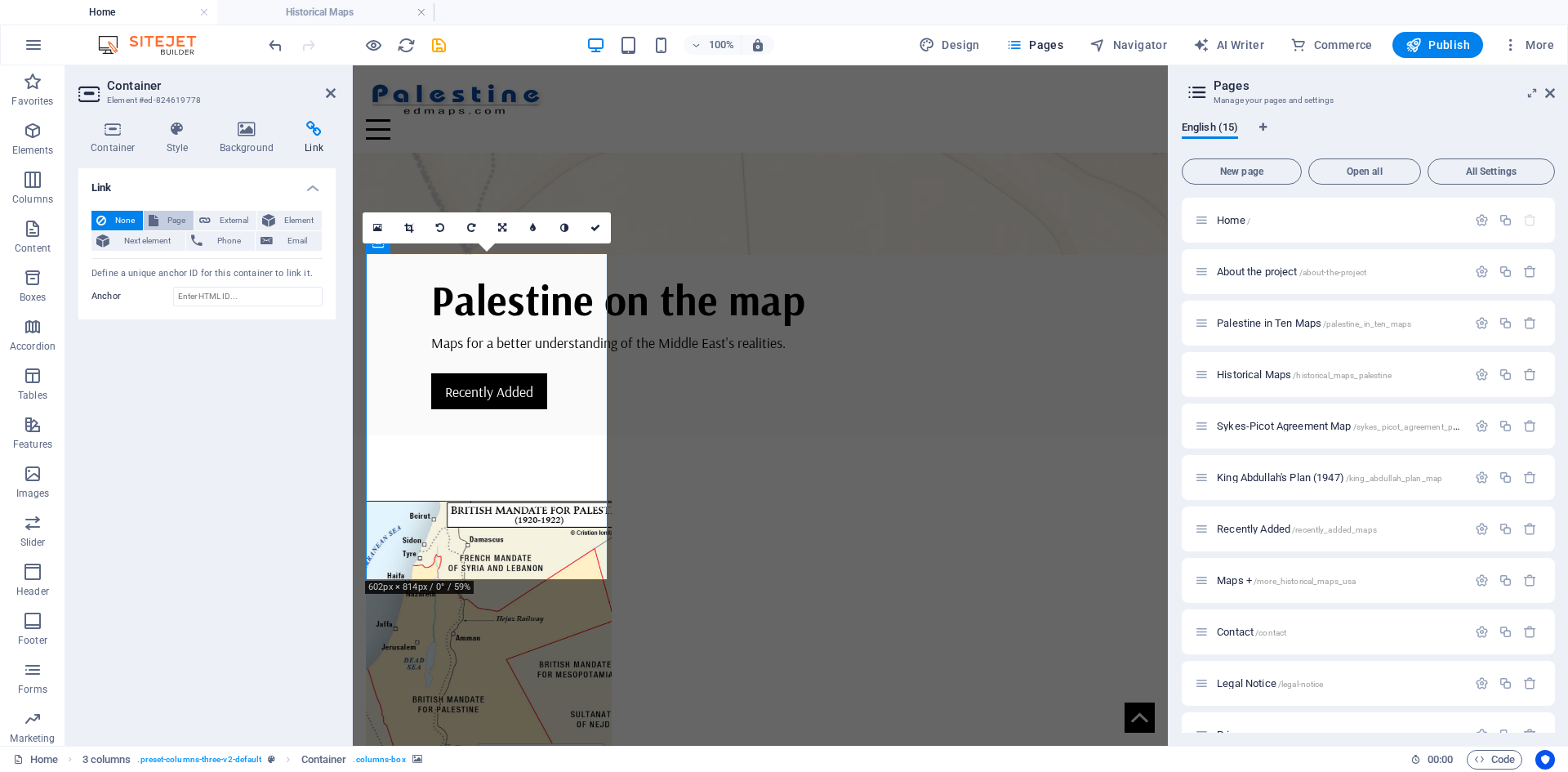 click on "Page" at bounding box center [176, 221] 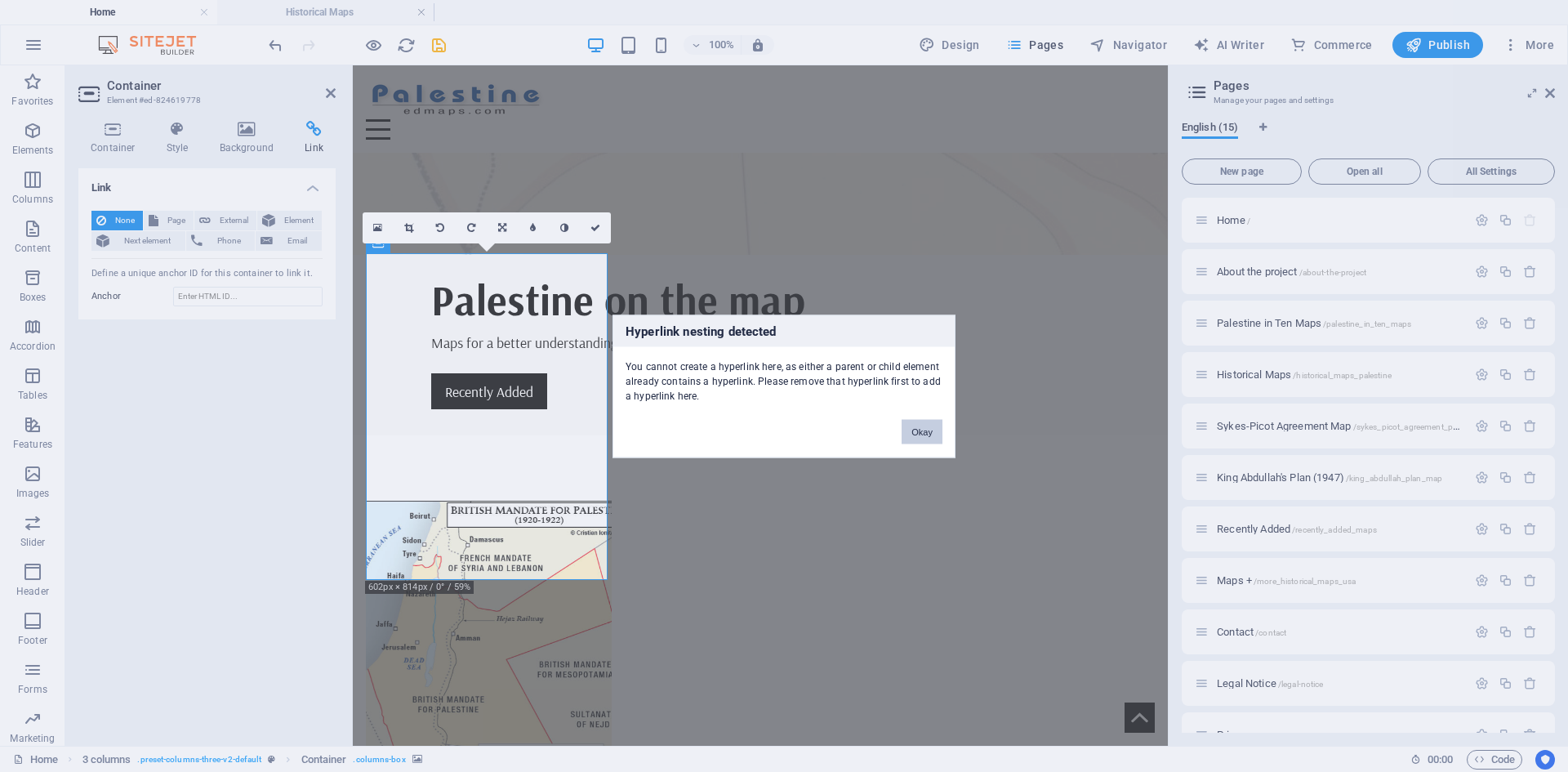 click on "Okay" at bounding box center [922, 431] 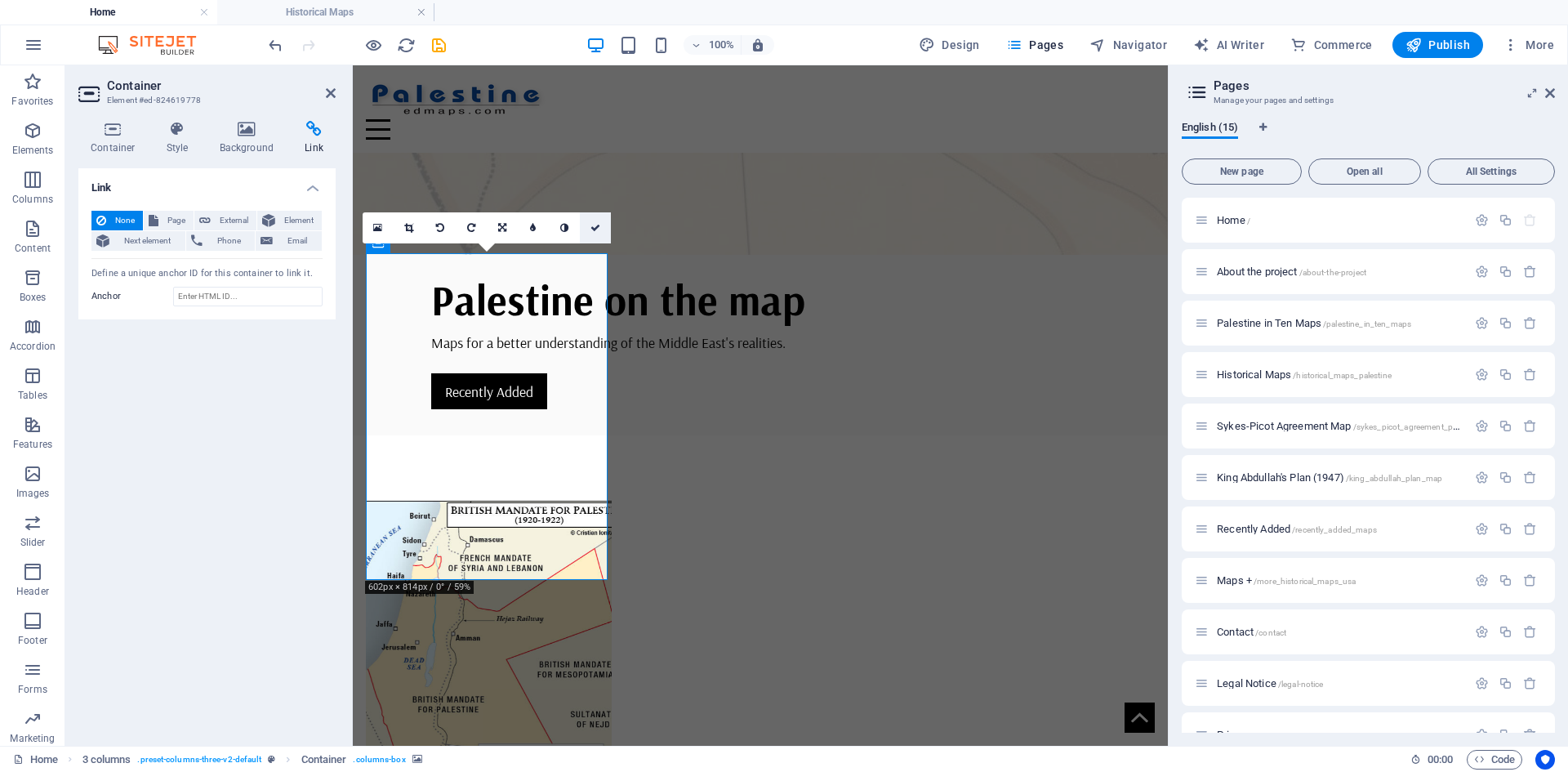 click at bounding box center (595, 228) 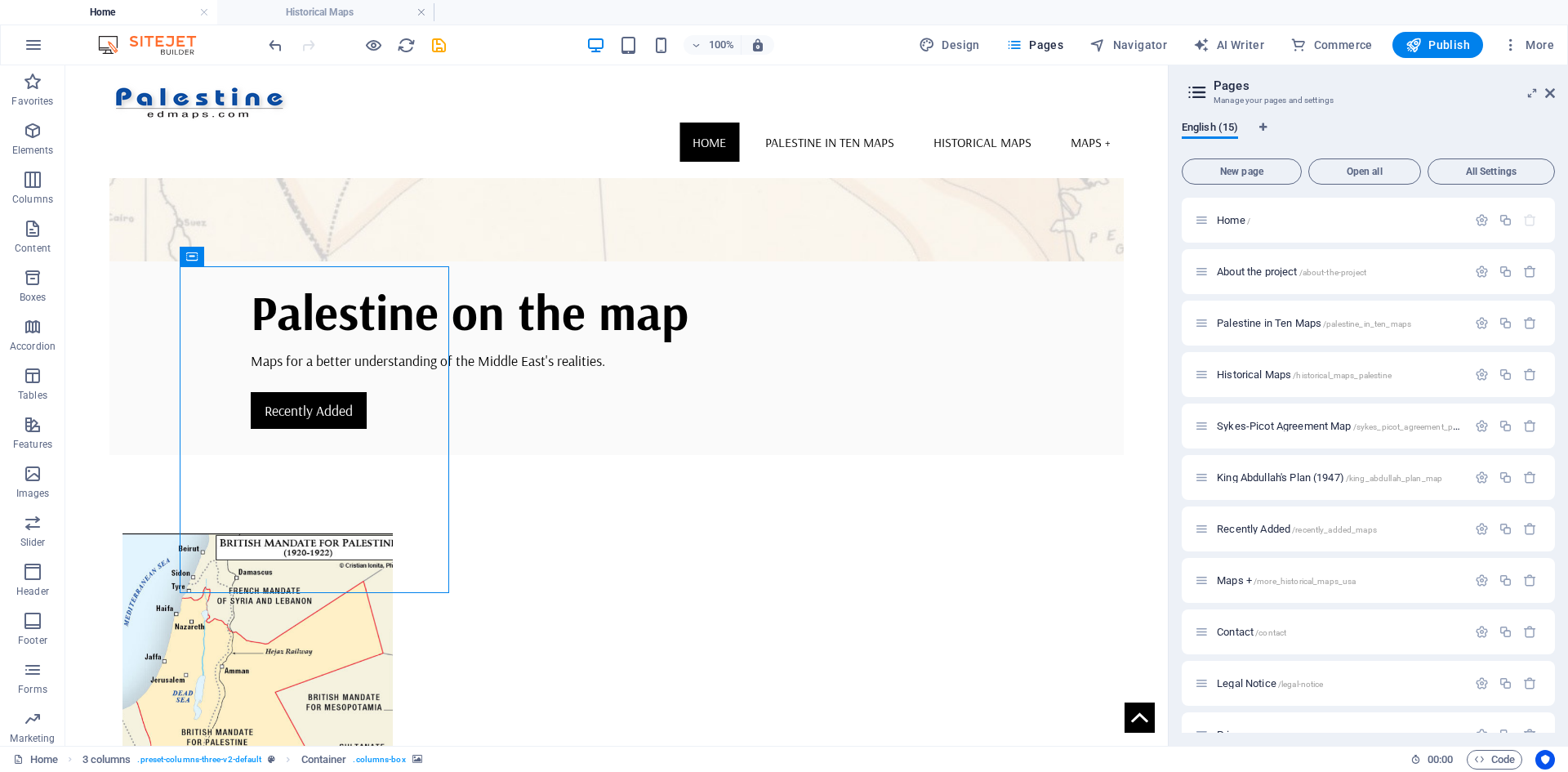 click on "Skip to main content
Home Palestine in Ten Maps Historical Maps Maps + Palestine on the map Maps for a better understanding of the Middle East's realities. Recently Added A Story in Ten Maps Historical Maps Maps + Home About the Project Legal Notice Privacy Contact" at bounding box center [617, 721] 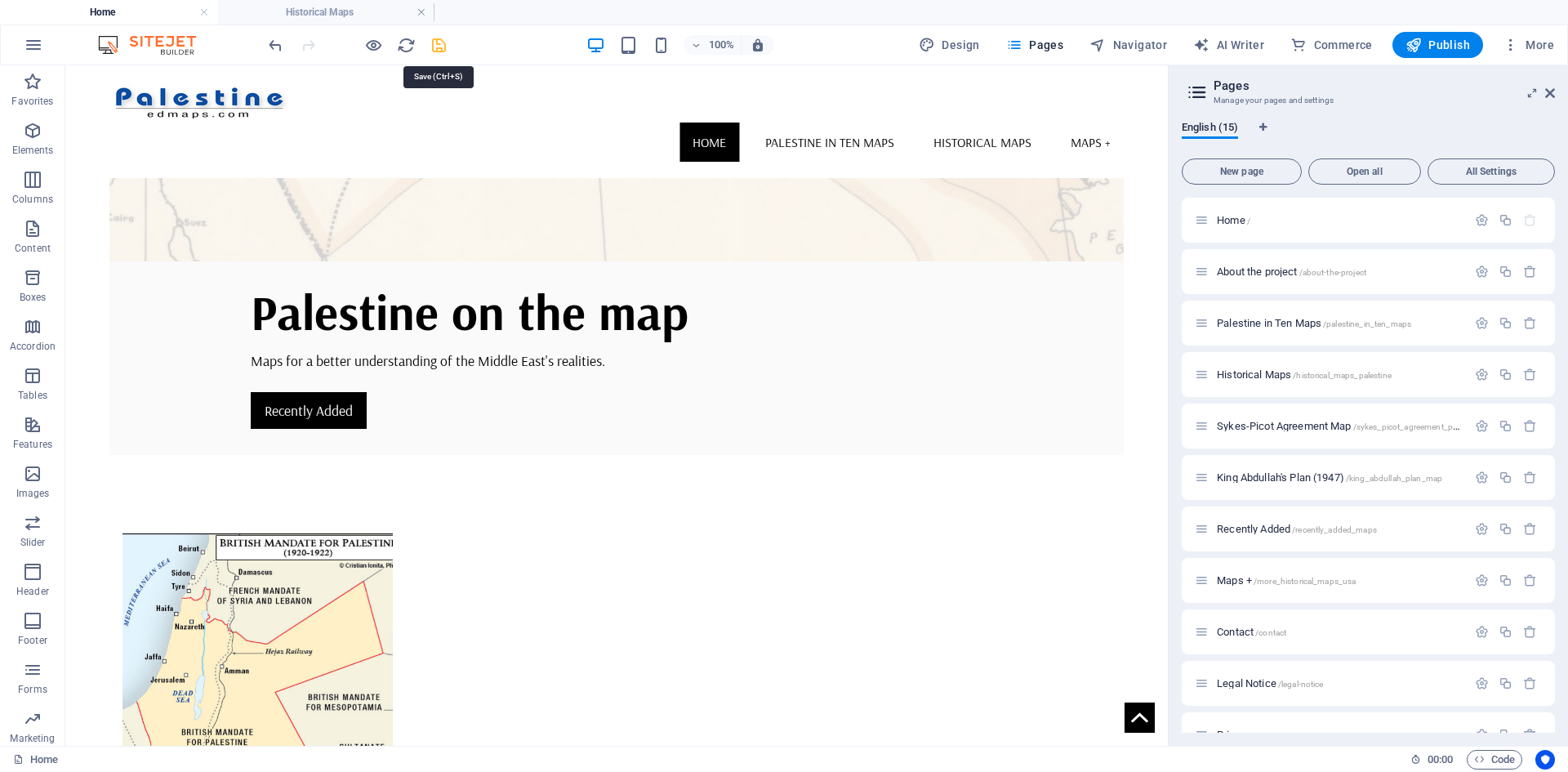 click at bounding box center [439, 45] 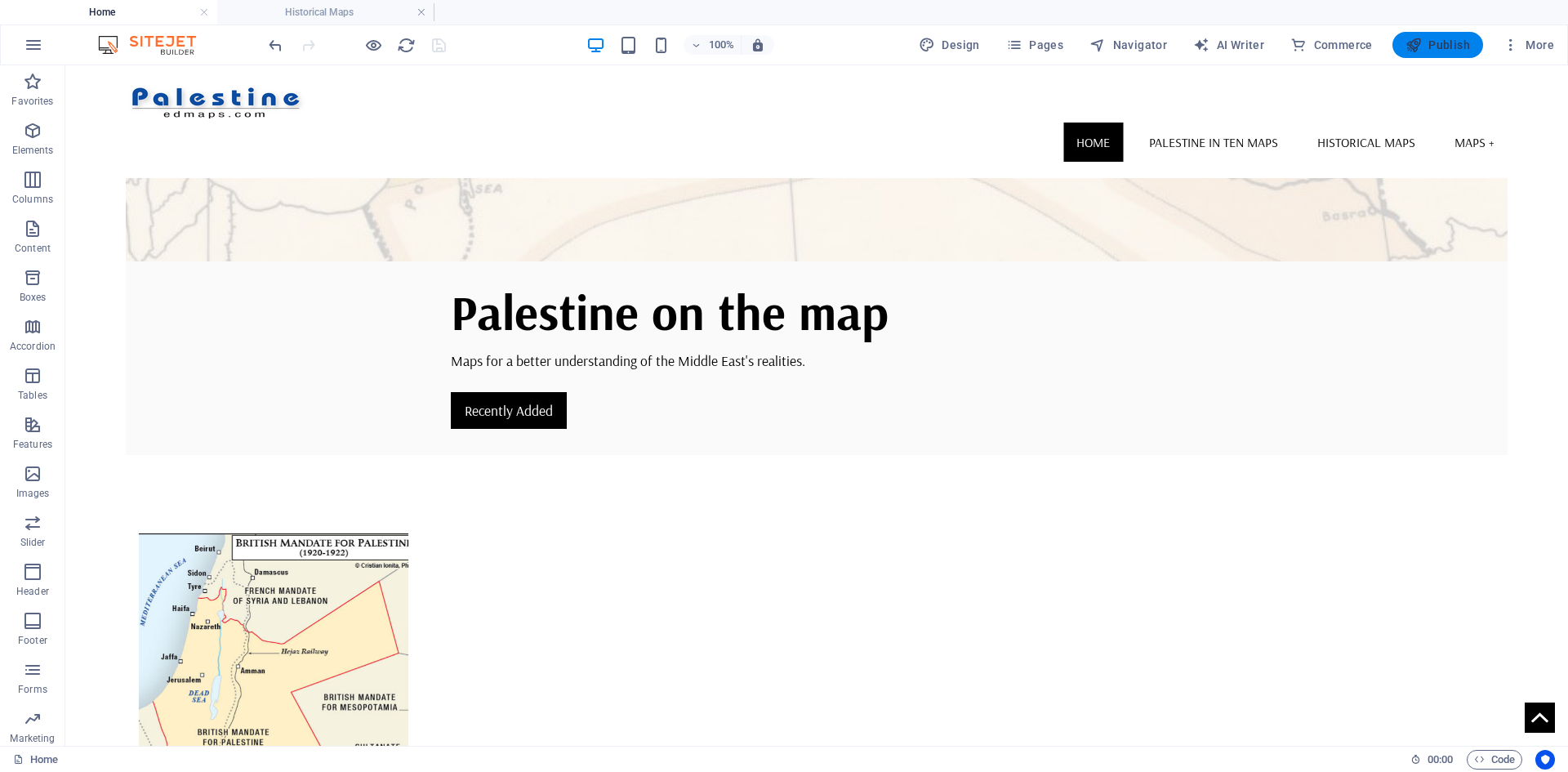 drag, startPoint x: 1438, startPoint y: 43, endPoint x: 1404, endPoint y: 51, distance: 34.928498 